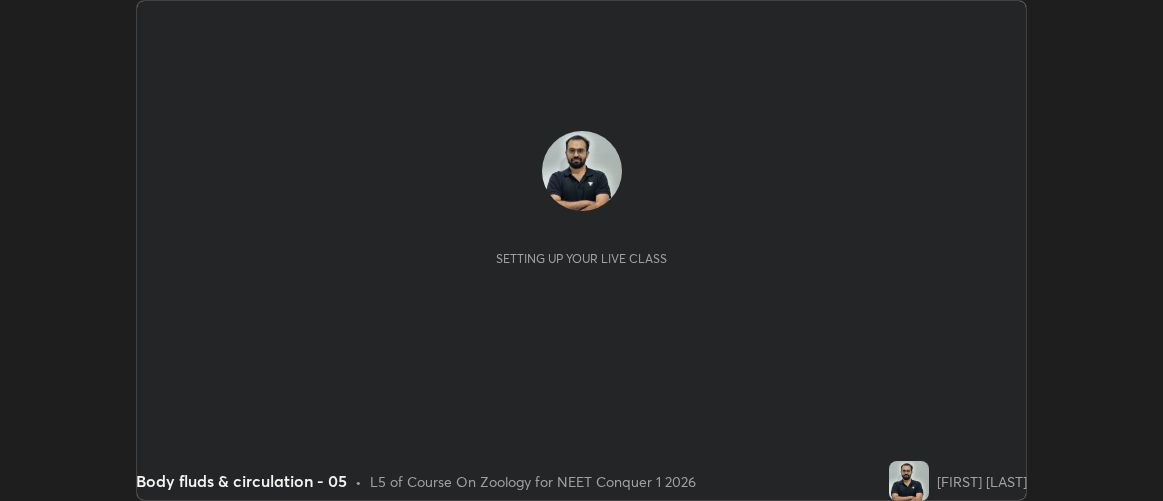 scroll, scrollTop: 0, scrollLeft: 0, axis: both 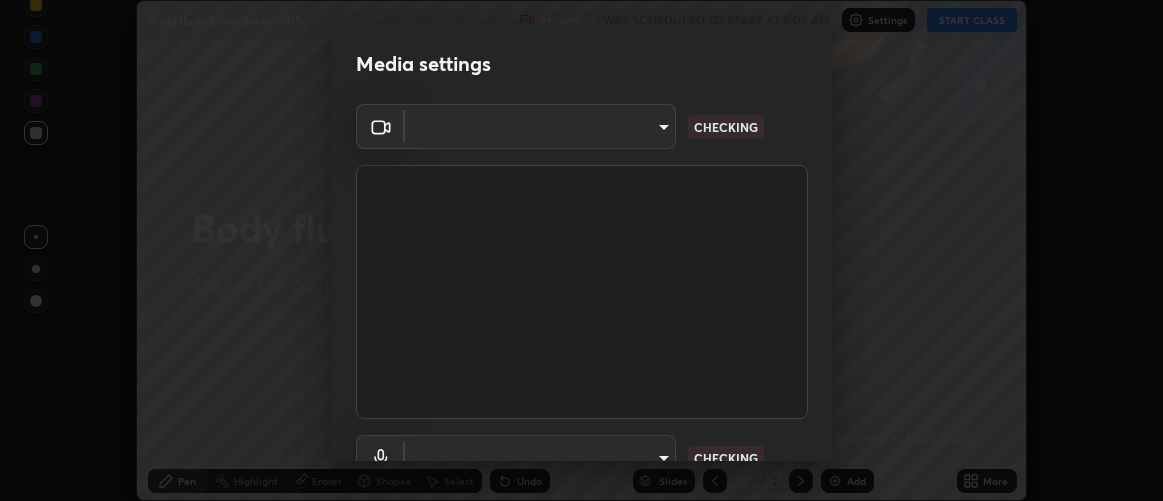 type on "d9b519daceb8a772394af6ea8e45353be5bbf62d8cb1cf3345c472de64055974" 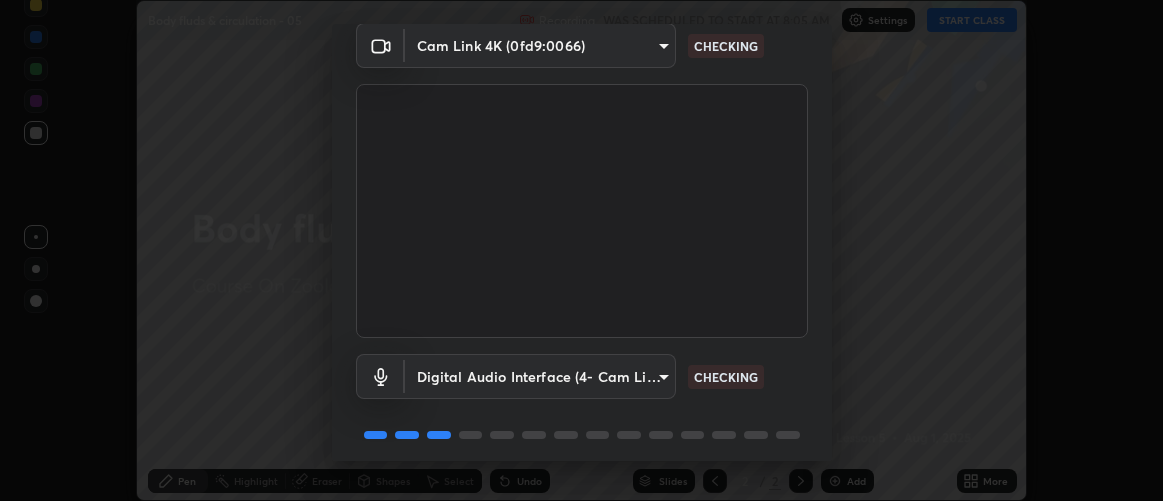 scroll, scrollTop: 154, scrollLeft: 0, axis: vertical 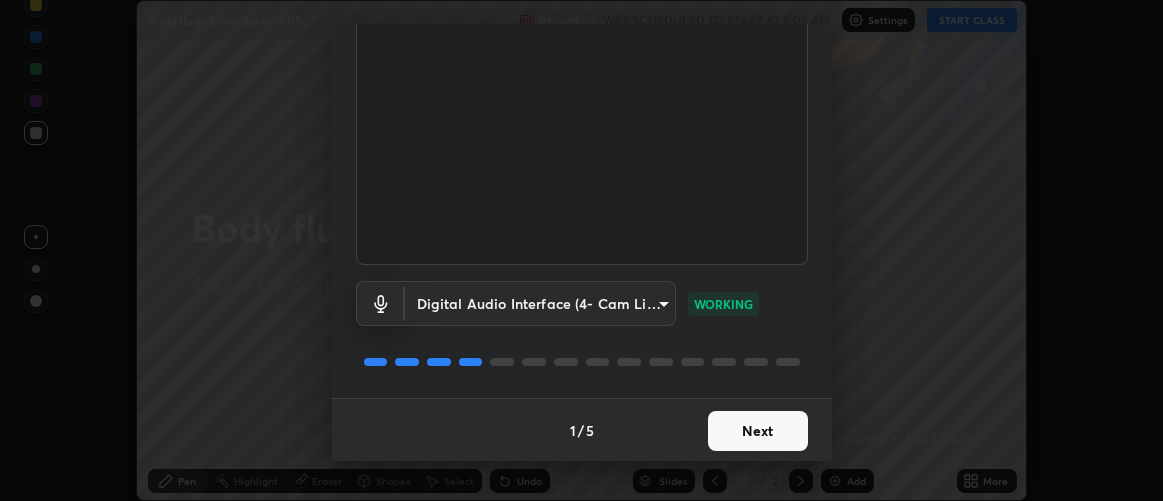 click on "Next" at bounding box center [758, 431] 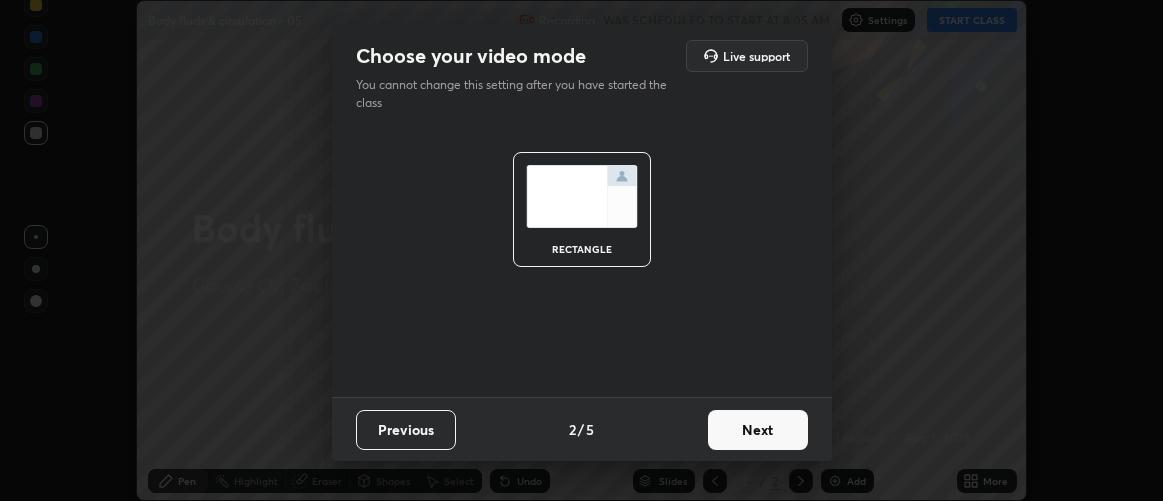 scroll, scrollTop: 0, scrollLeft: 0, axis: both 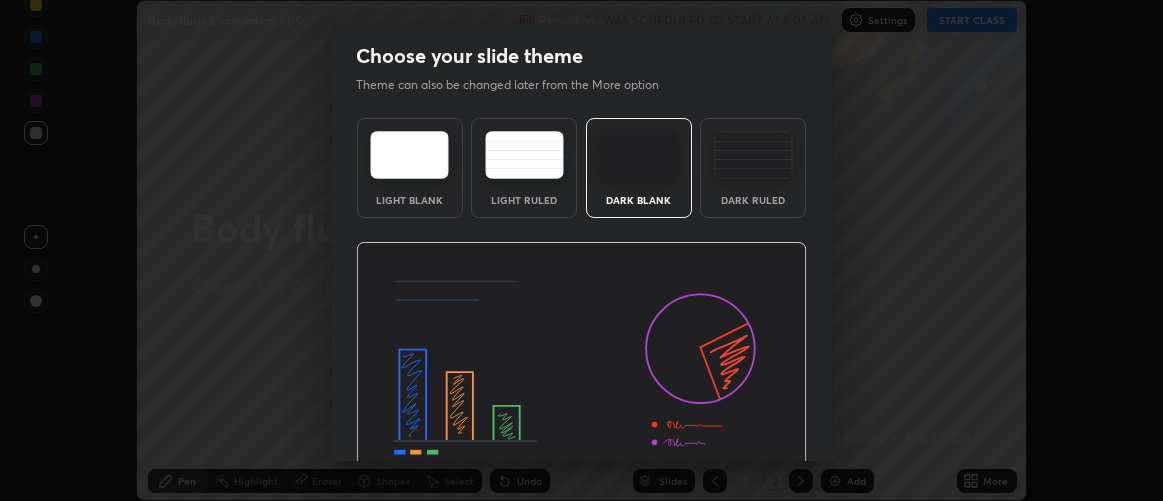 click at bounding box center [581, 369] 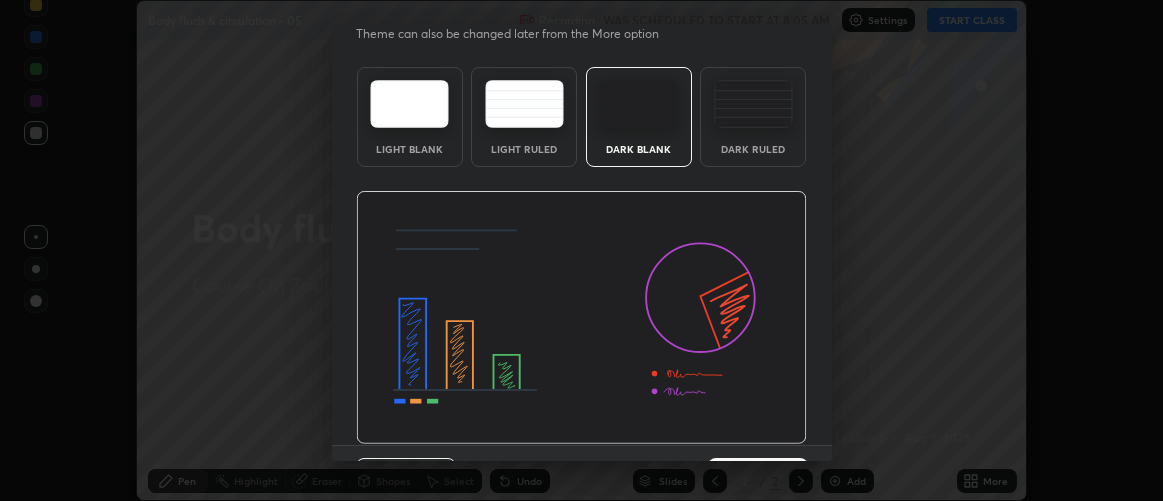 scroll, scrollTop: 90, scrollLeft: 0, axis: vertical 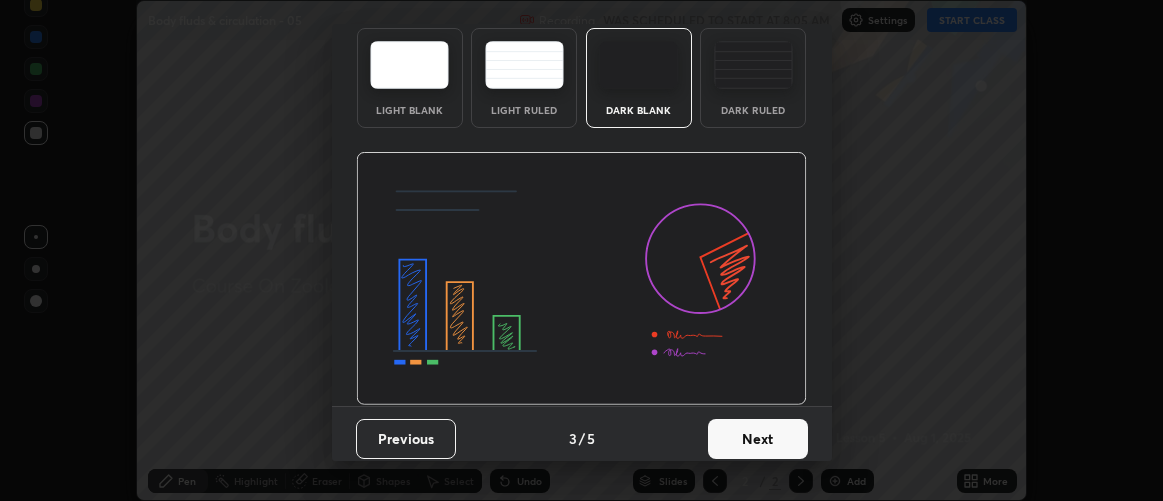 click on "Next" at bounding box center [758, 439] 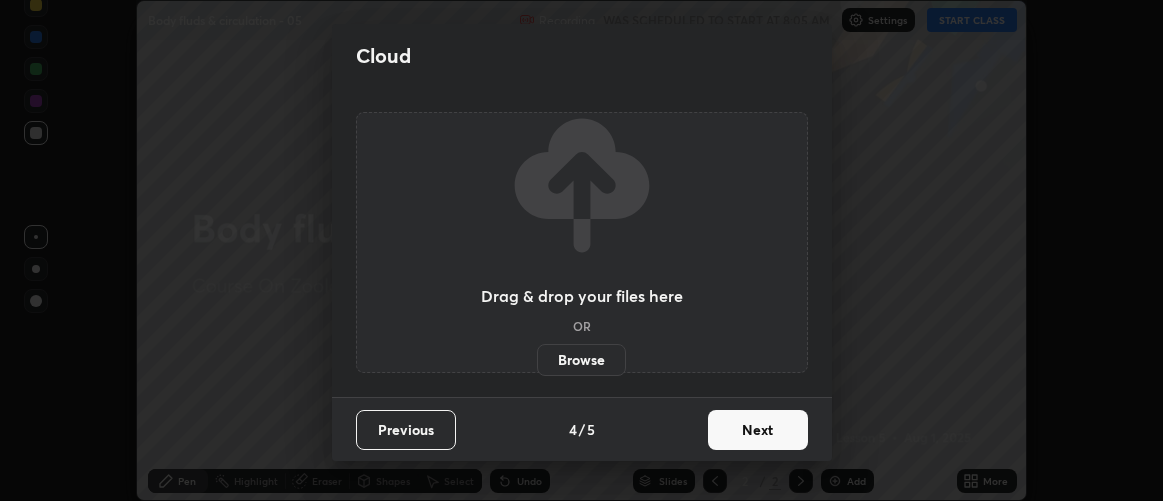 scroll, scrollTop: 0, scrollLeft: 0, axis: both 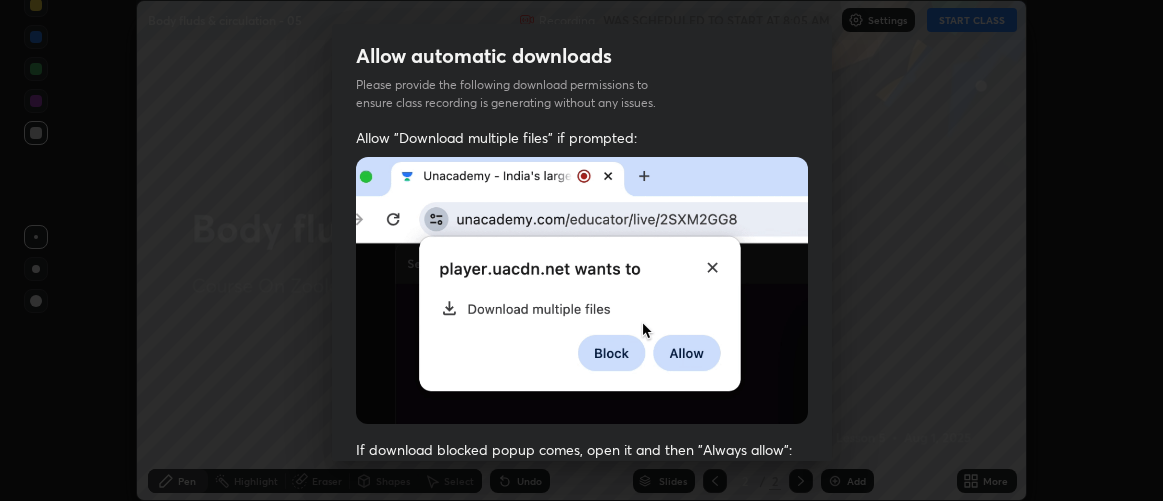 click on "Allow "Download multiple files" if prompted: If download blocked popup comes, open it and then "Always allow": I agree that if I don't provide required permissions, class recording will not be generated" at bounding box center [582, 549] 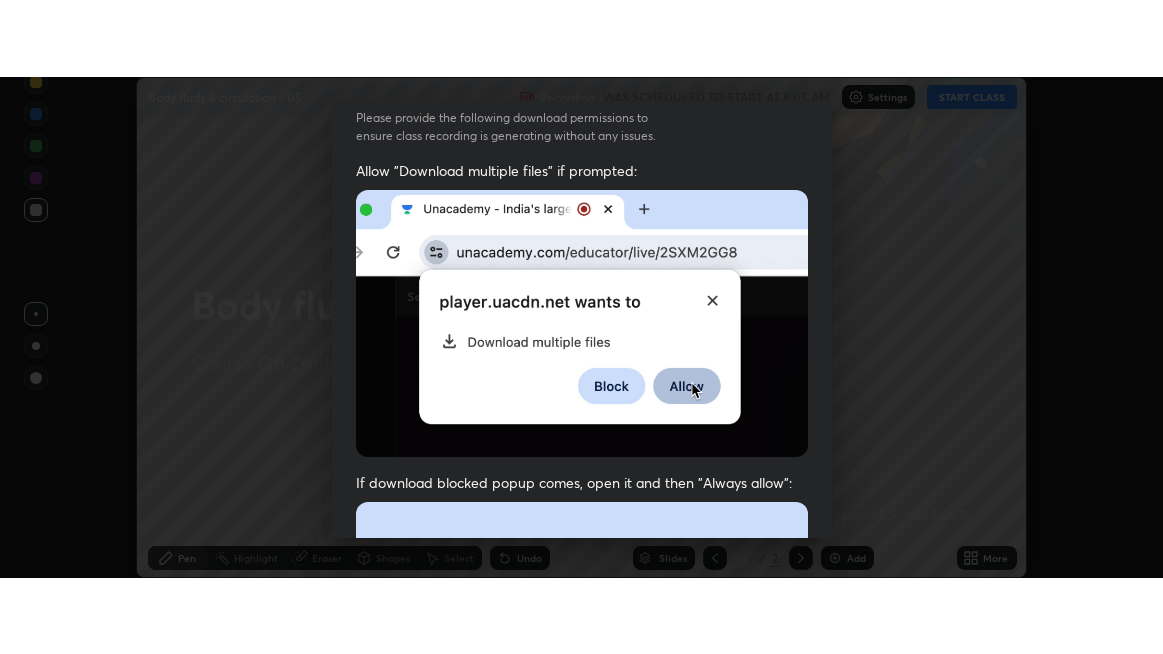 scroll, scrollTop: 563, scrollLeft: 0, axis: vertical 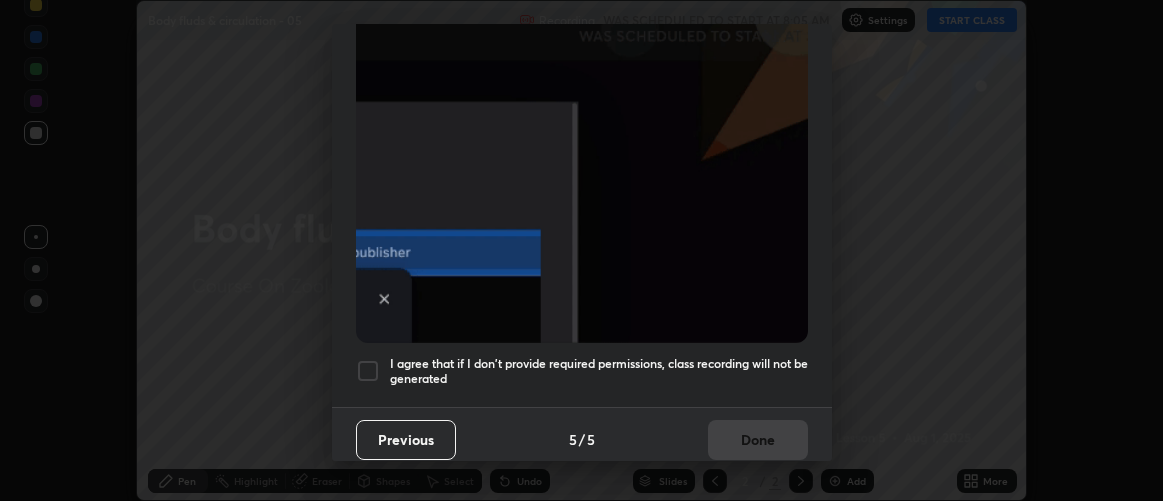click on "I agree that if I don't provide required permissions, class recording will not be generated" at bounding box center [599, 371] 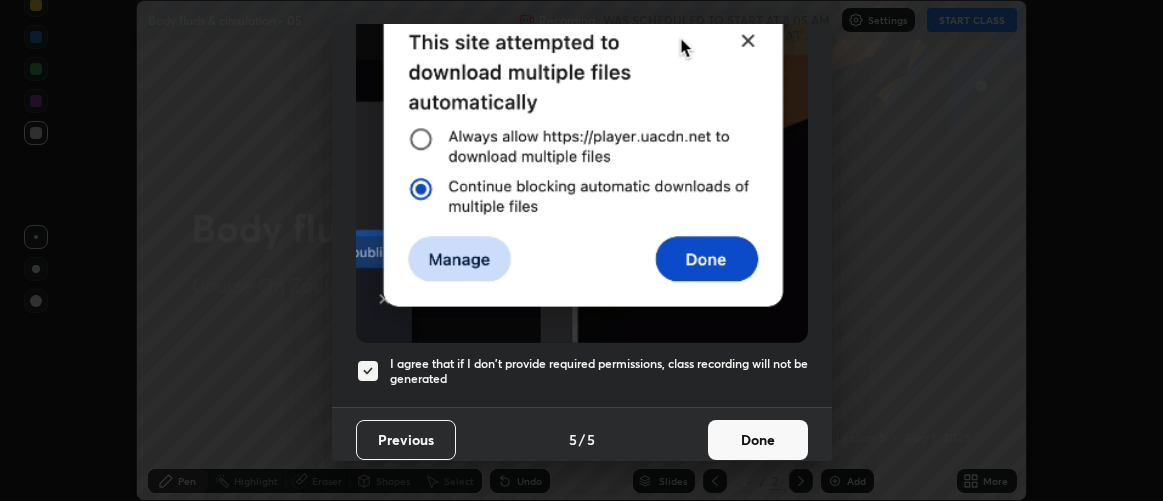 click on "Done" at bounding box center [758, 440] 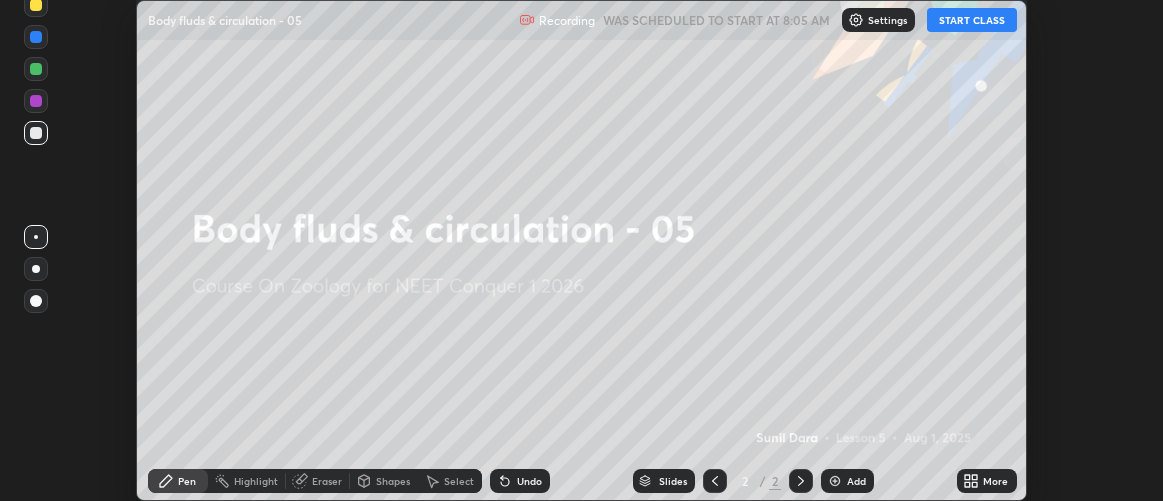click on "More" at bounding box center (987, 481) 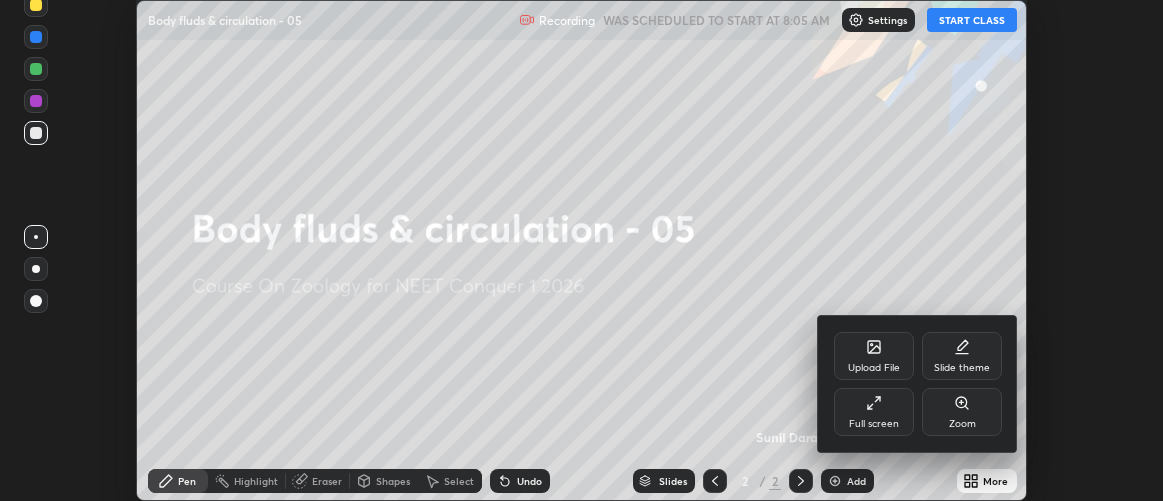 click on "Full screen" at bounding box center (874, 412) 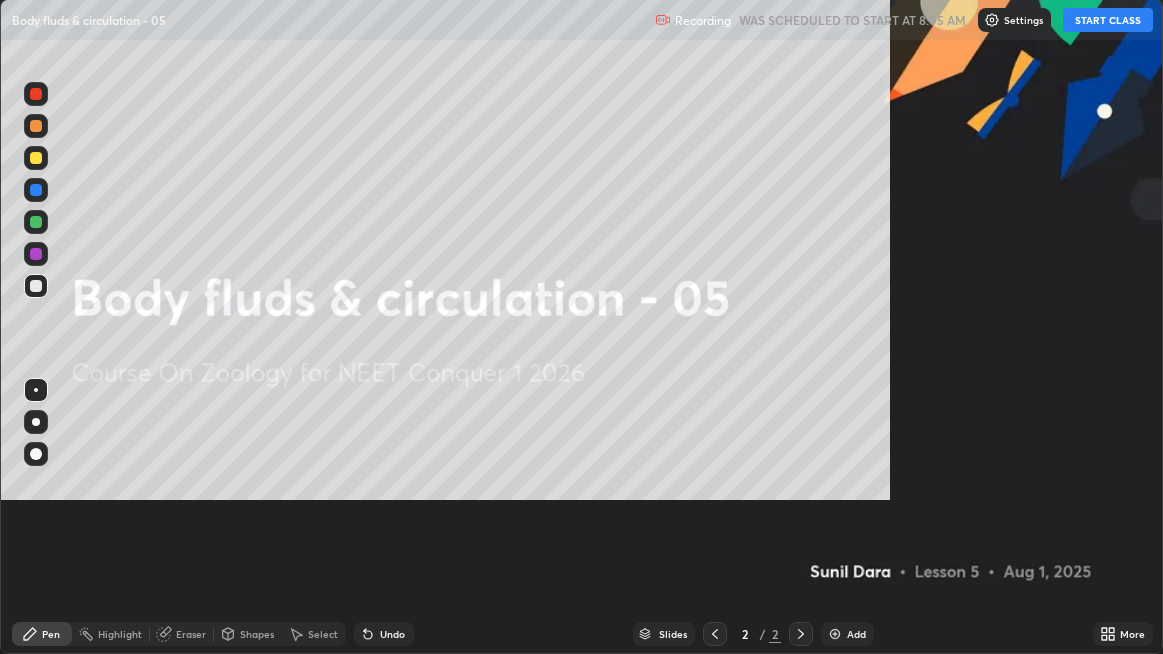 scroll, scrollTop: 99345, scrollLeft: 98836, axis: both 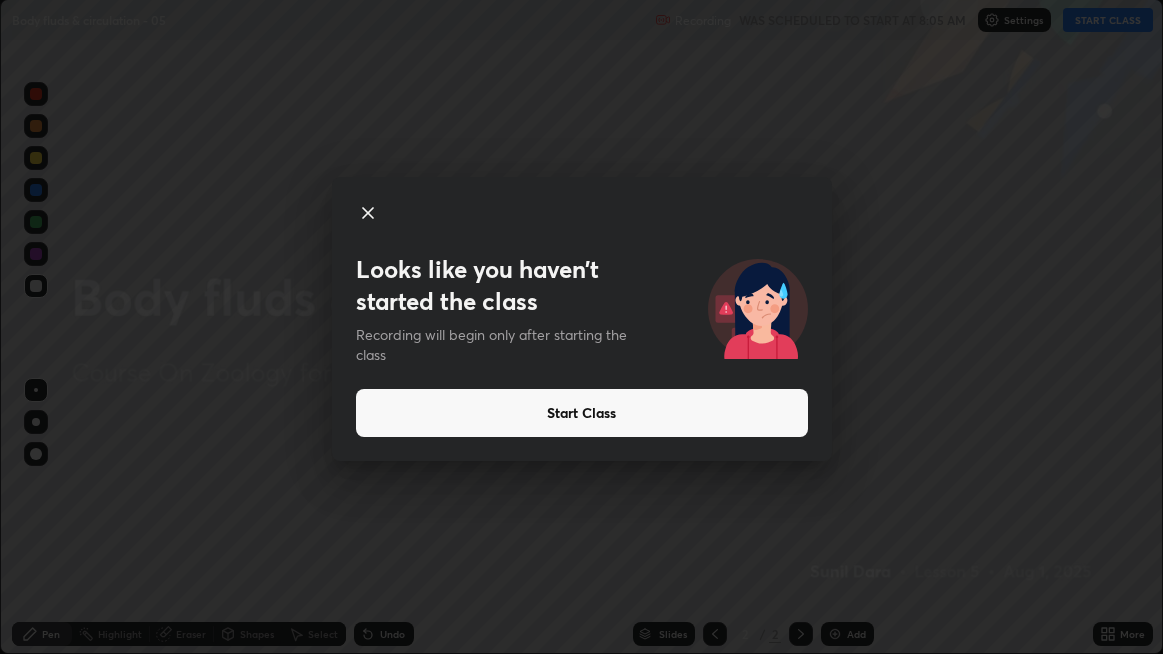 click 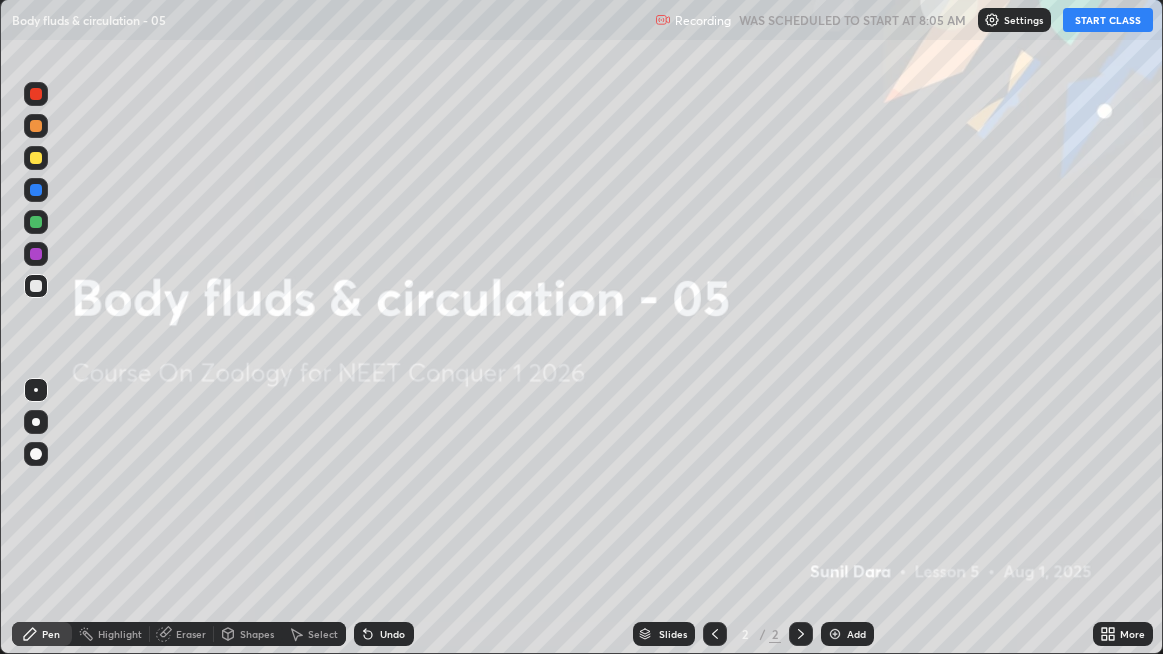 click on "START CLASS" at bounding box center [1108, 20] 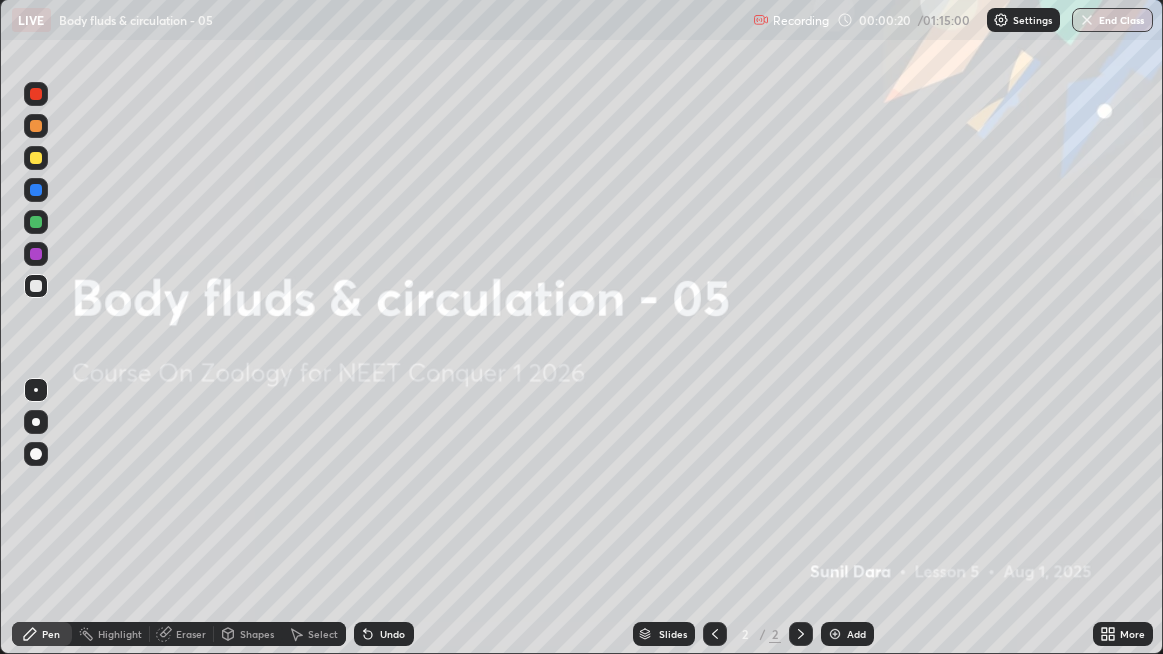 click at bounding box center (36, 422) 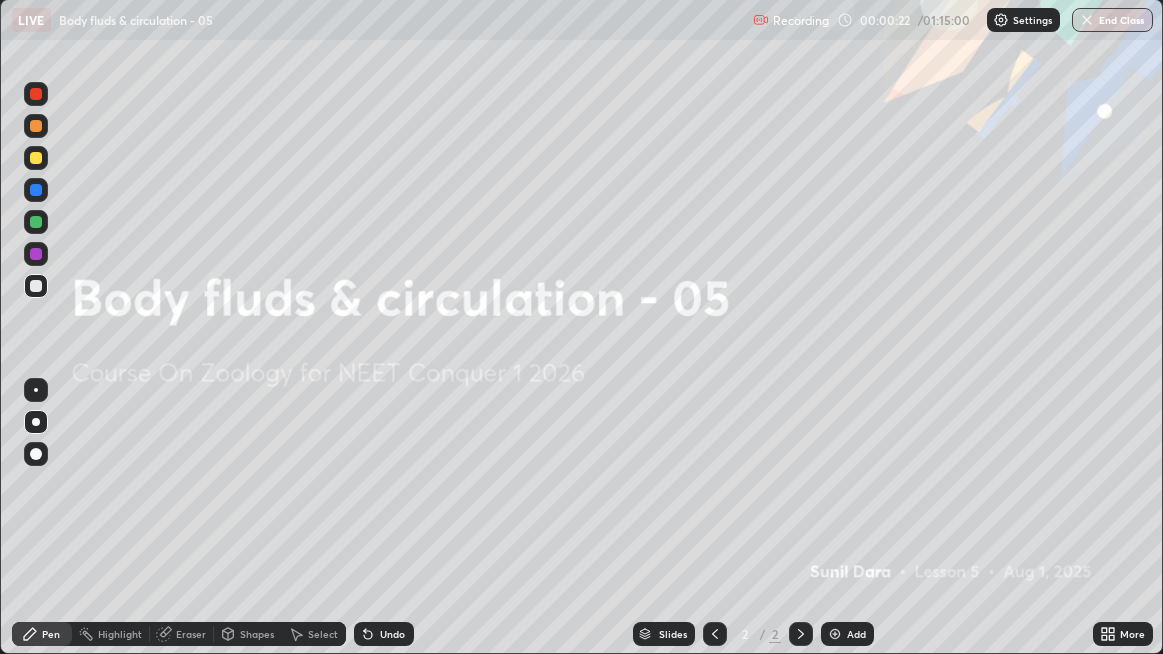 click at bounding box center (835, 634) 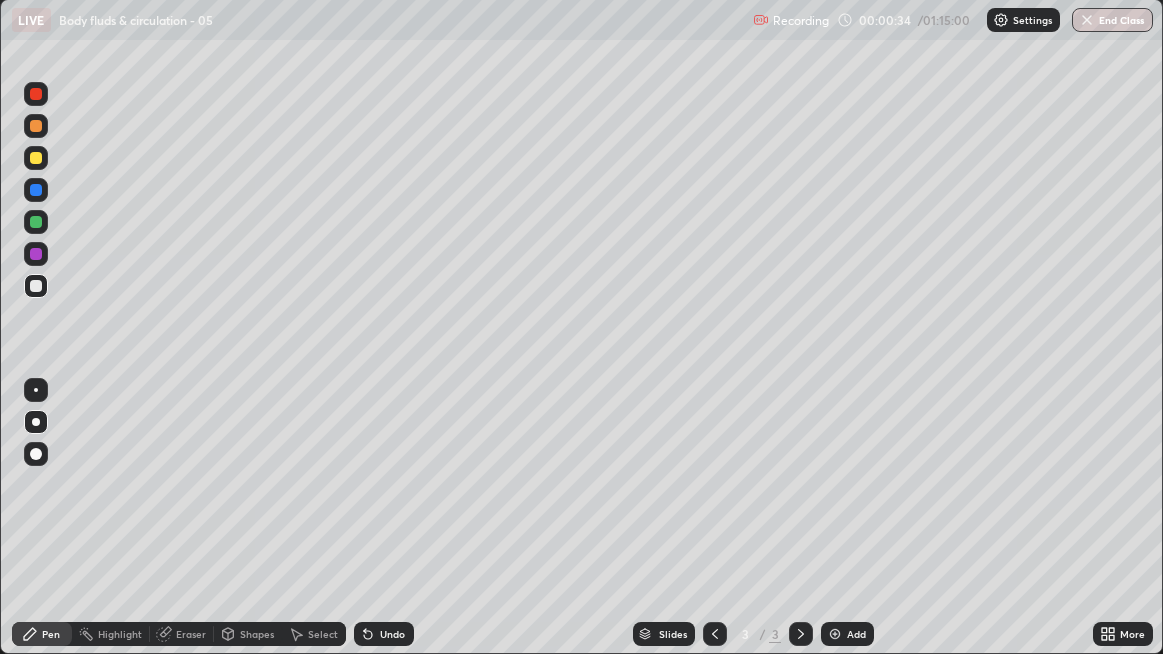 click at bounding box center [36, 422] 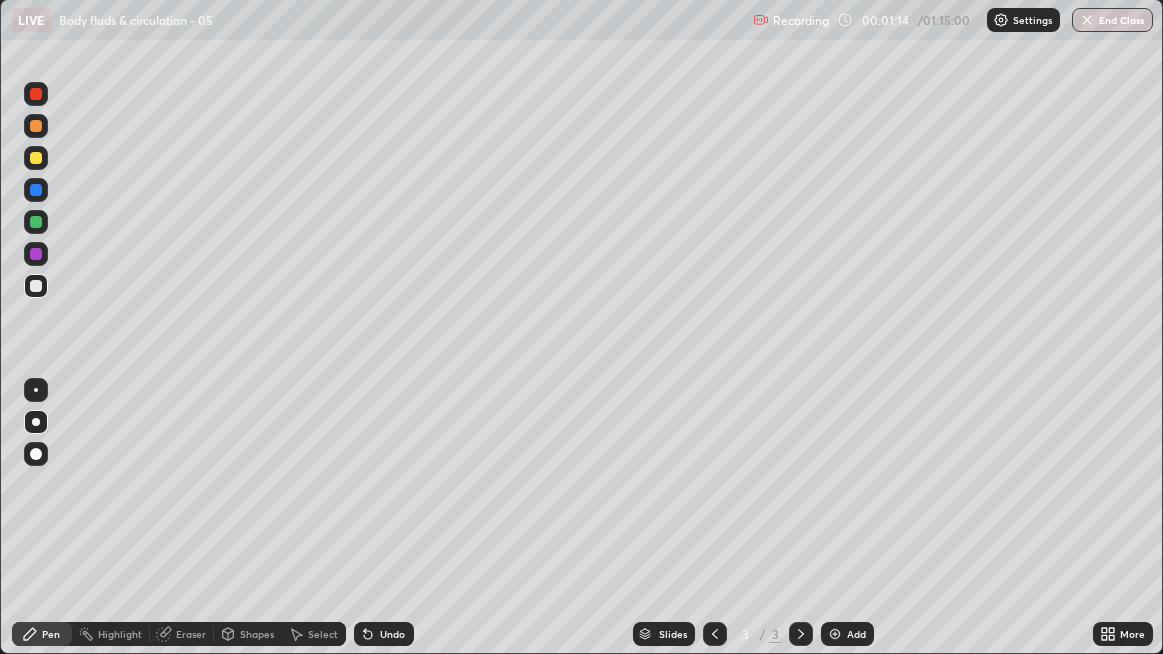 click at bounding box center [36, 422] 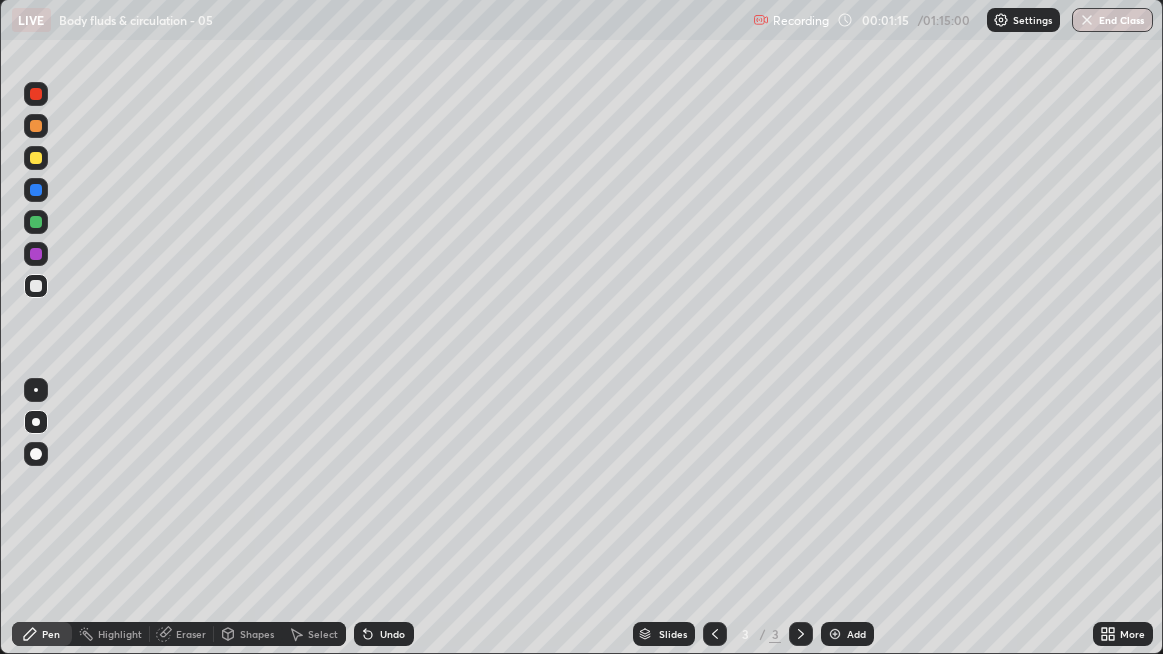 click at bounding box center [36, 390] 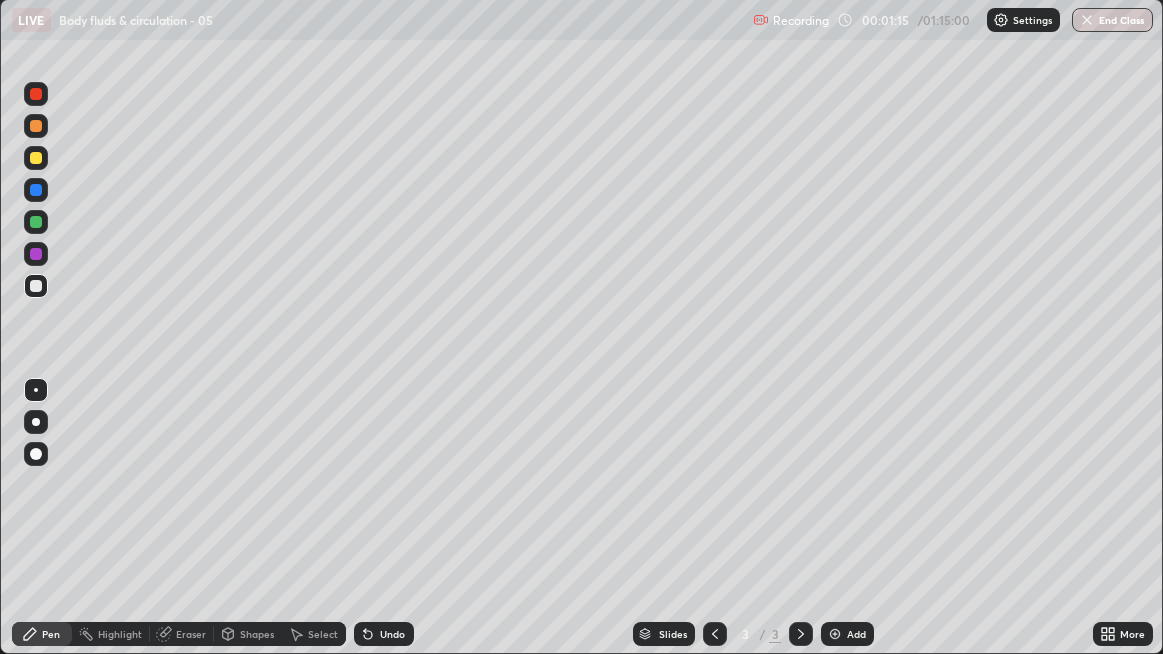 click at bounding box center [36, 422] 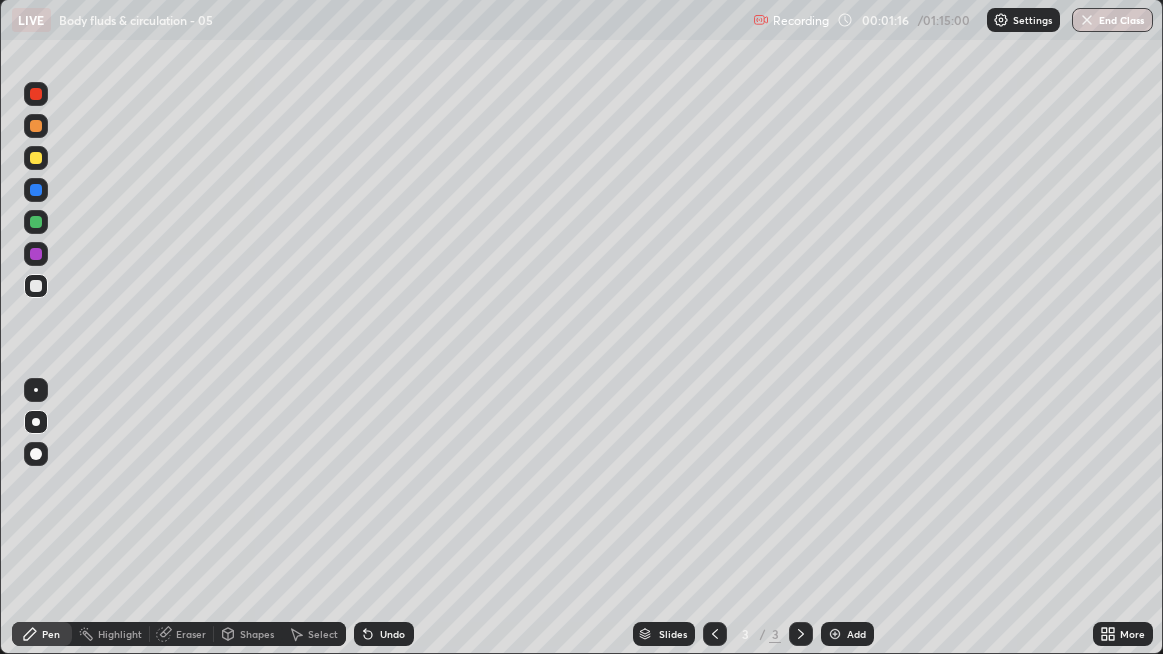 click at bounding box center [36, 286] 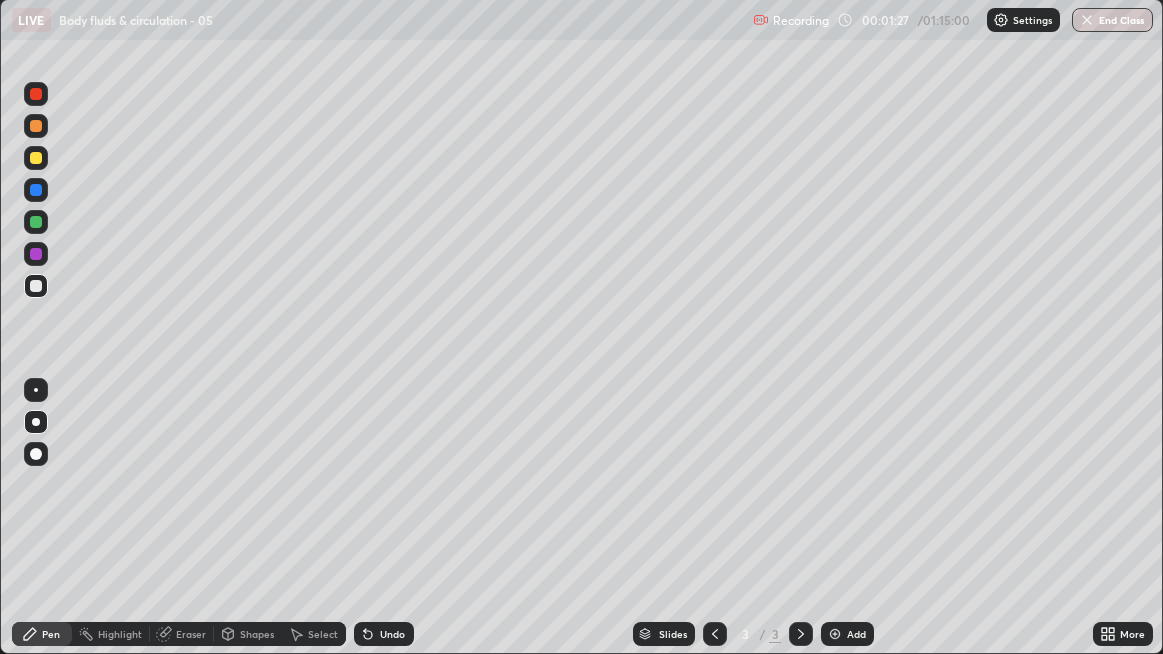 click at bounding box center [36, 286] 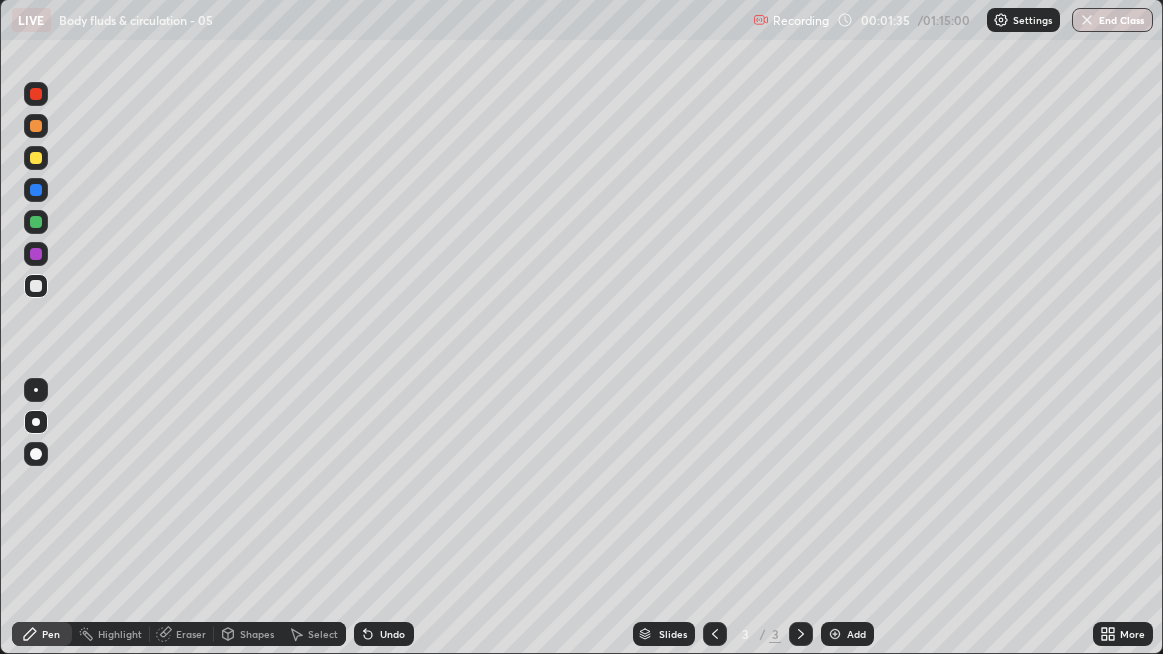 click at bounding box center (36, 222) 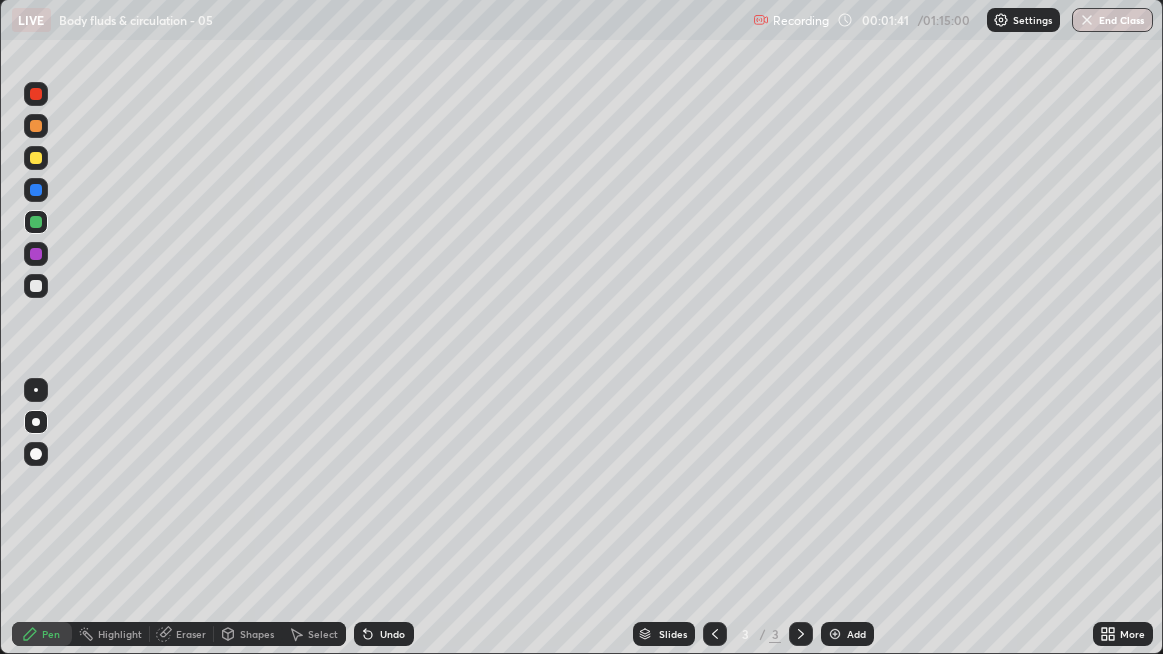 click at bounding box center [36, 286] 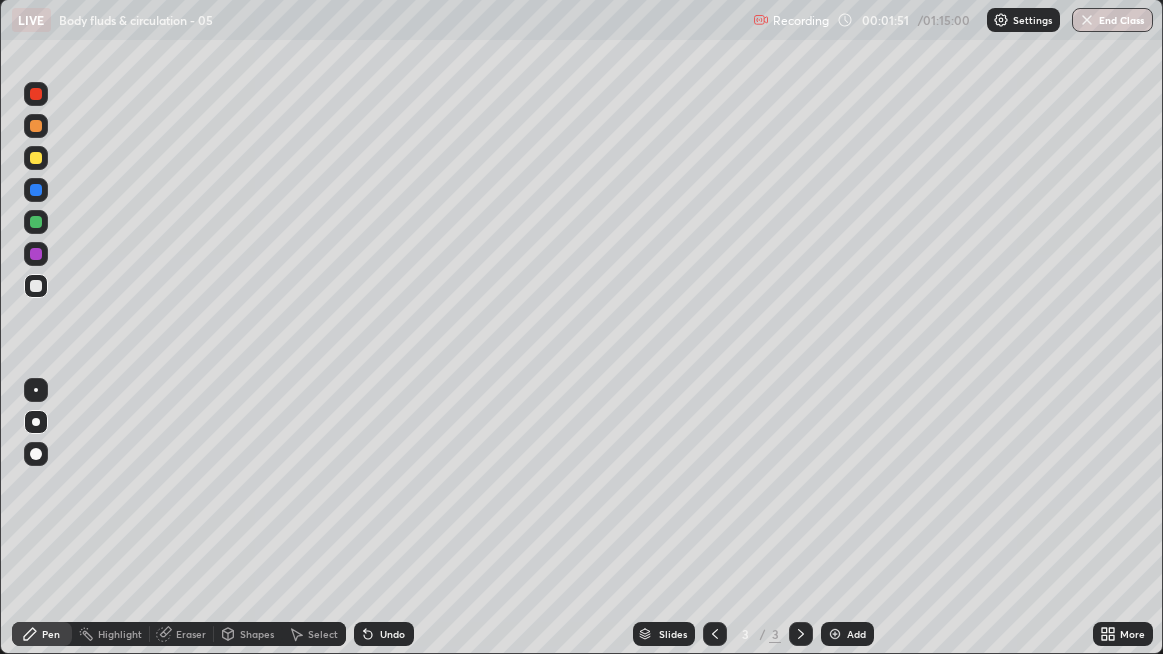 click on "Select" at bounding box center [323, 634] 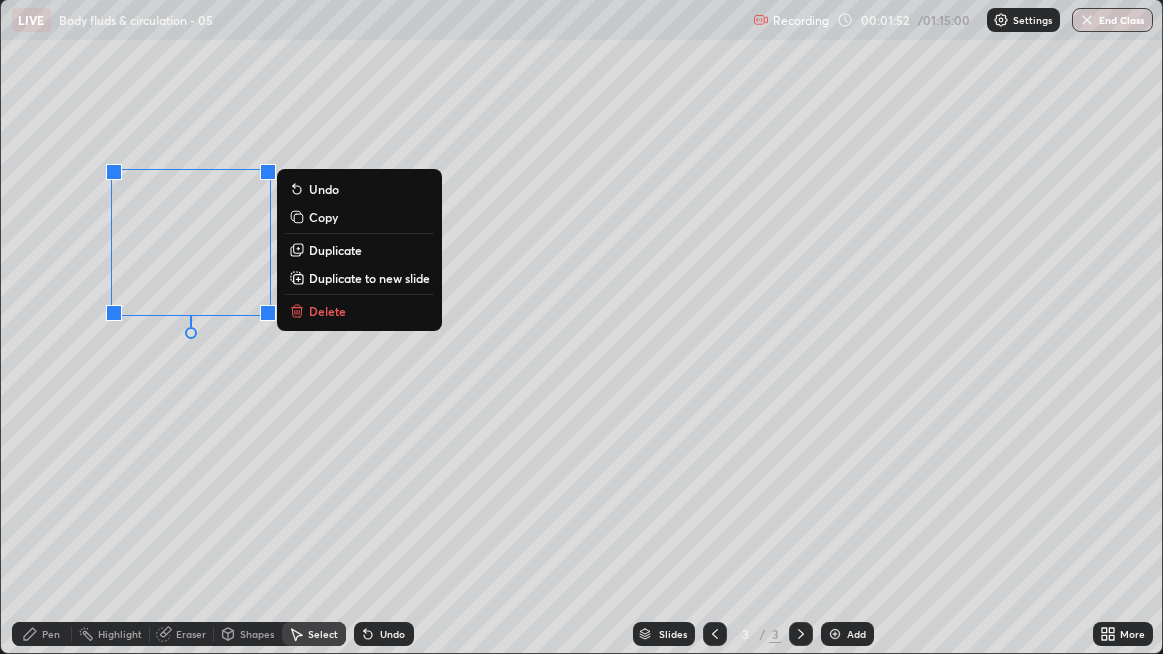 click on "Delete" at bounding box center (327, 311) 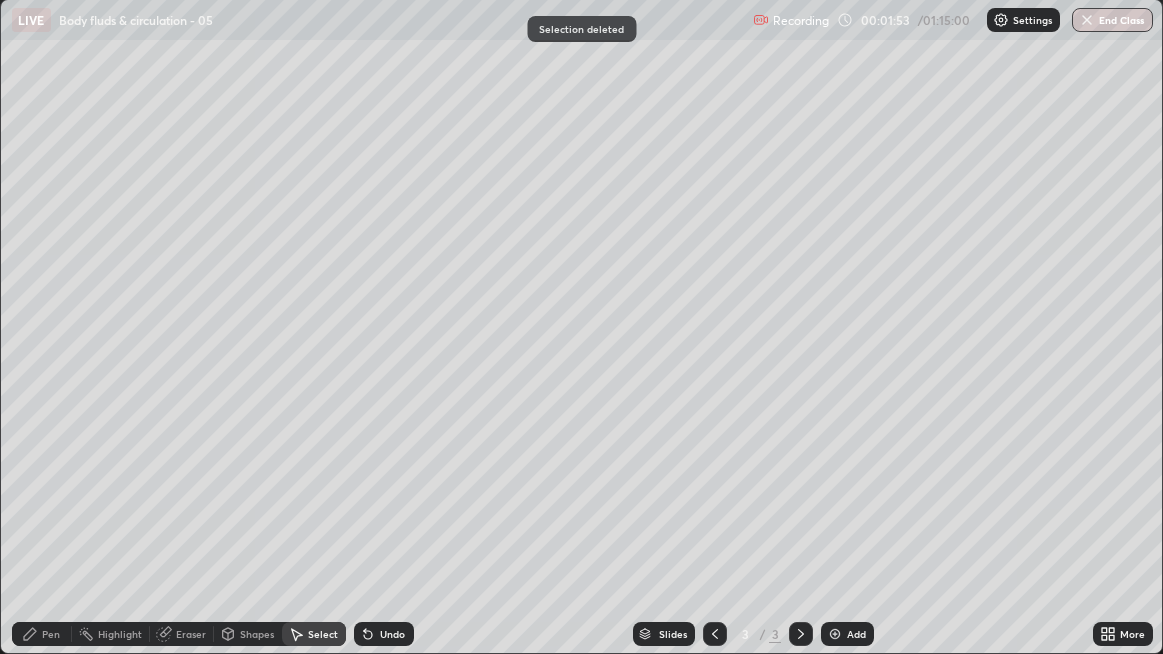click on "Pen" at bounding box center [51, 634] 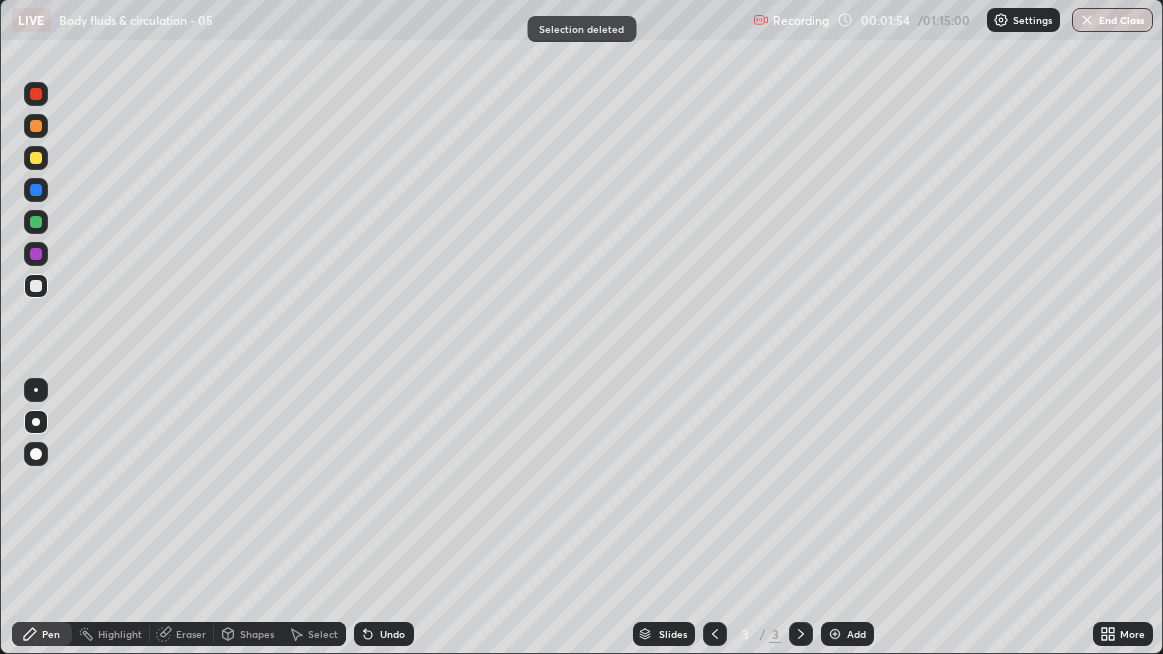 click at bounding box center [36, 286] 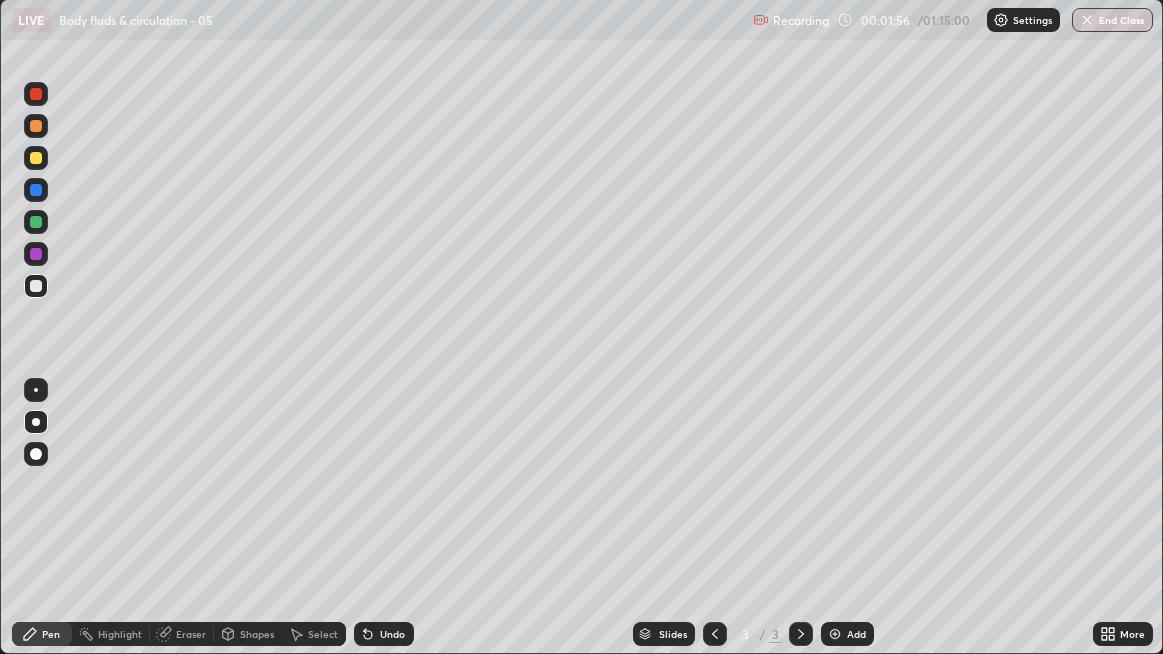 click at bounding box center [36, 286] 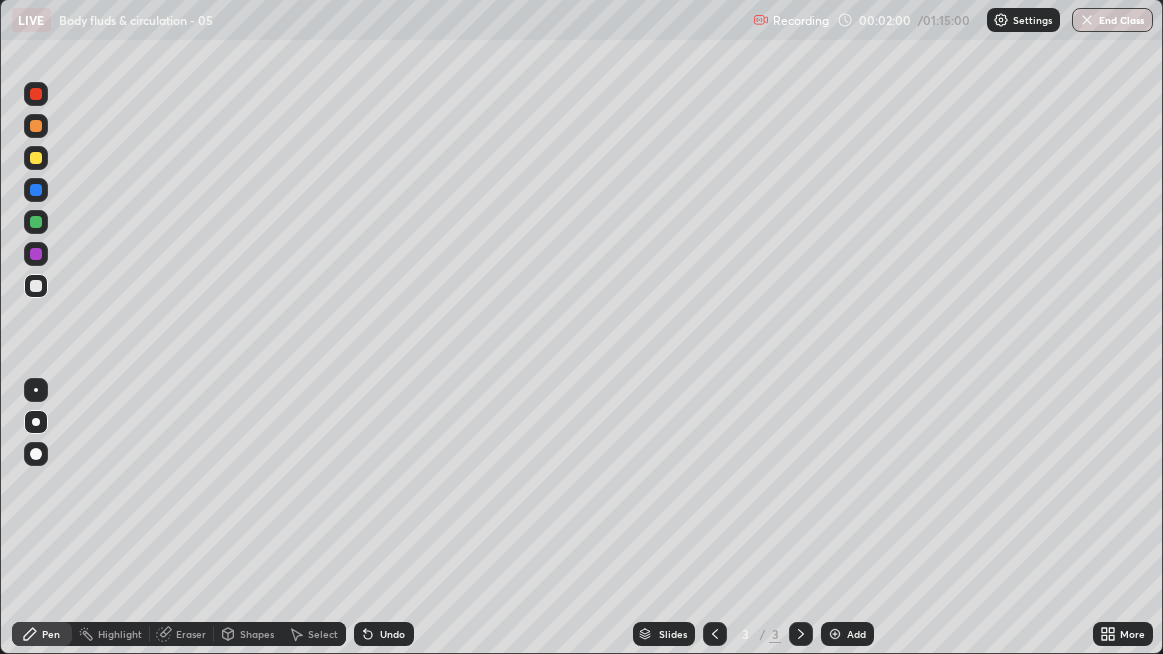 click at bounding box center [36, 286] 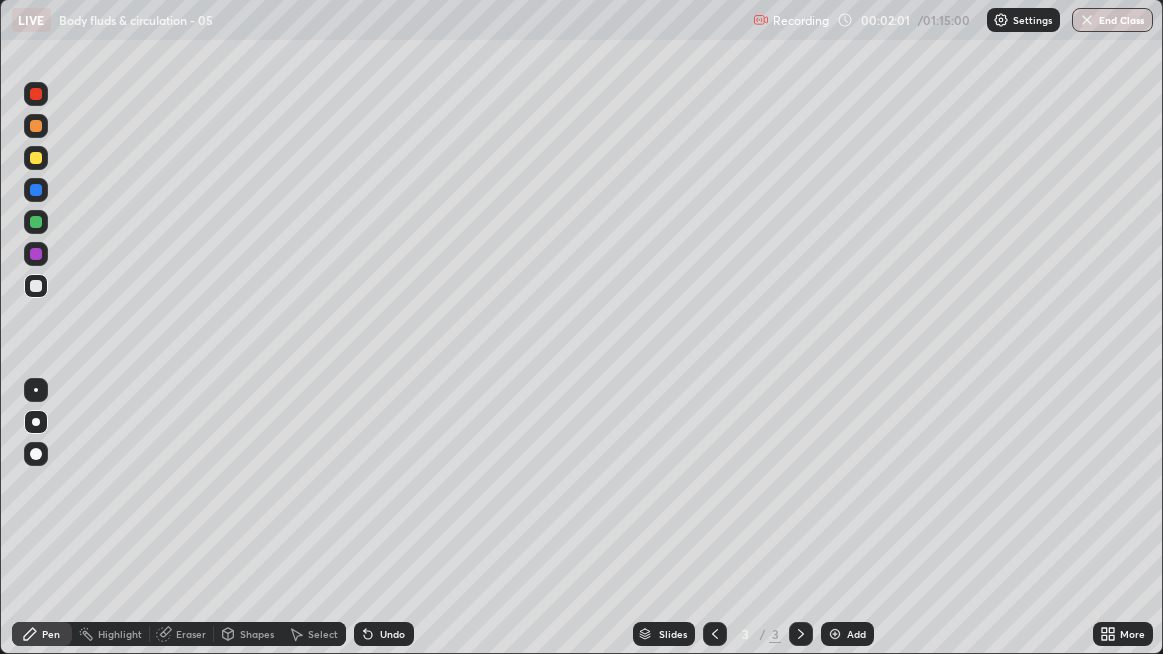 click at bounding box center [36, 286] 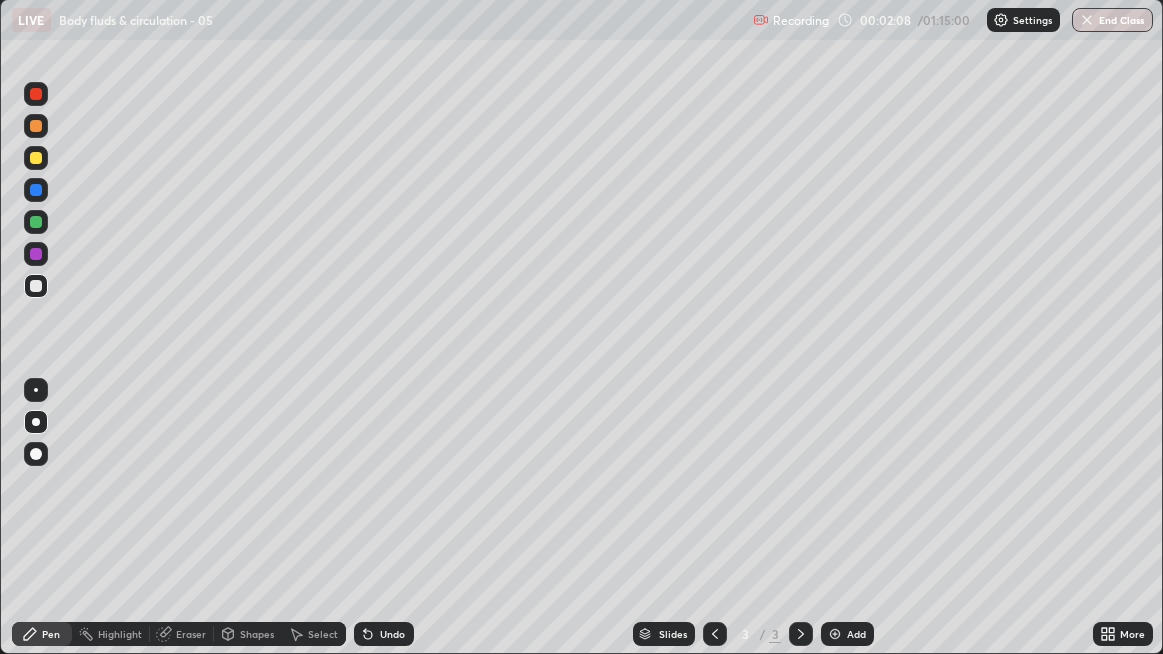click at bounding box center (36, 286) 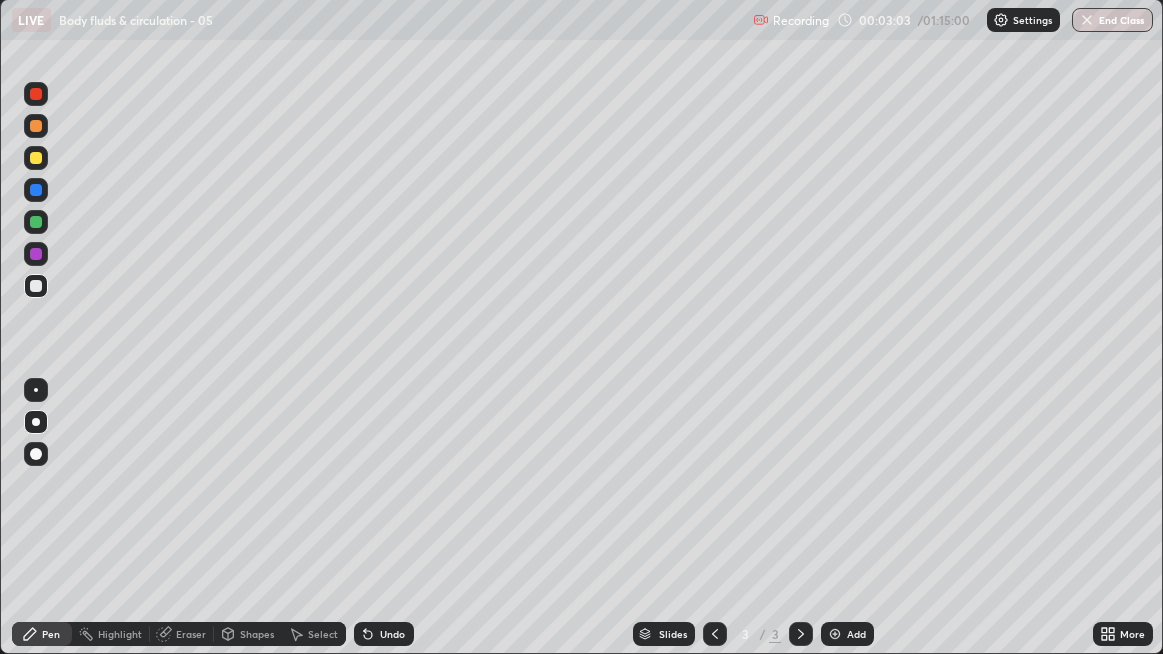click on "Undo" at bounding box center (392, 634) 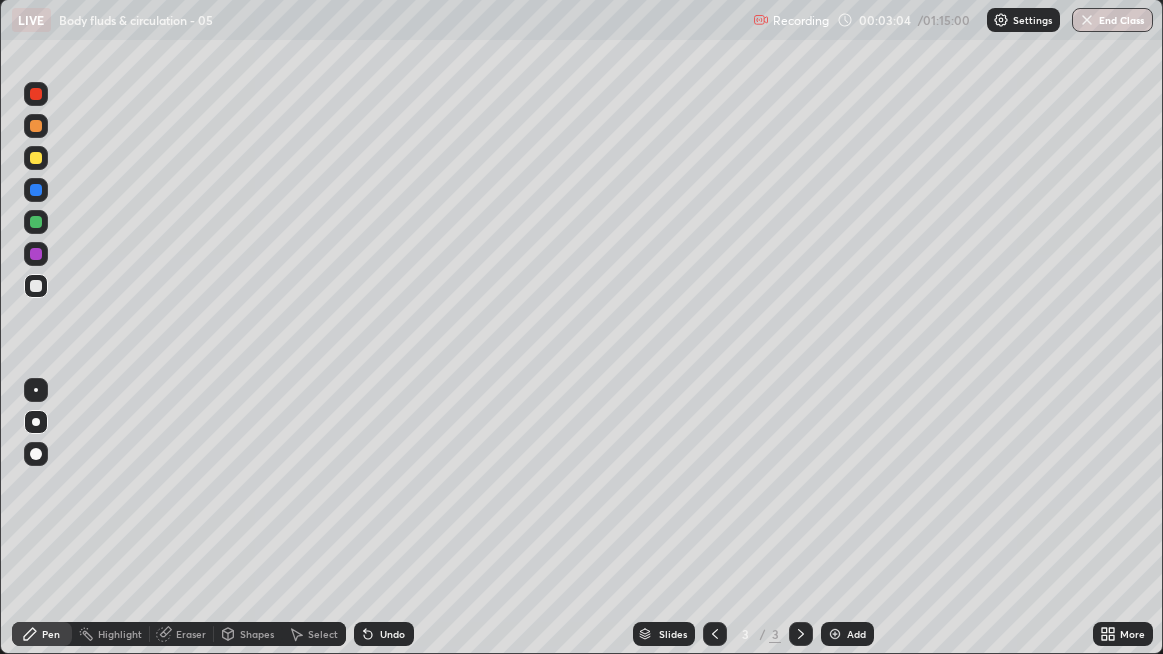 click on "Undo" at bounding box center [392, 634] 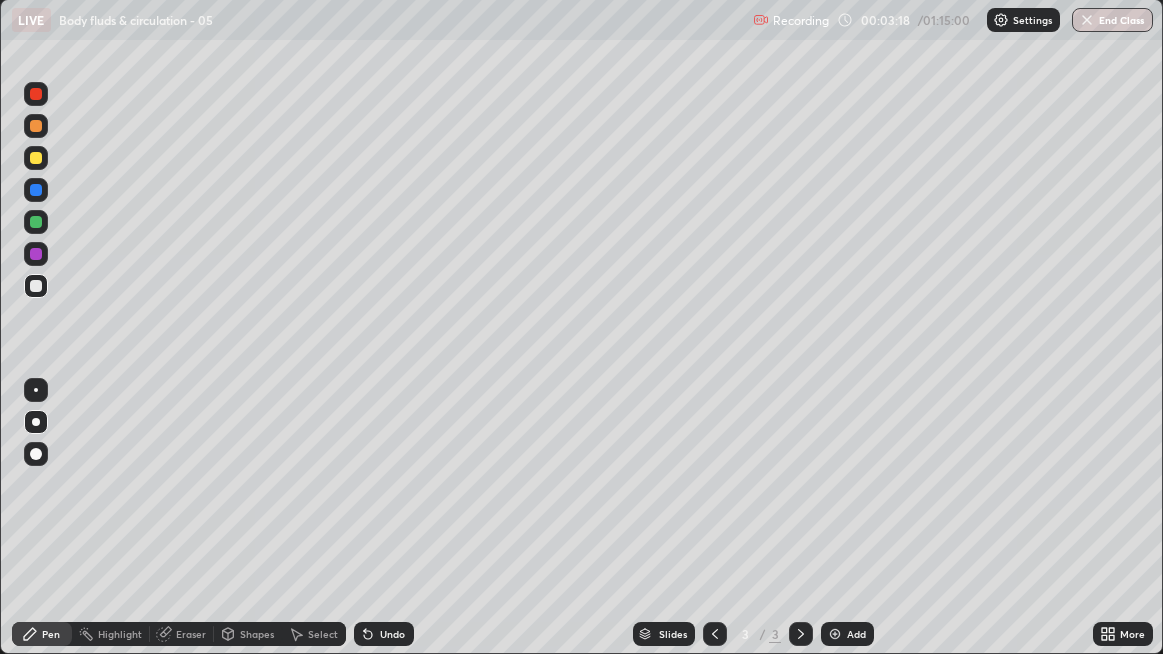click at bounding box center [36, 286] 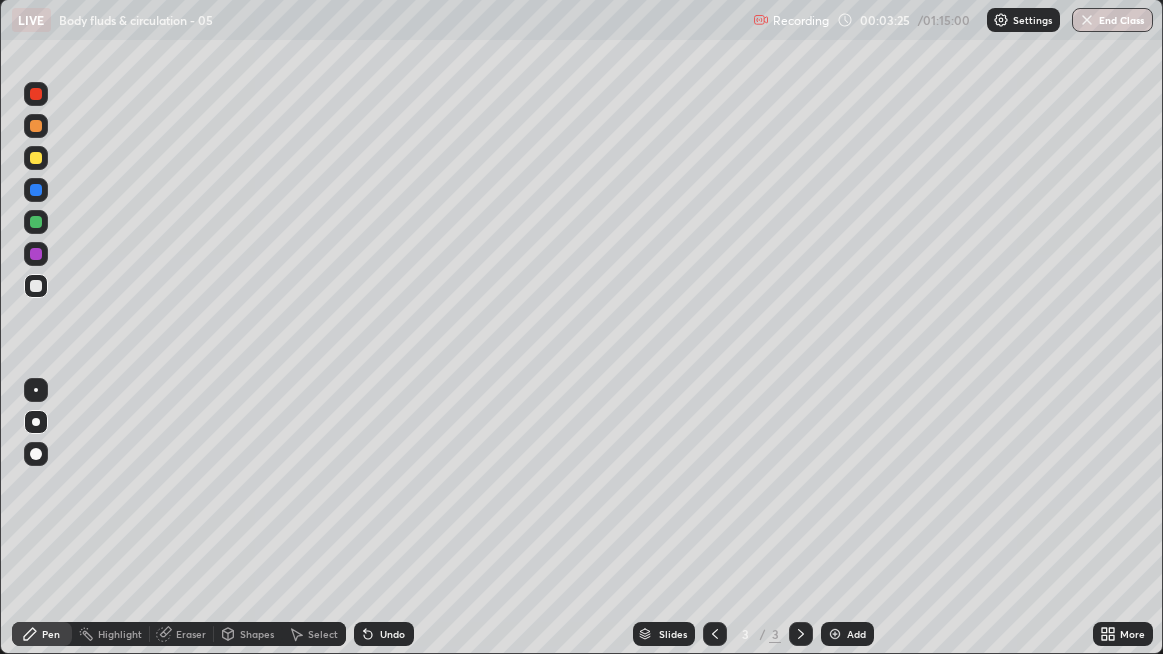 click at bounding box center [36, 286] 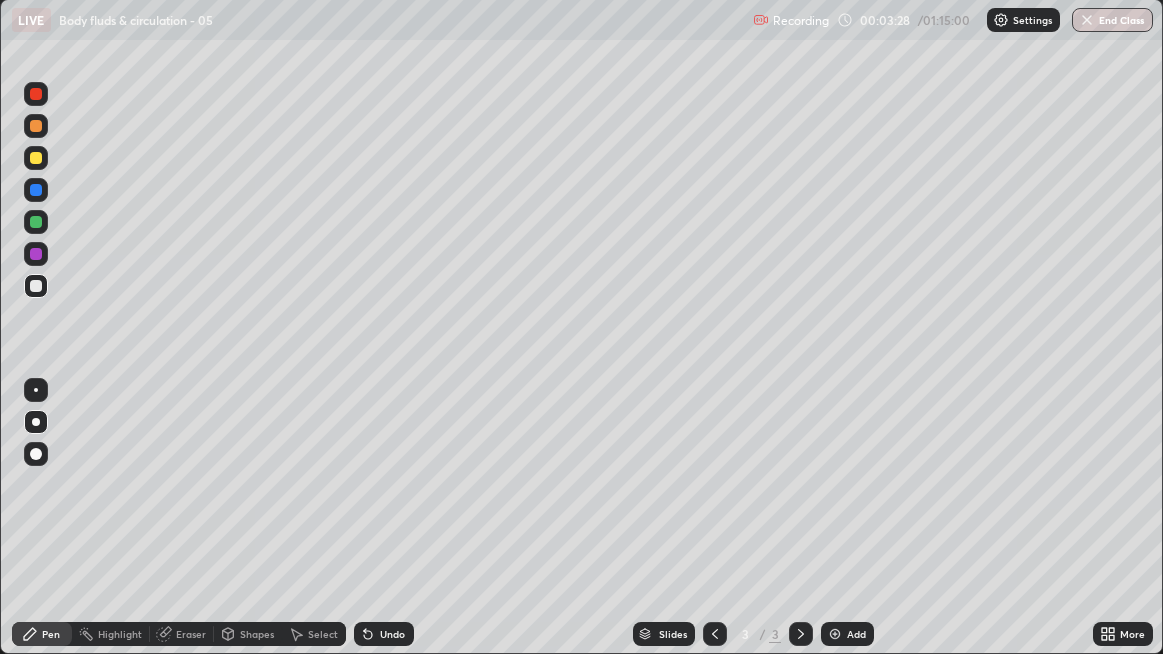 click at bounding box center [36, 286] 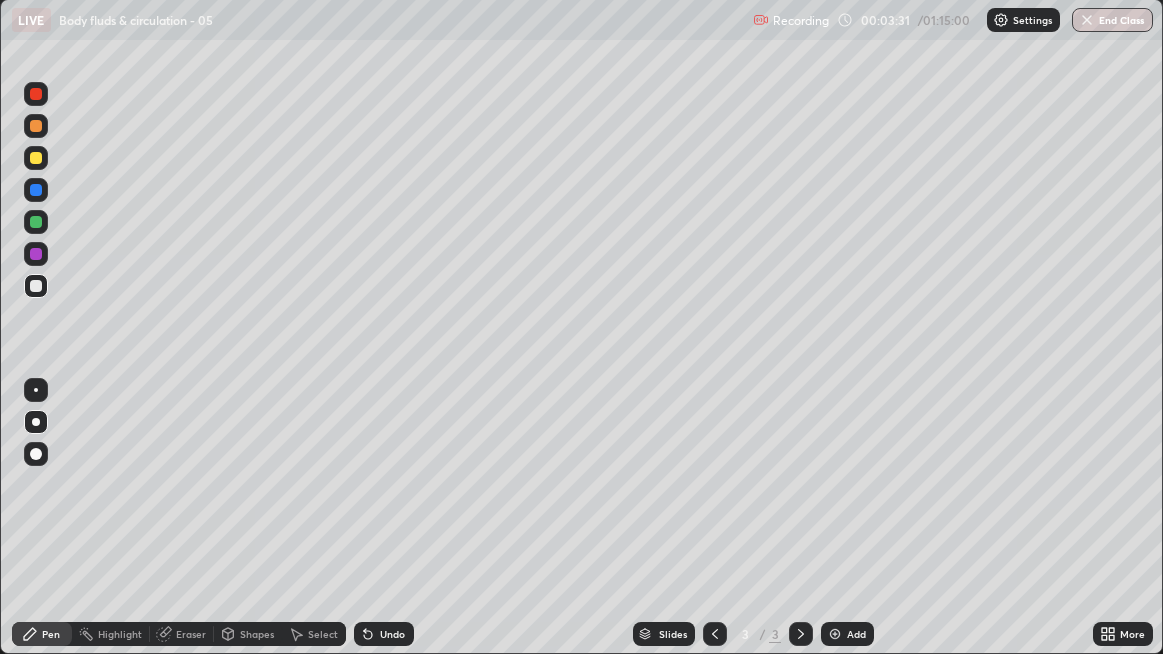 click at bounding box center (36, 286) 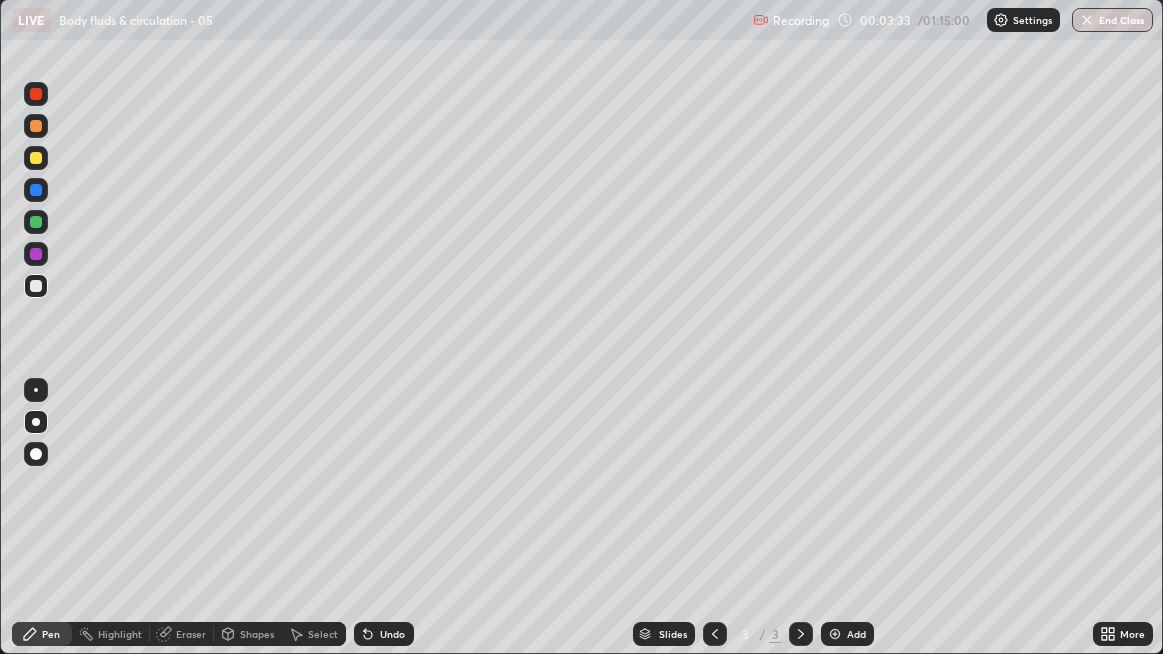 click on "Add" at bounding box center (856, 634) 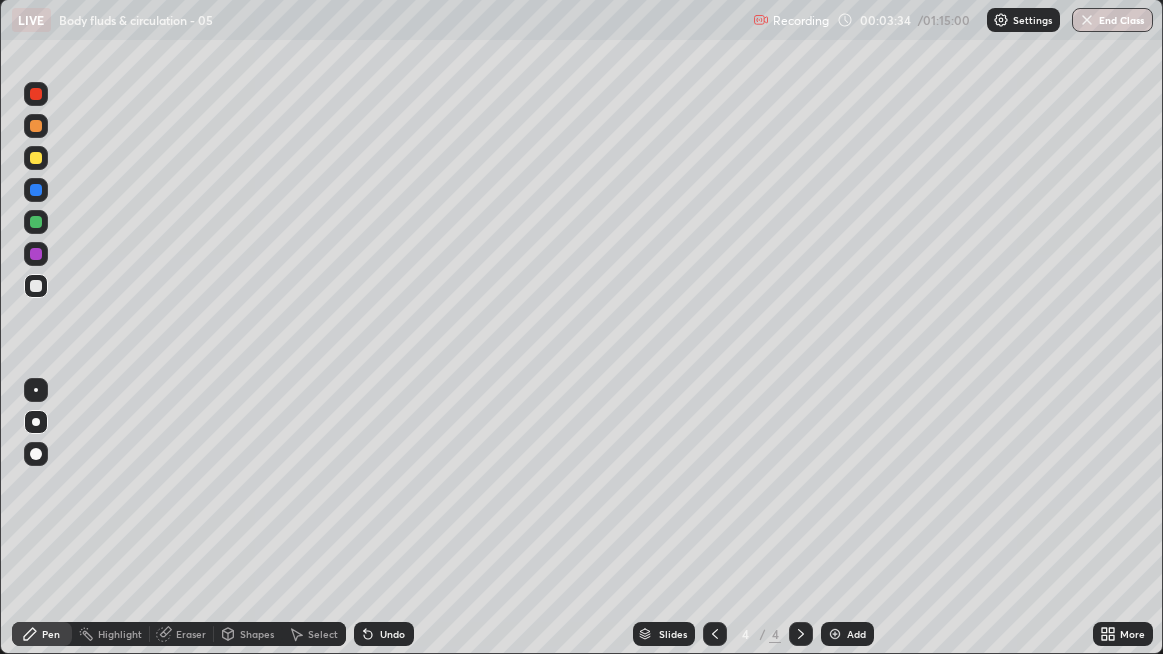 click at bounding box center (36, 286) 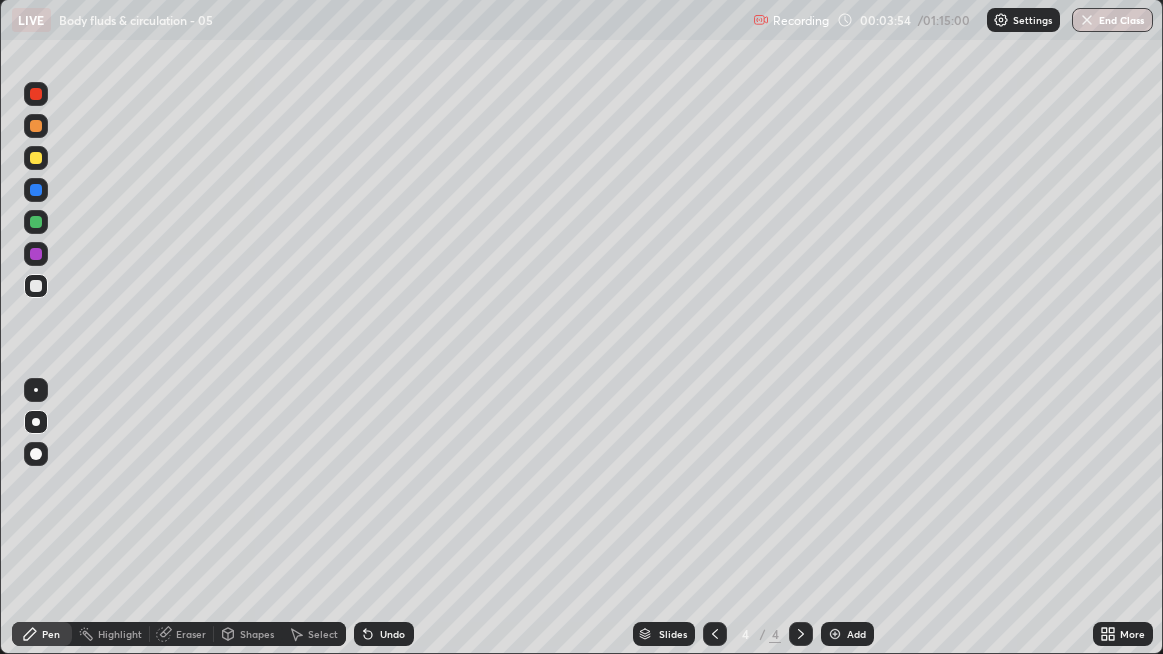 click at bounding box center [36, 190] 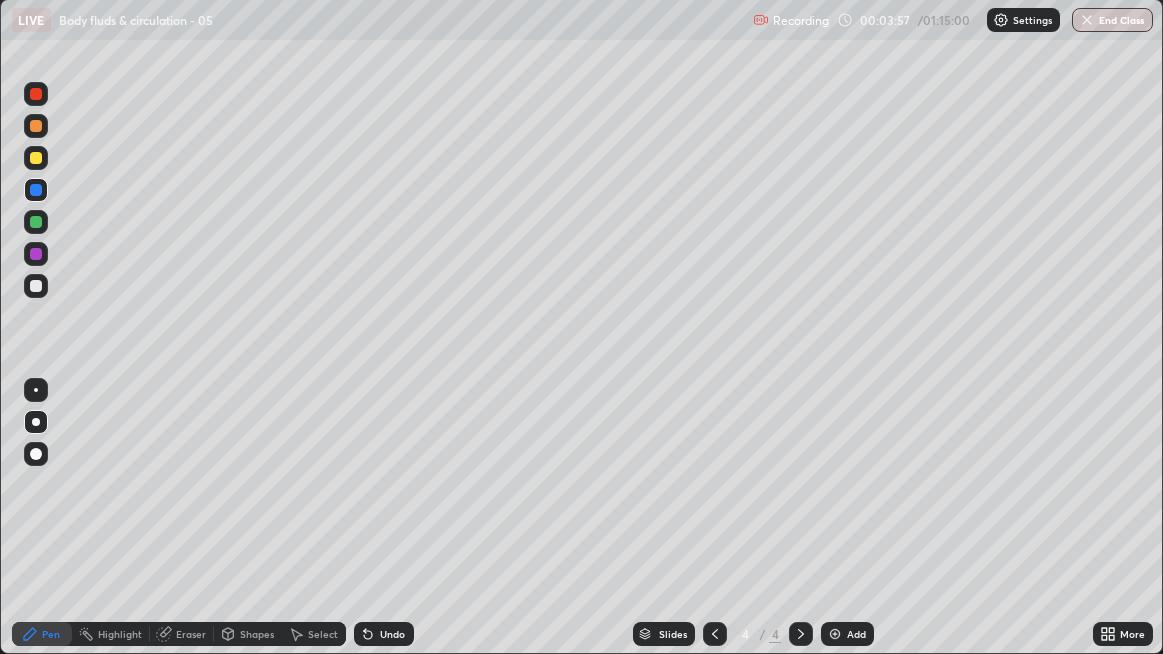 click at bounding box center (36, 286) 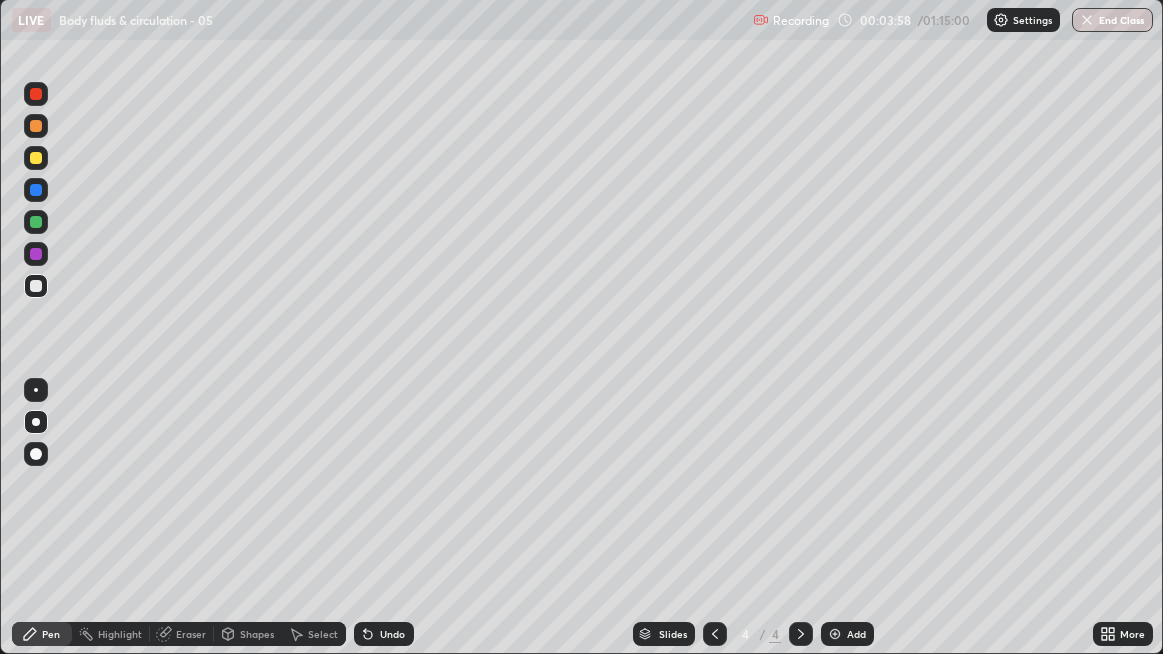 click at bounding box center (36, 190) 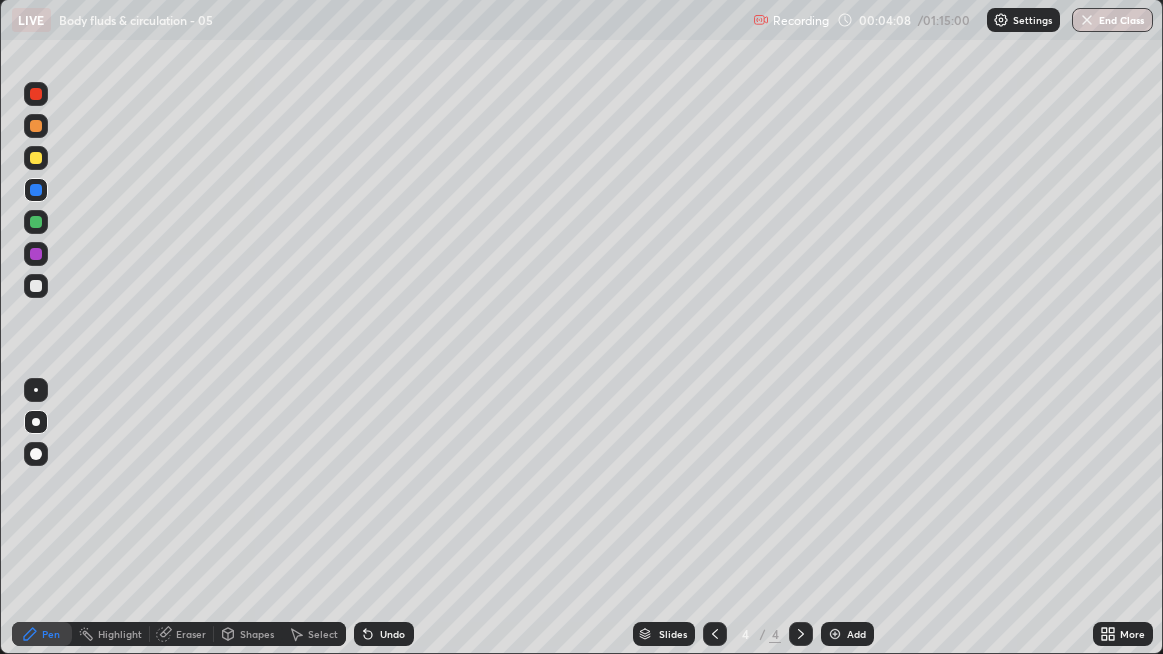 click at bounding box center (36, 254) 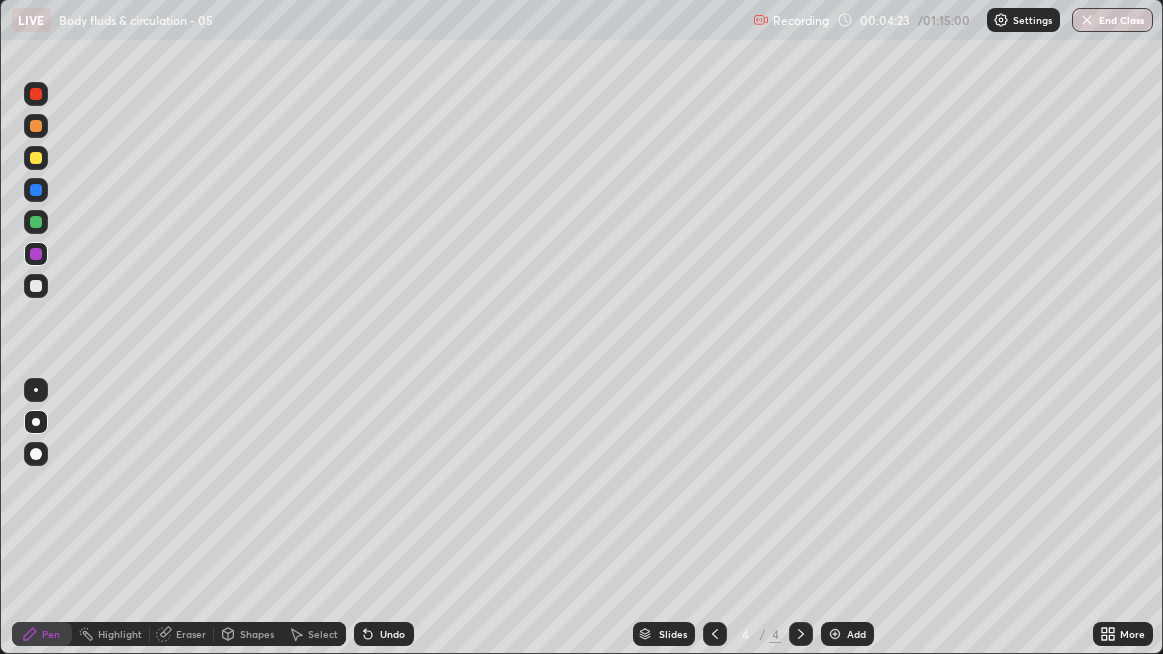 click at bounding box center (36, 158) 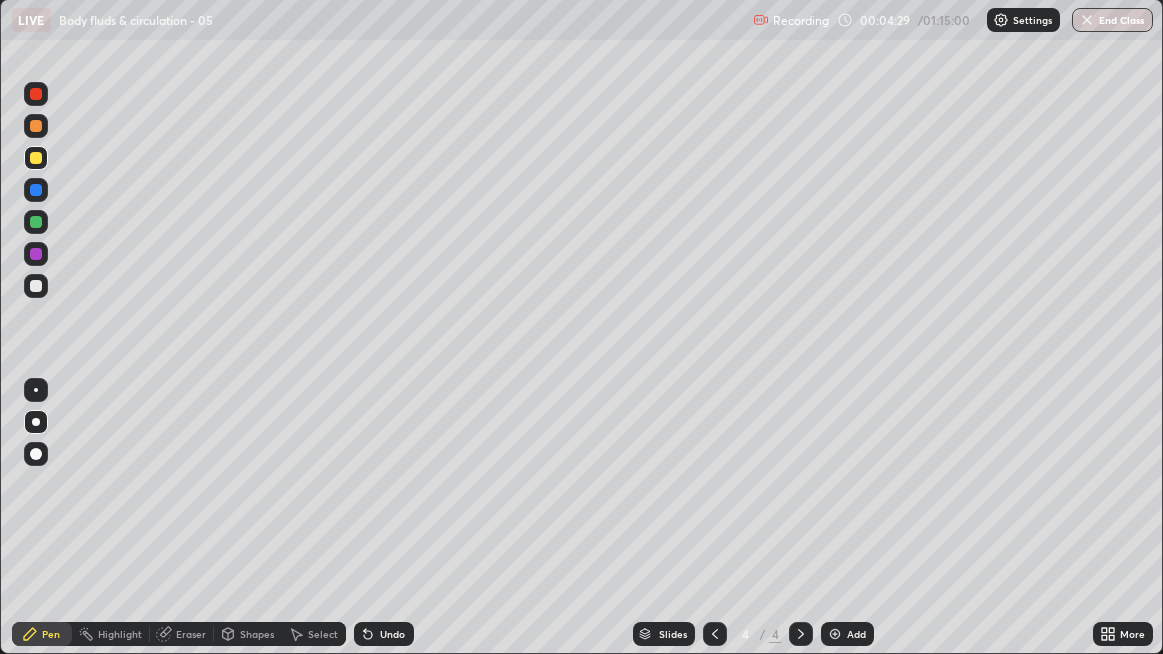 click at bounding box center [36, 222] 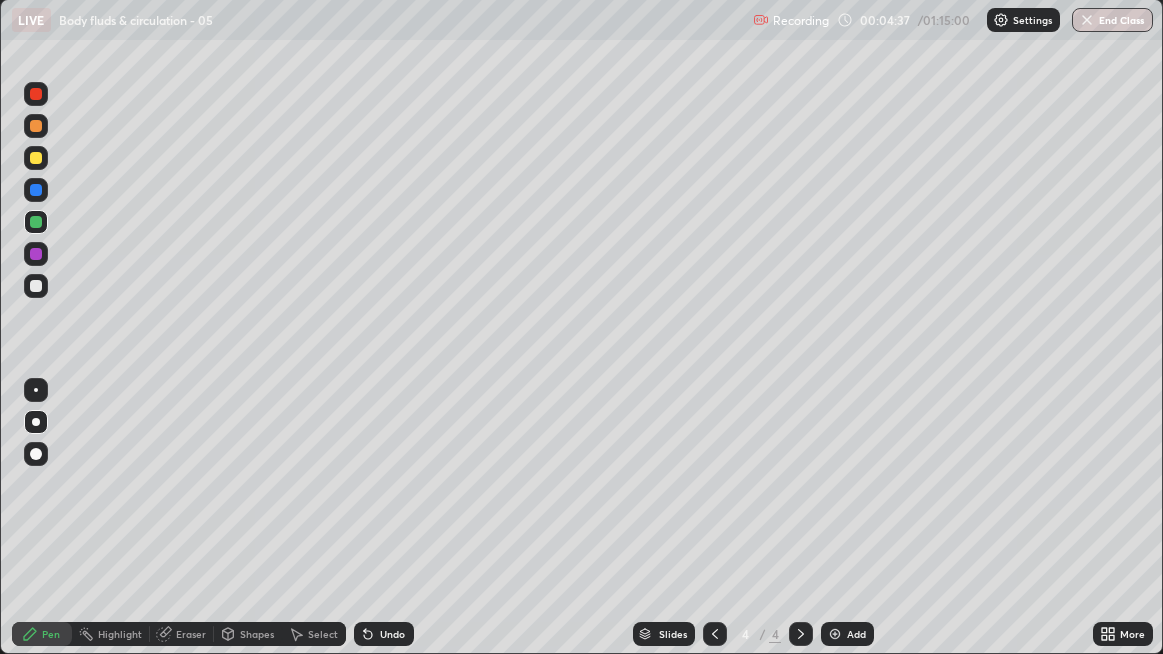 click at bounding box center (36, 158) 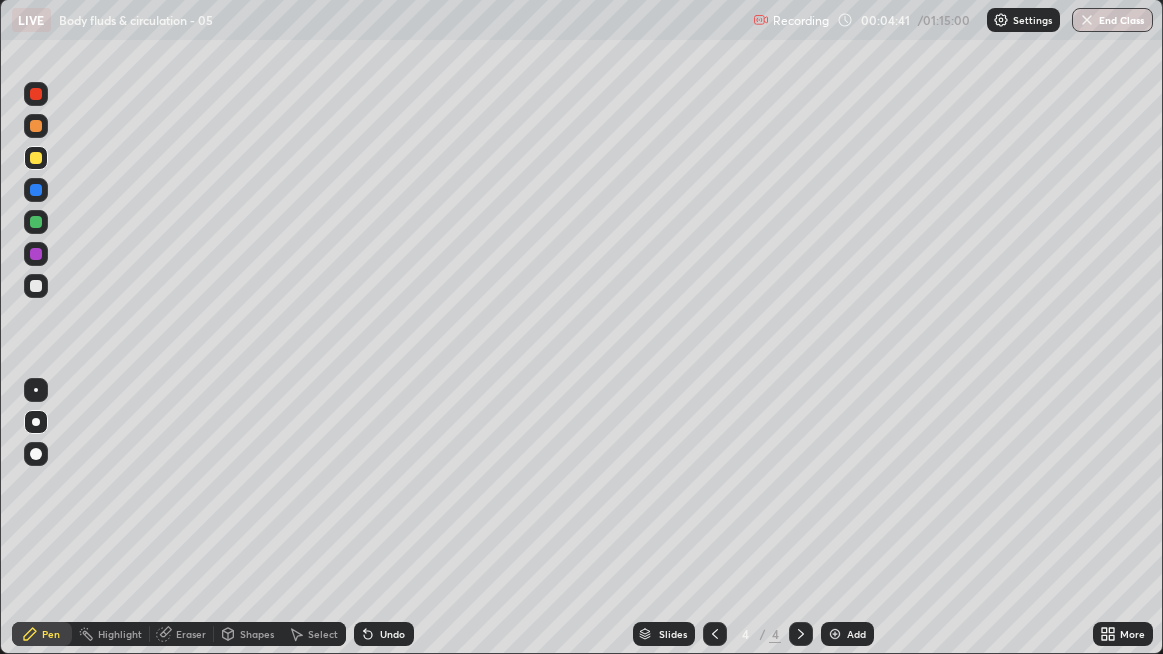 click at bounding box center [36, 286] 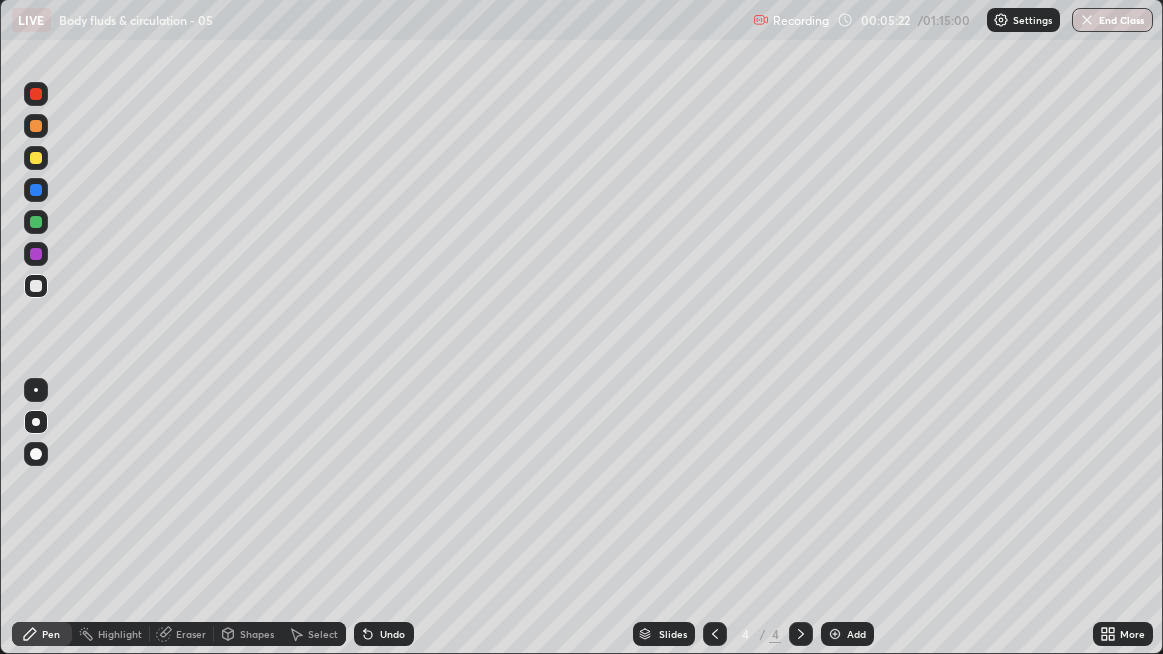 click at bounding box center [36, 190] 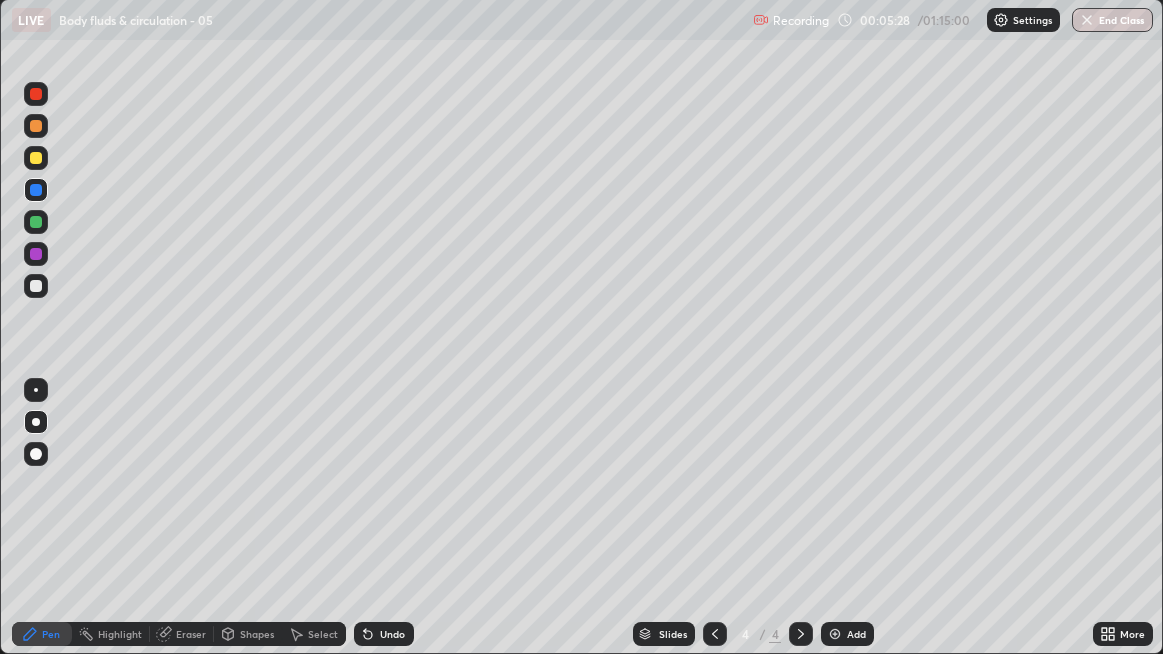 click on "Undo" at bounding box center [392, 634] 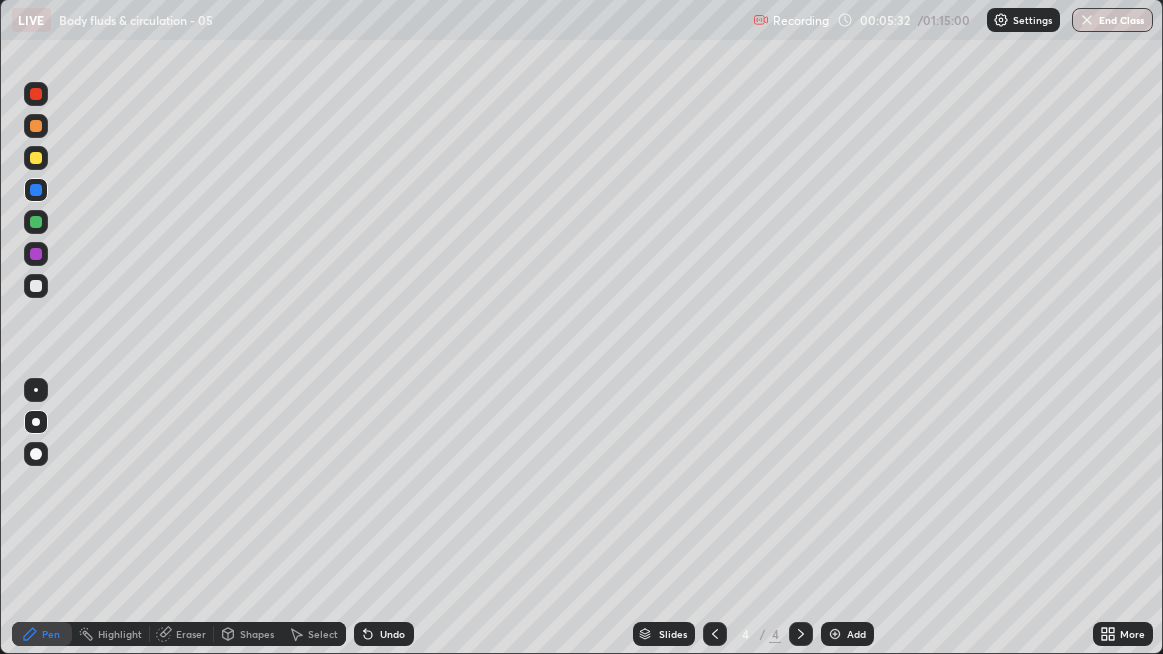 click at bounding box center (36, 286) 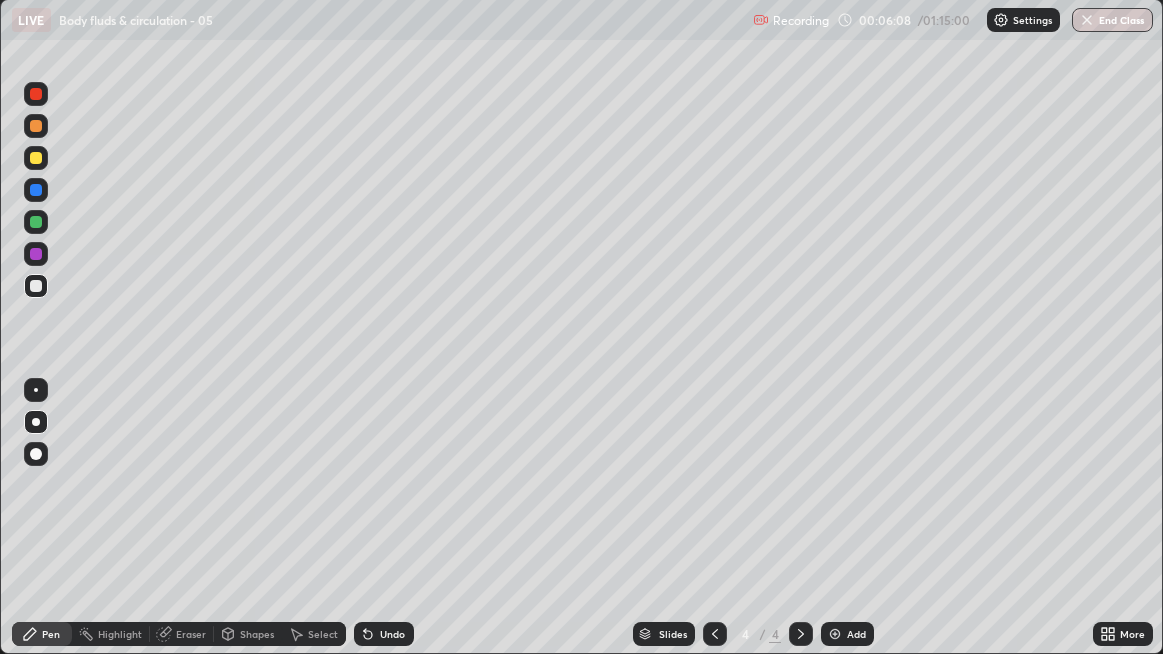 click at bounding box center [36, 286] 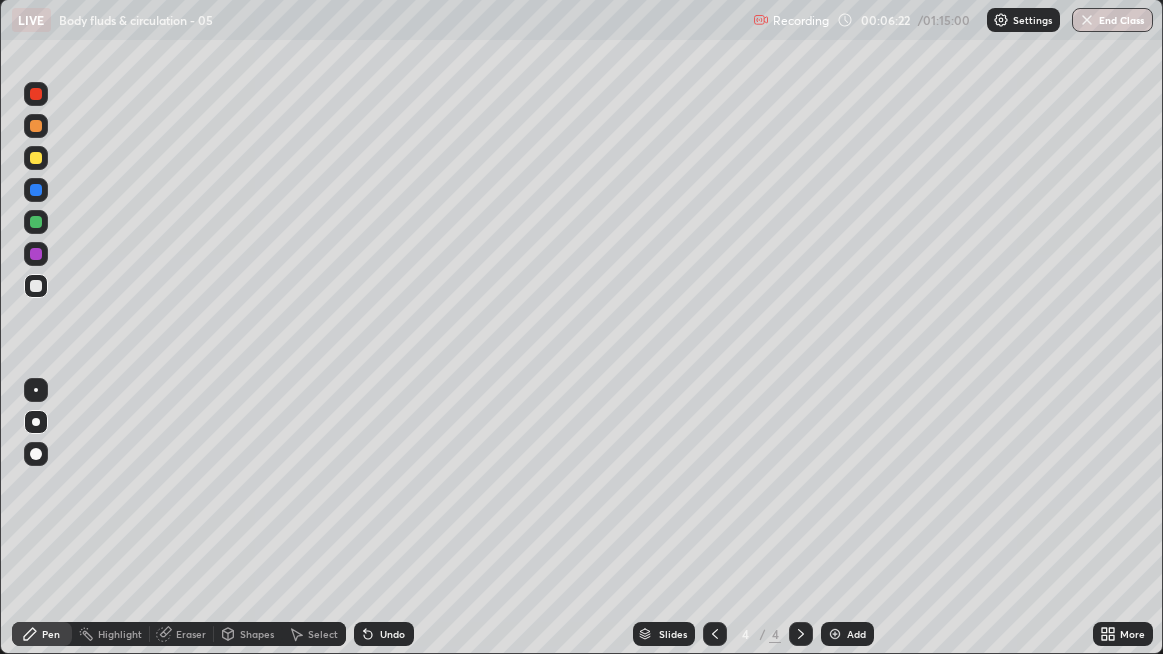 click at bounding box center (36, 254) 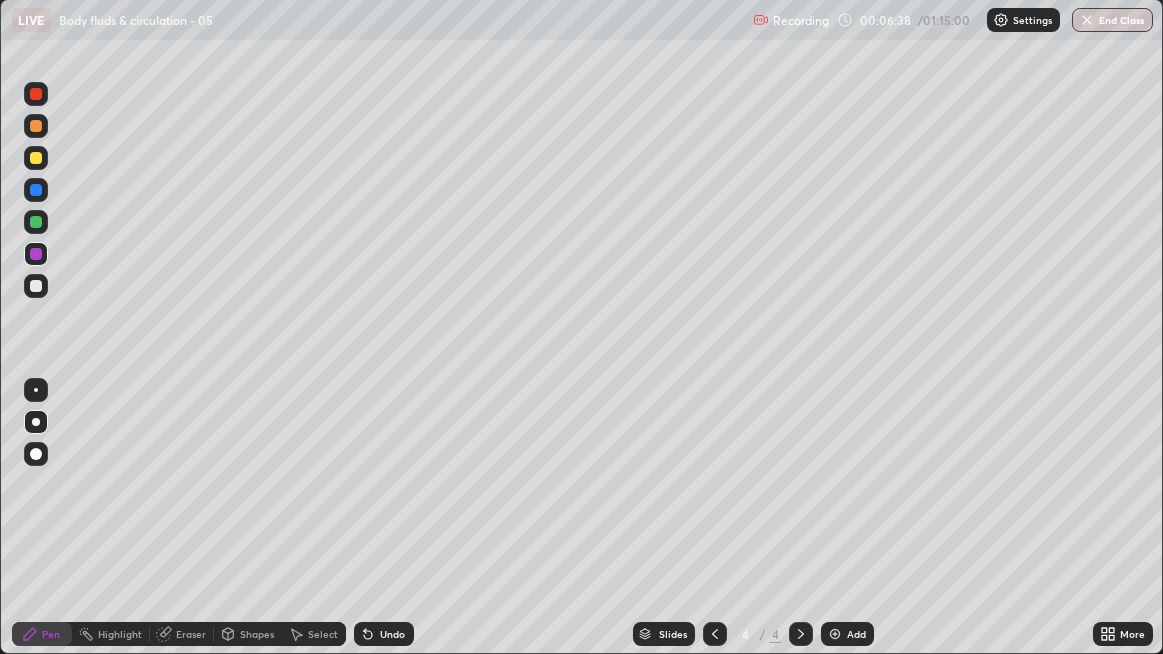 click at bounding box center [36, 254] 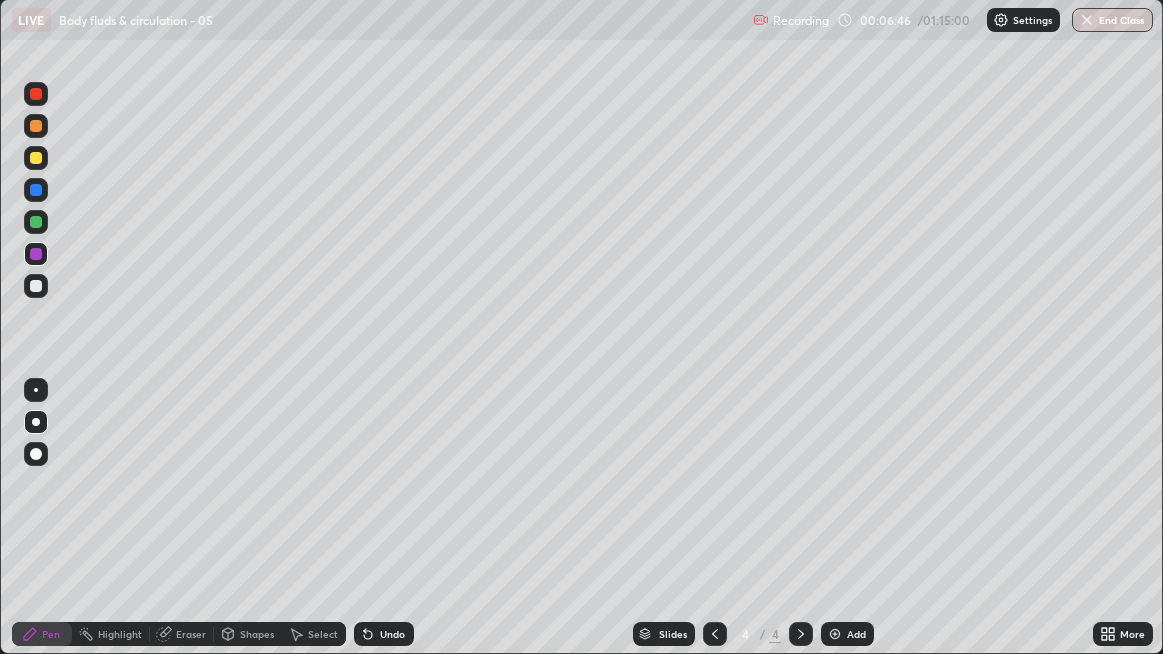 click at bounding box center (36, 158) 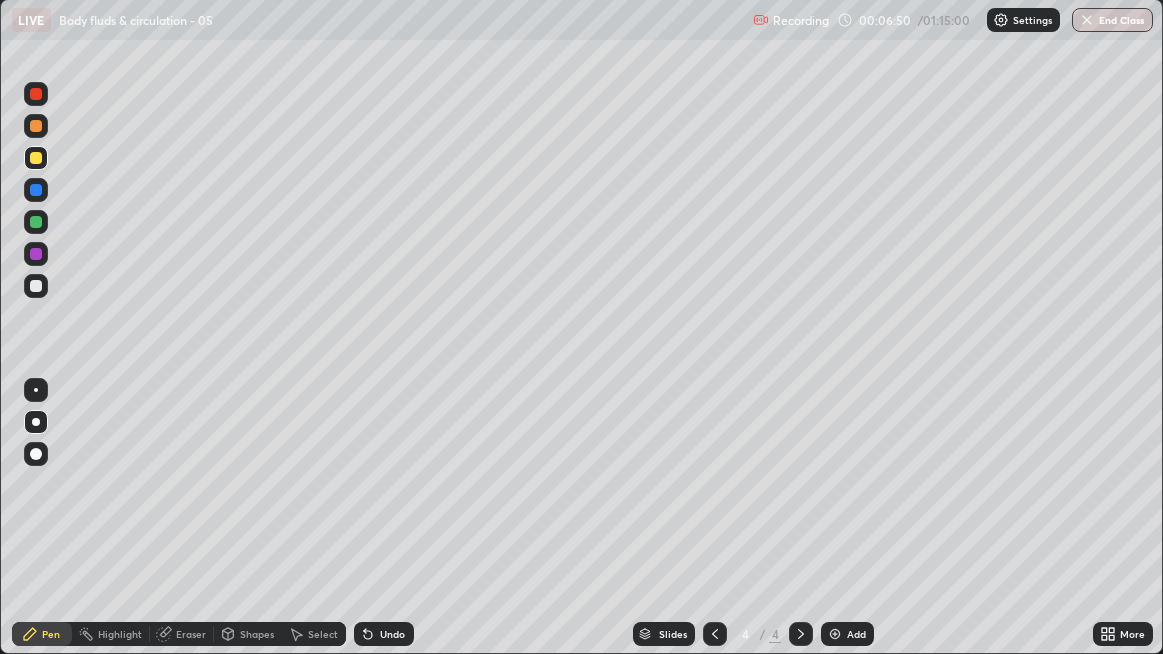 click at bounding box center (36, 222) 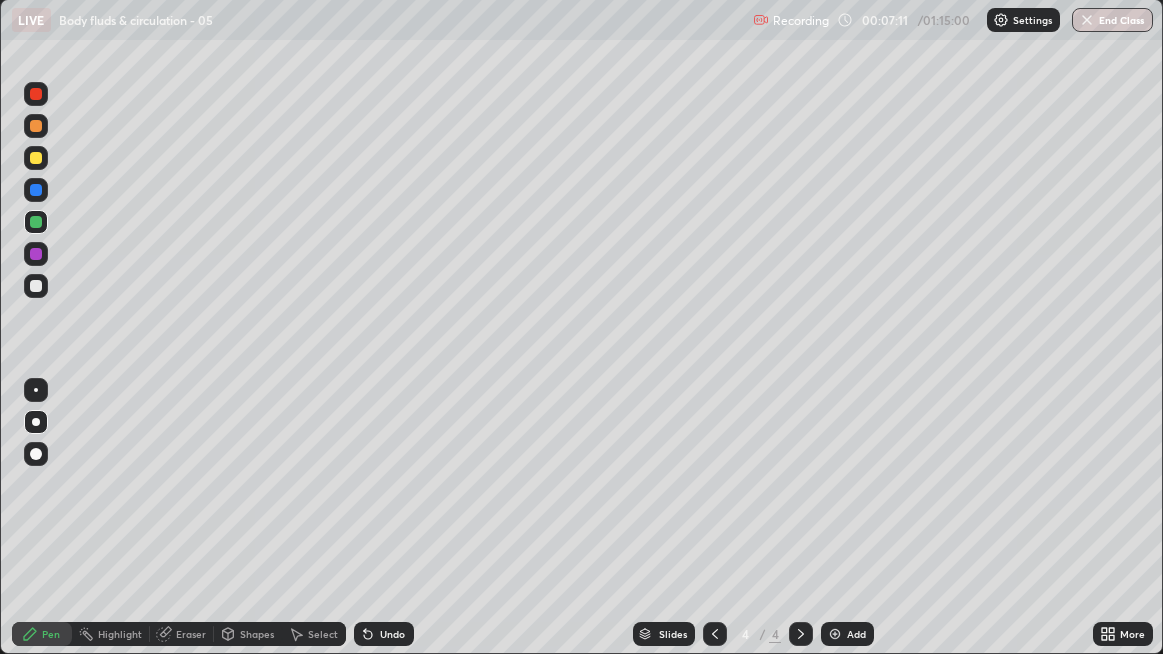 click at bounding box center (36, 286) 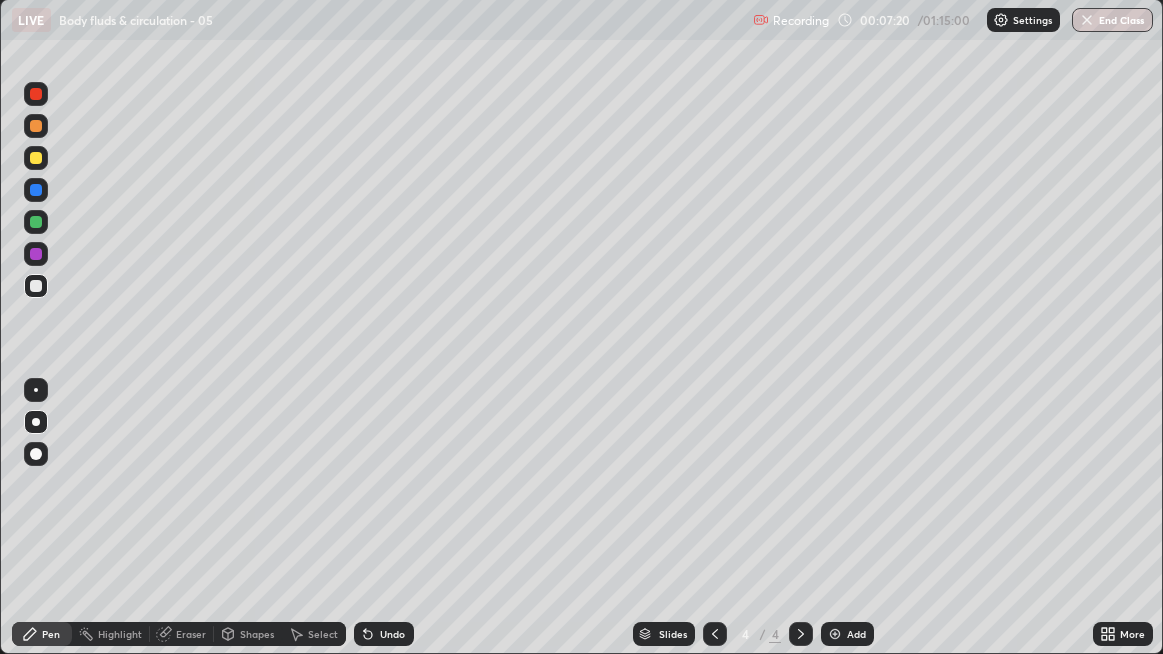 click at bounding box center [36, 158] 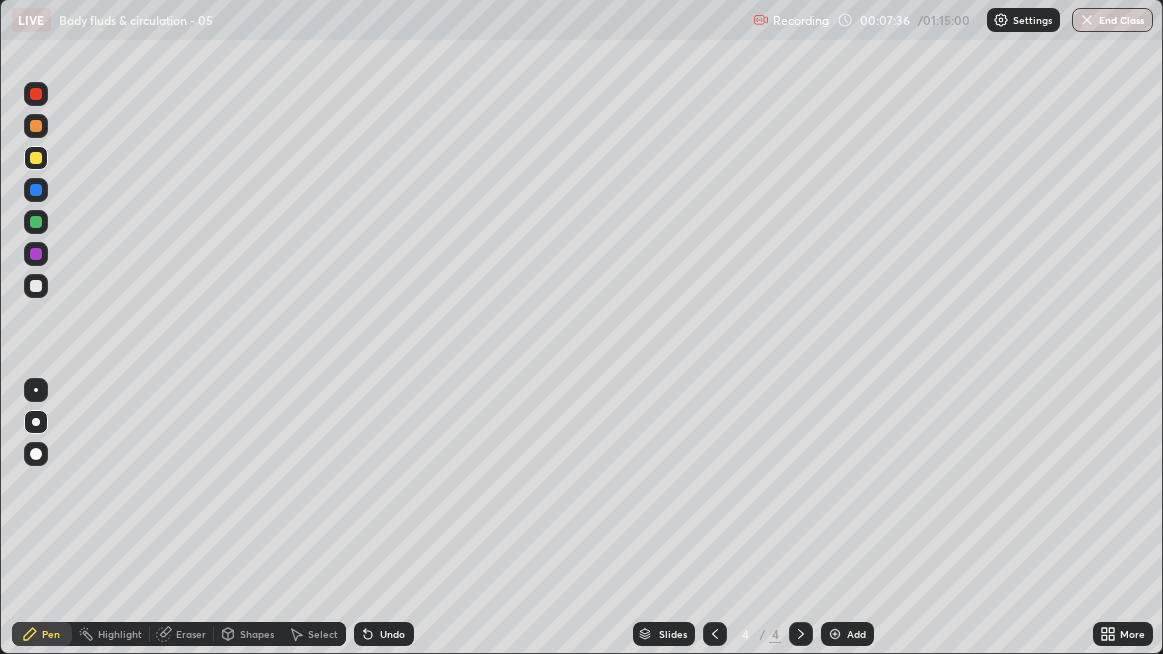 click at bounding box center [36, 286] 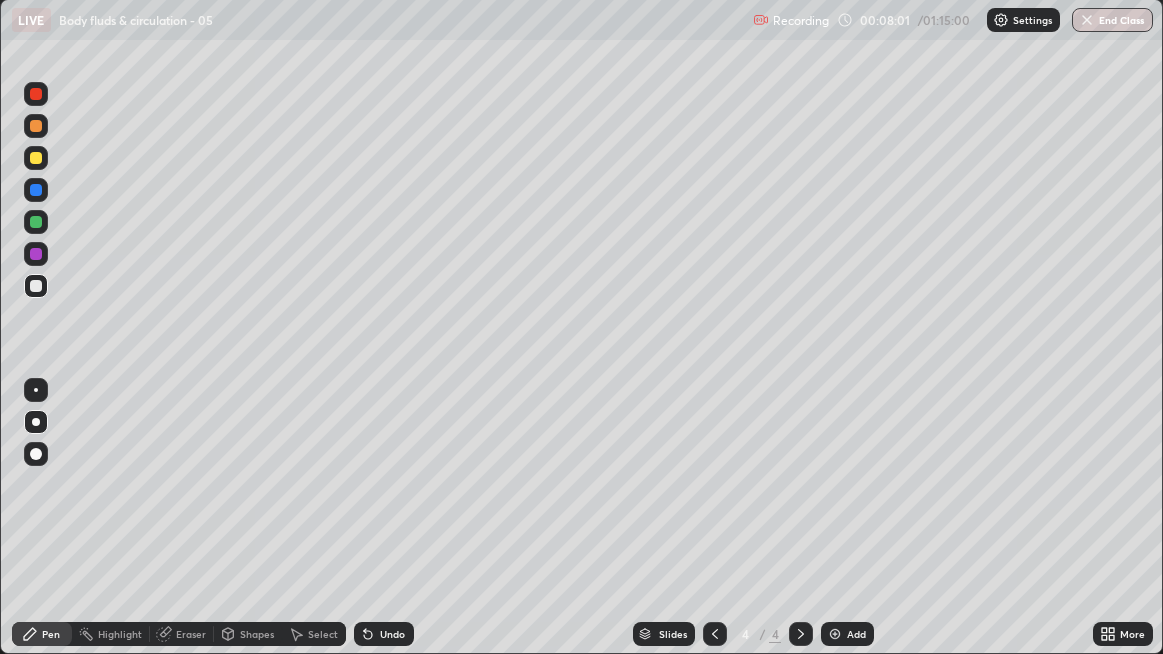 click at bounding box center [36, 286] 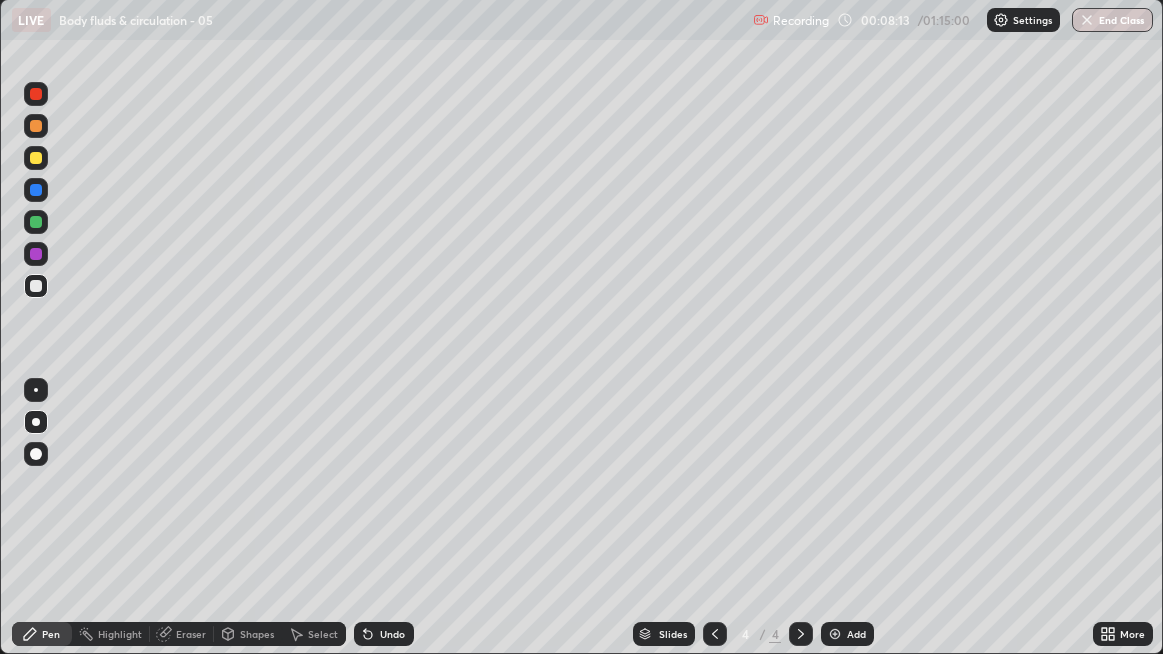 click at bounding box center [36, 286] 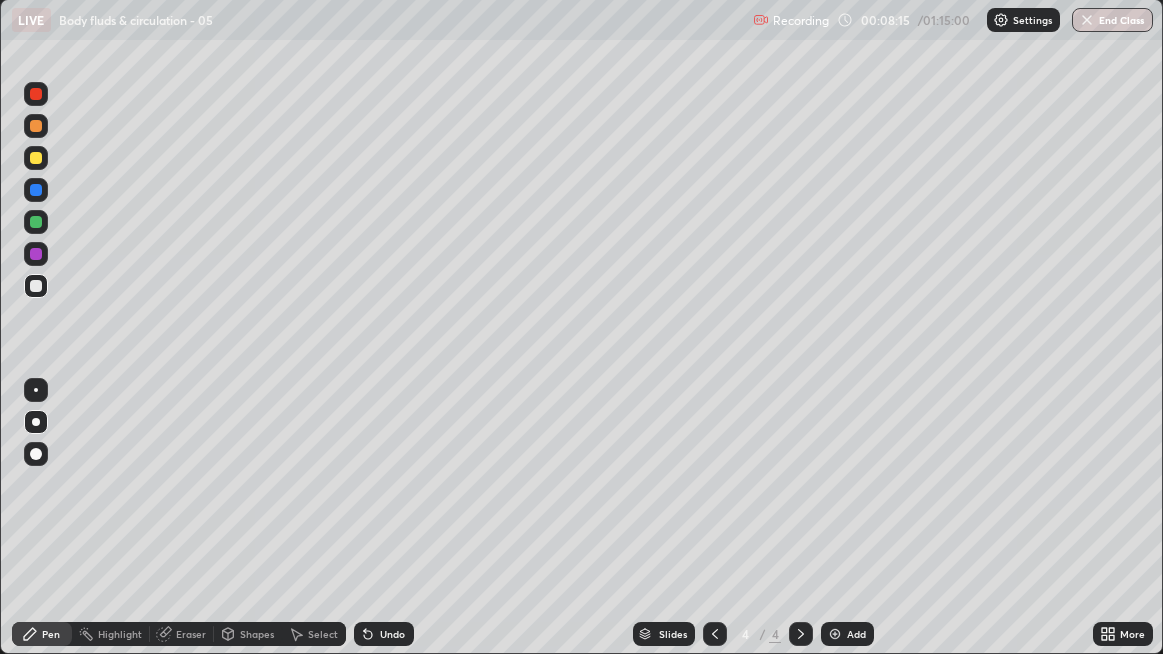 click at bounding box center [36, 286] 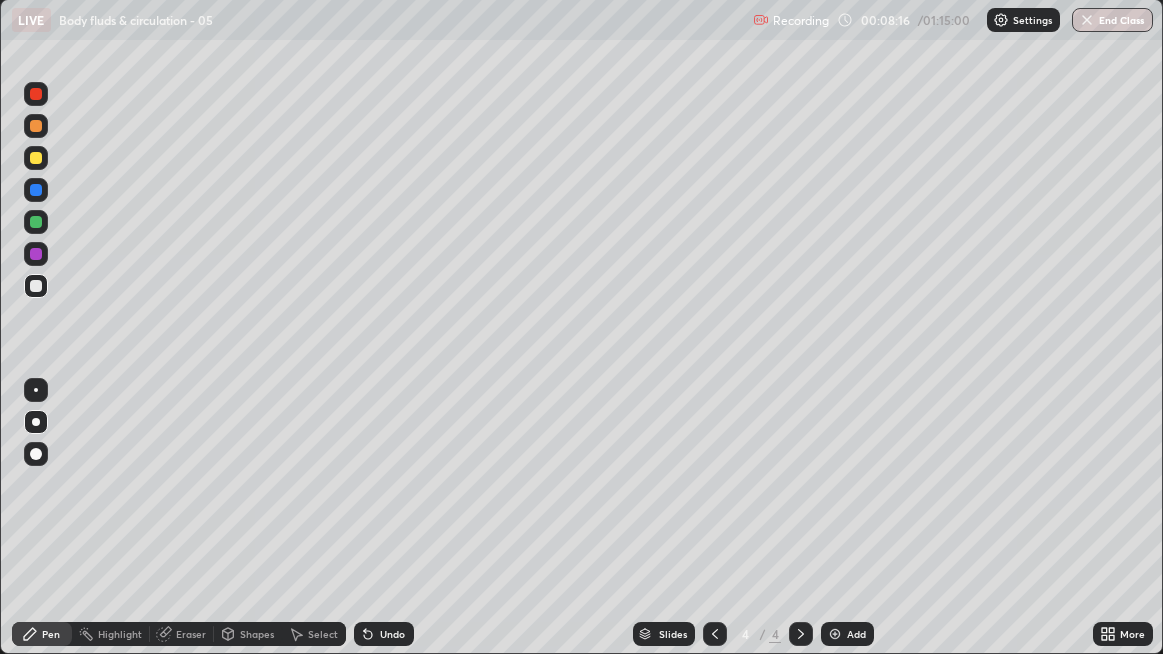 click at bounding box center (36, 254) 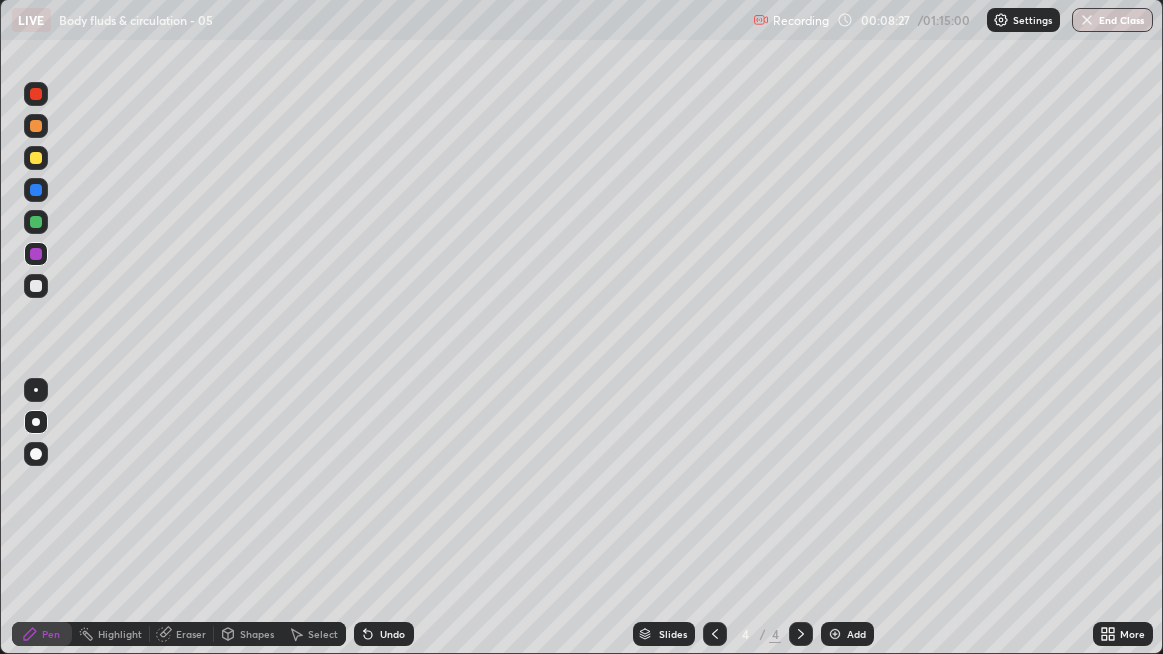 click at bounding box center [36, 286] 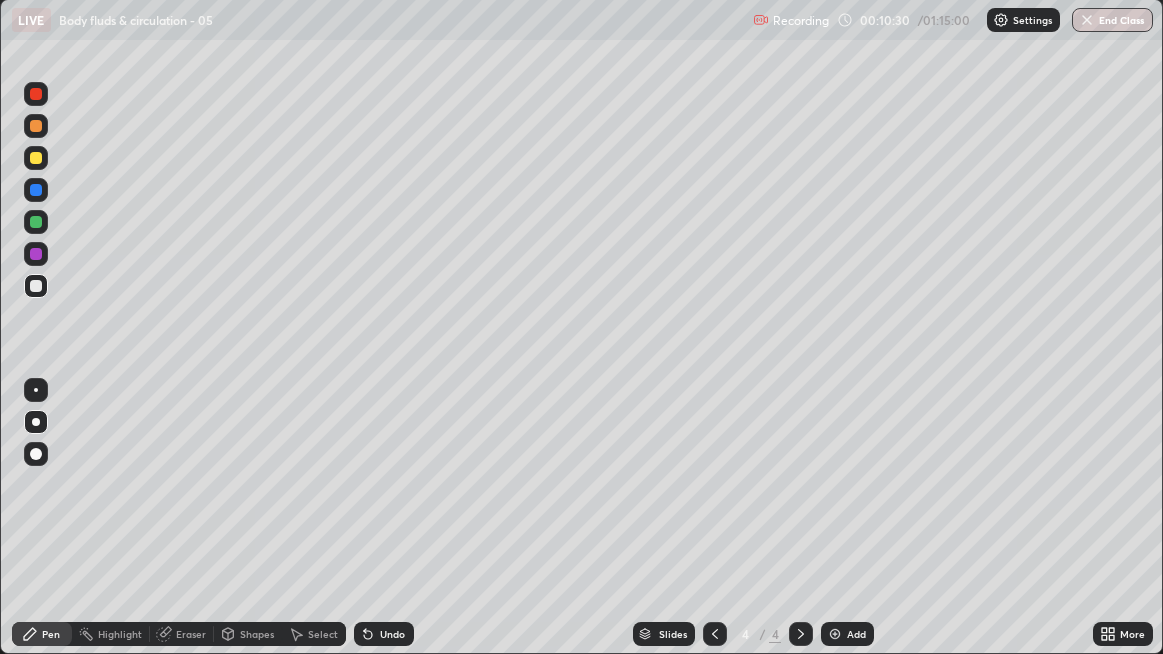 click on "Undo" at bounding box center (392, 634) 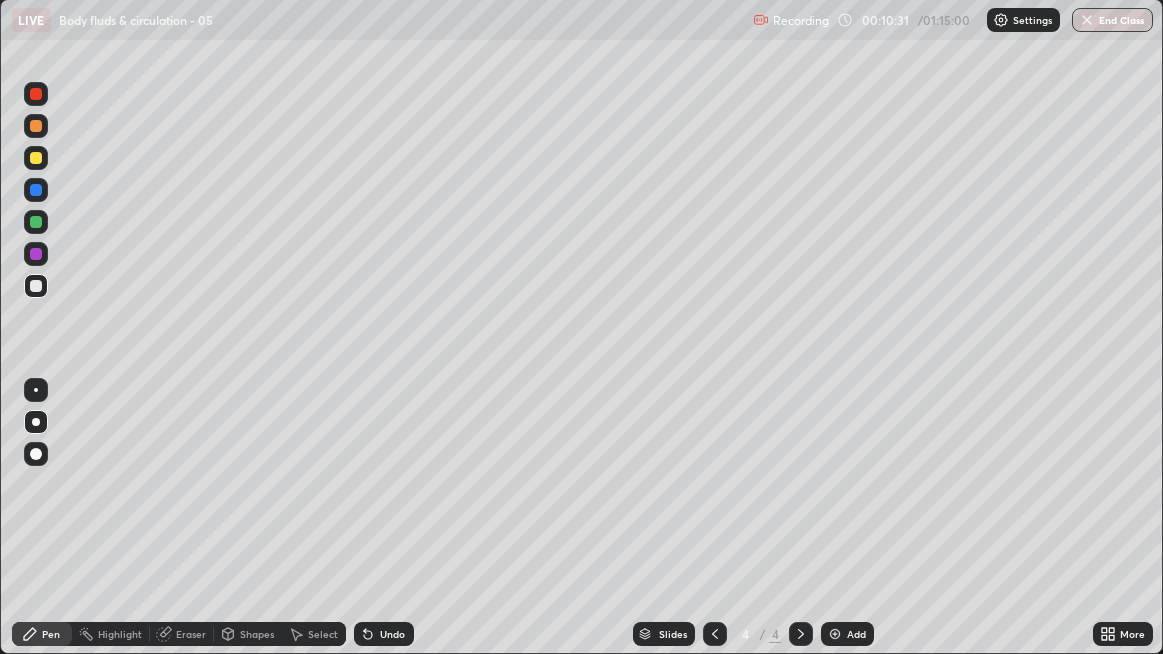 click on "Undo" at bounding box center [392, 634] 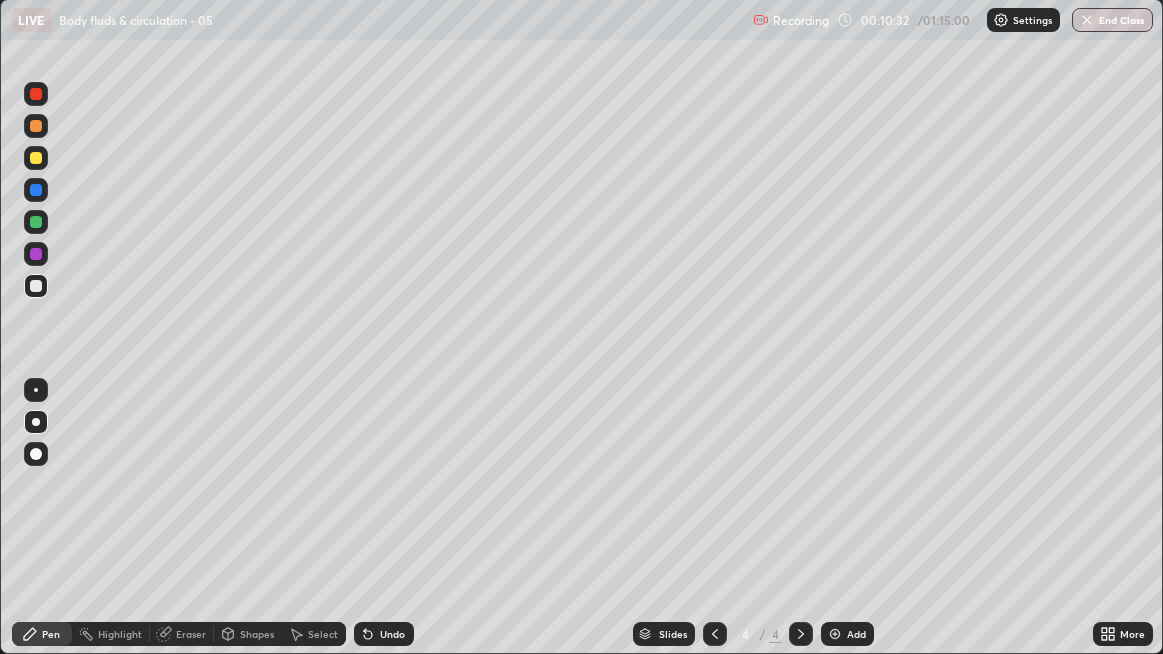 click on "Undo" at bounding box center [384, 634] 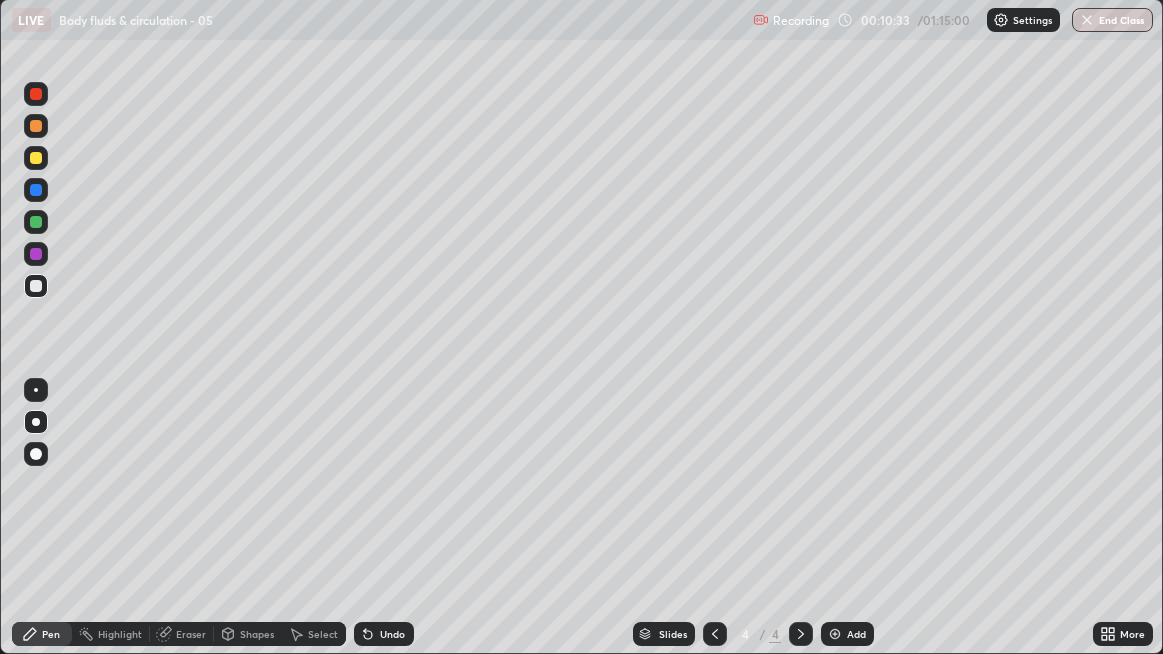 click on "Undo" at bounding box center (392, 634) 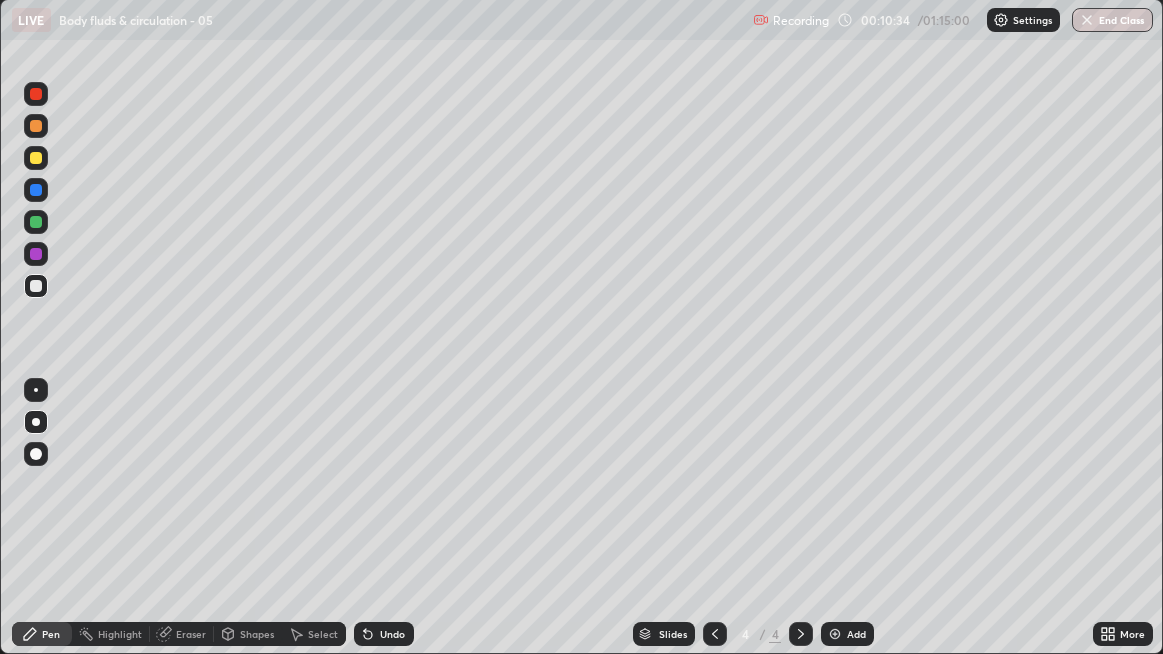click on "Undo" at bounding box center [392, 634] 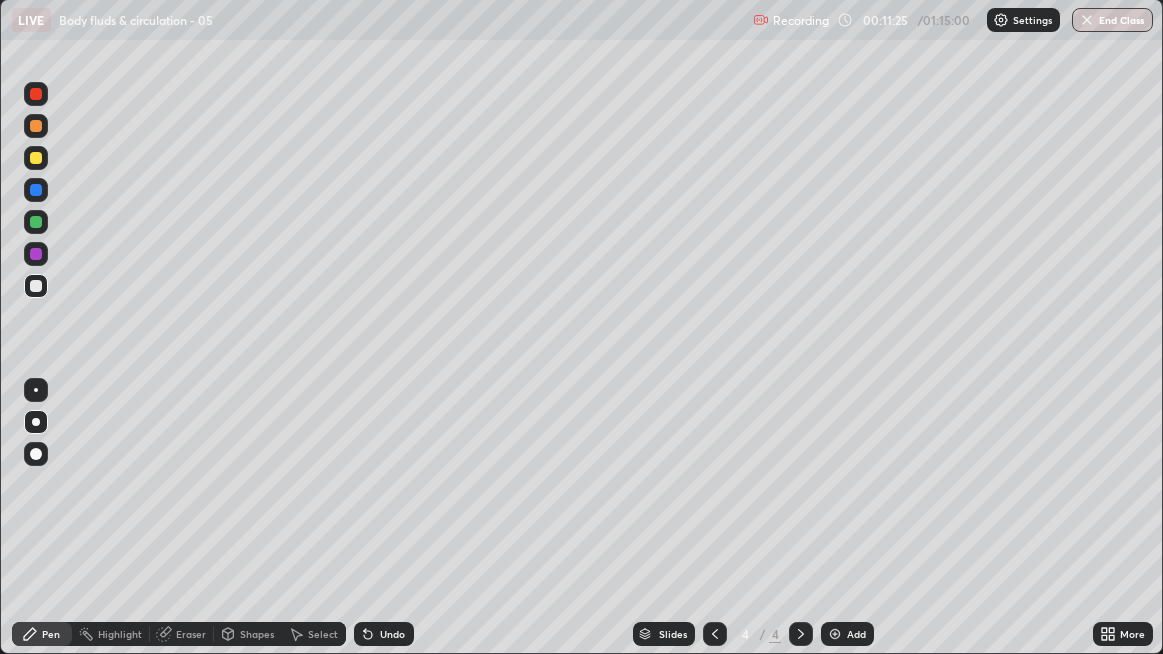 click at bounding box center [36, 286] 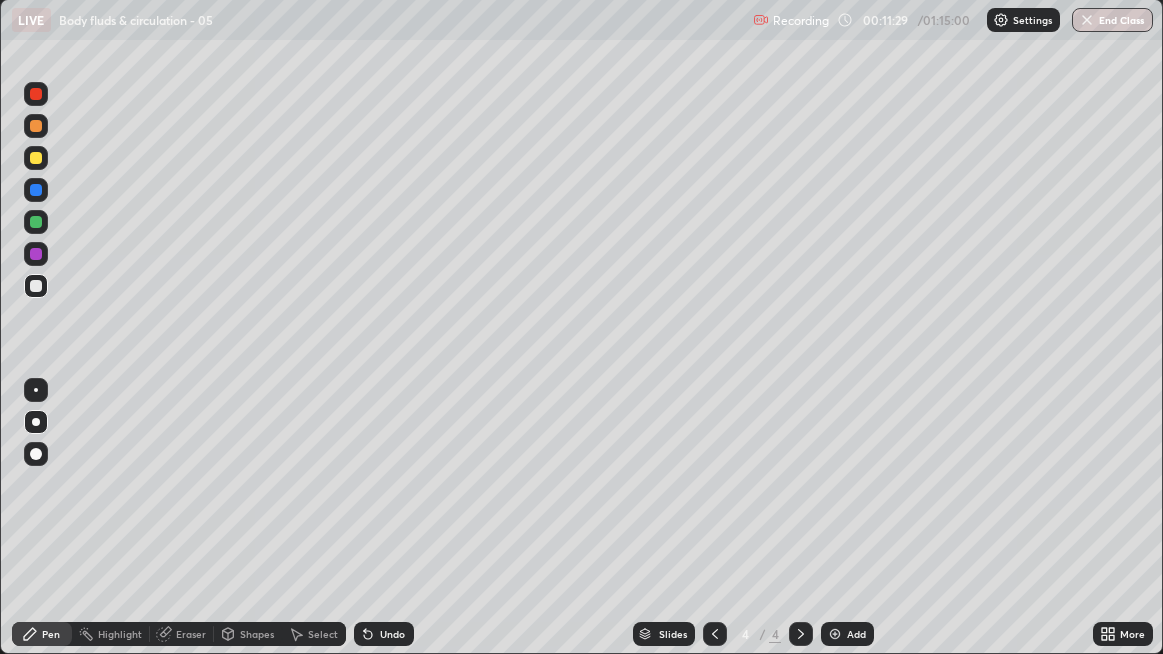 click on "Add" at bounding box center (847, 634) 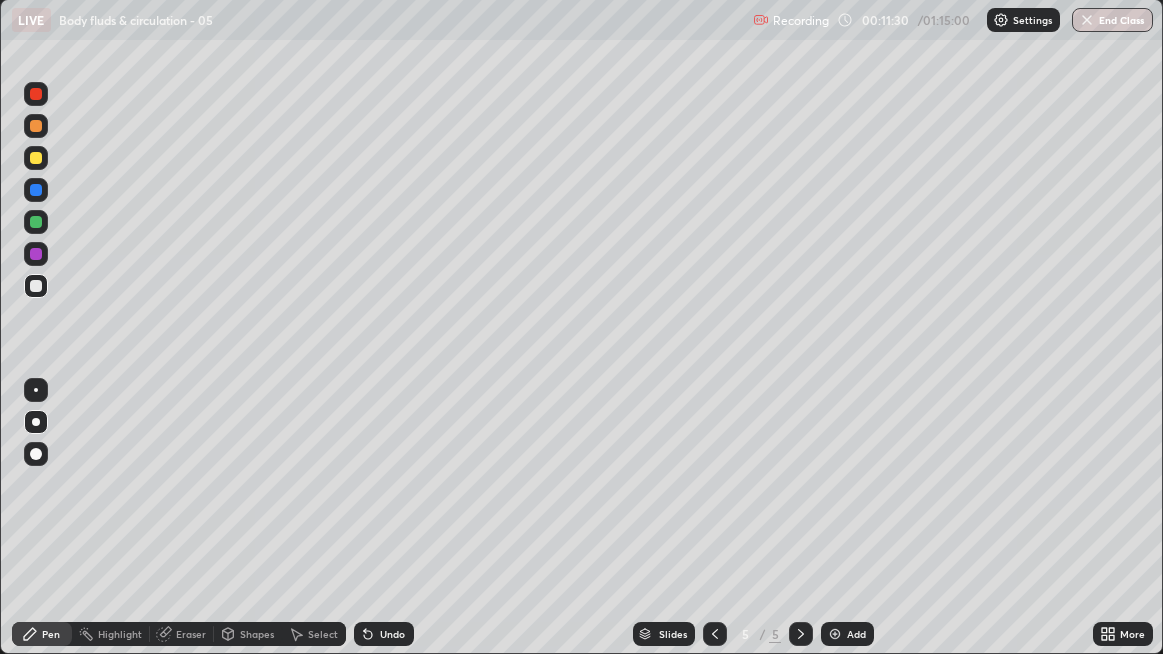 click at bounding box center [36, 190] 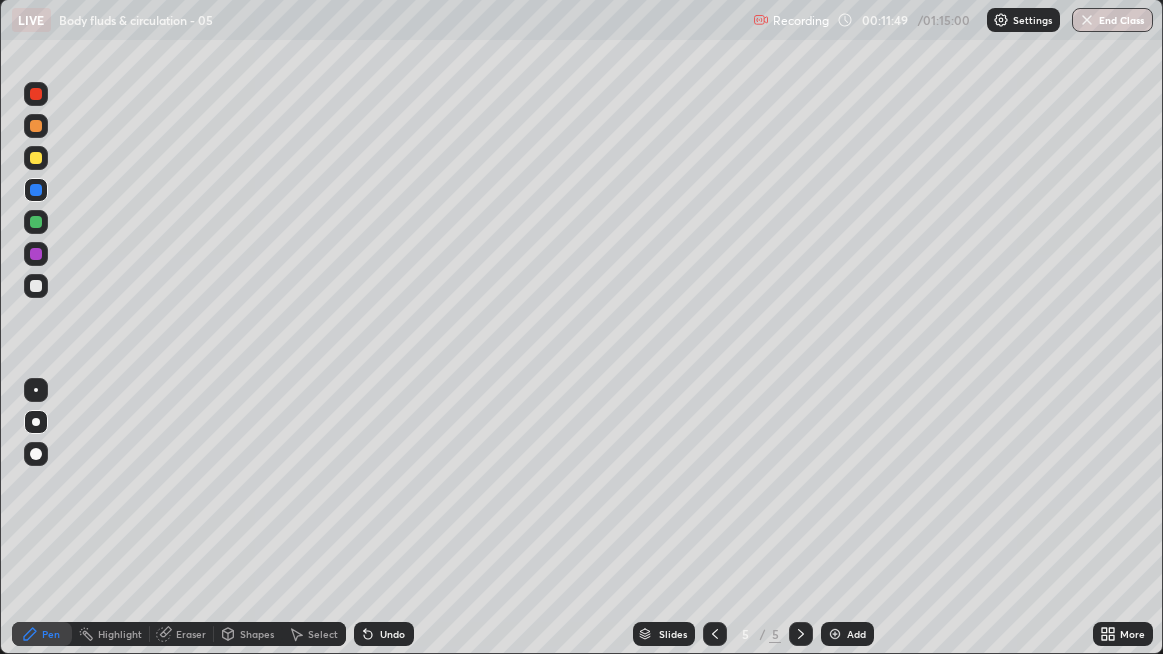 click at bounding box center [36, 286] 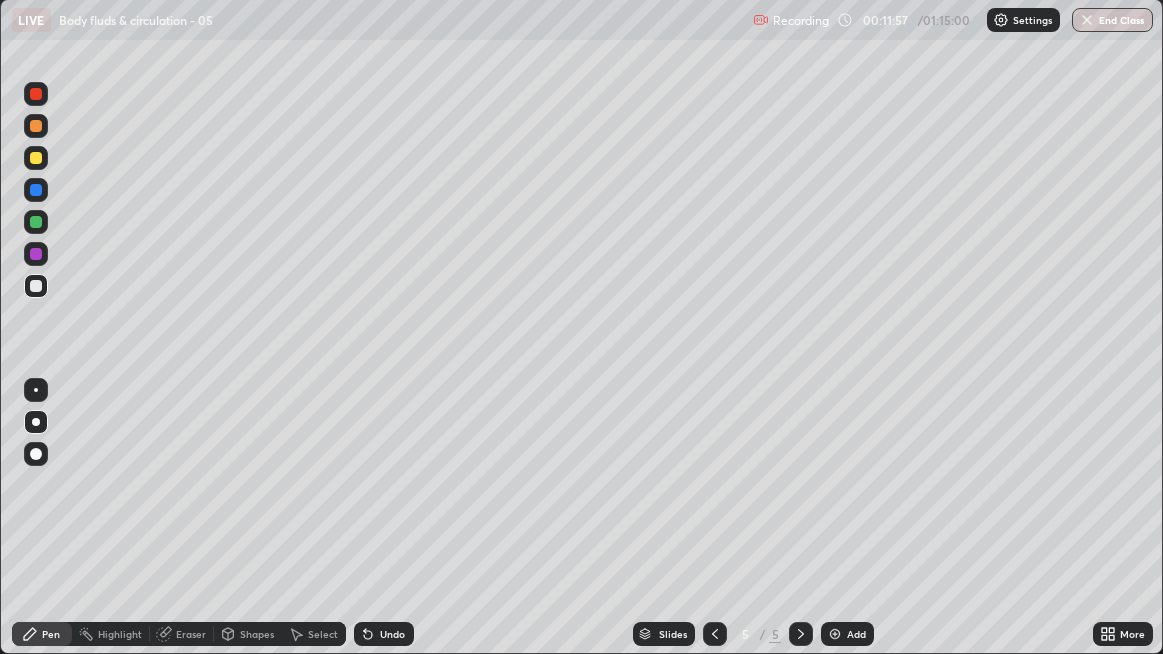 click at bounding box center [36, 286] 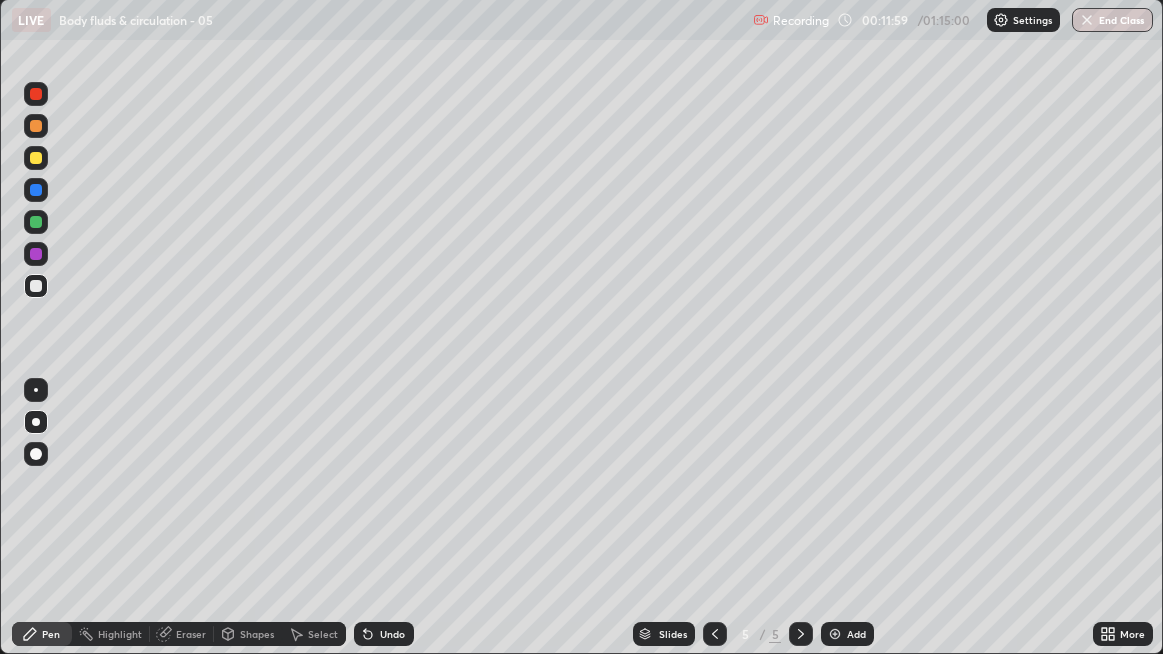 click at bounding box center (36, 286) 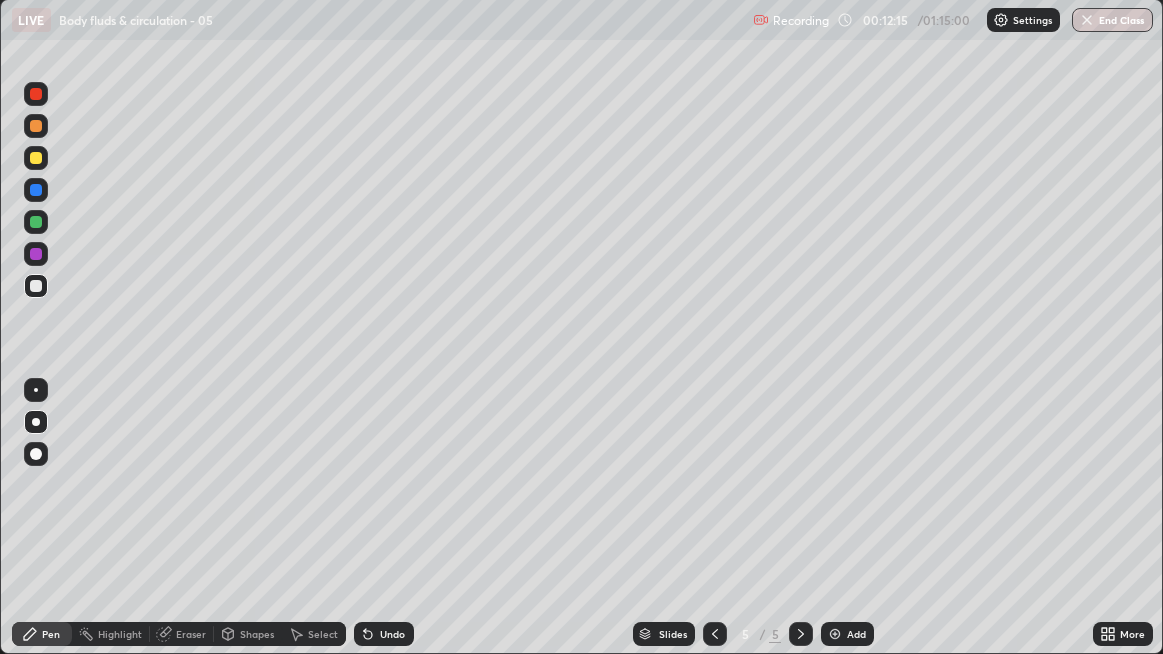 click at bounding box center [36, 286] 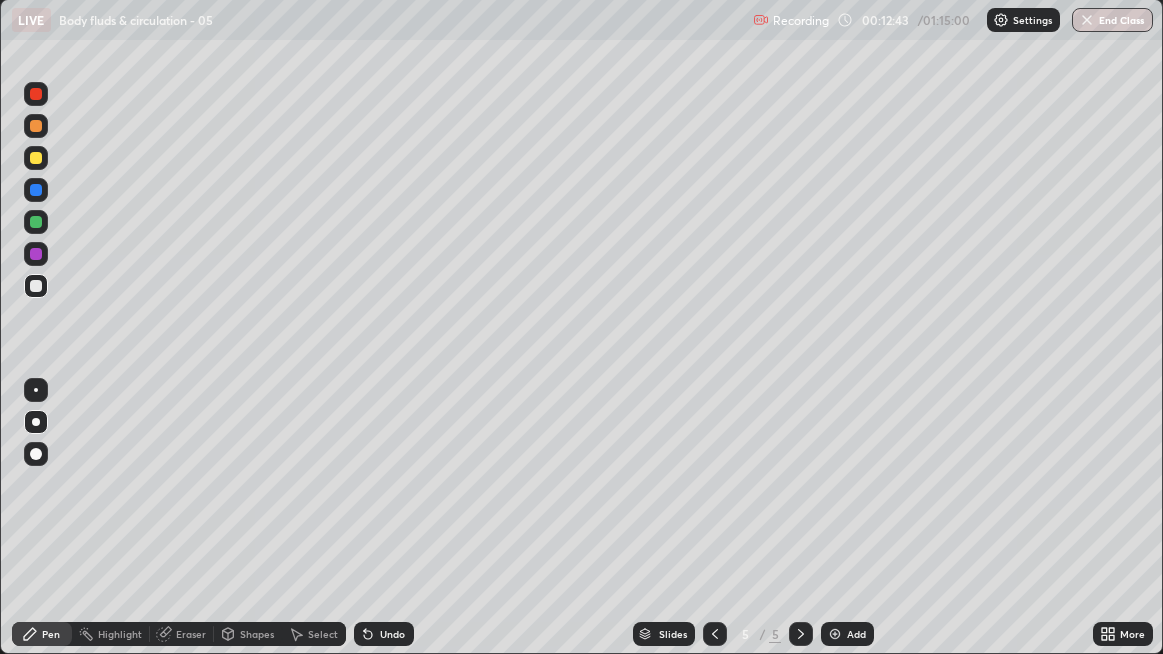 click at bounding box center (36, 286) 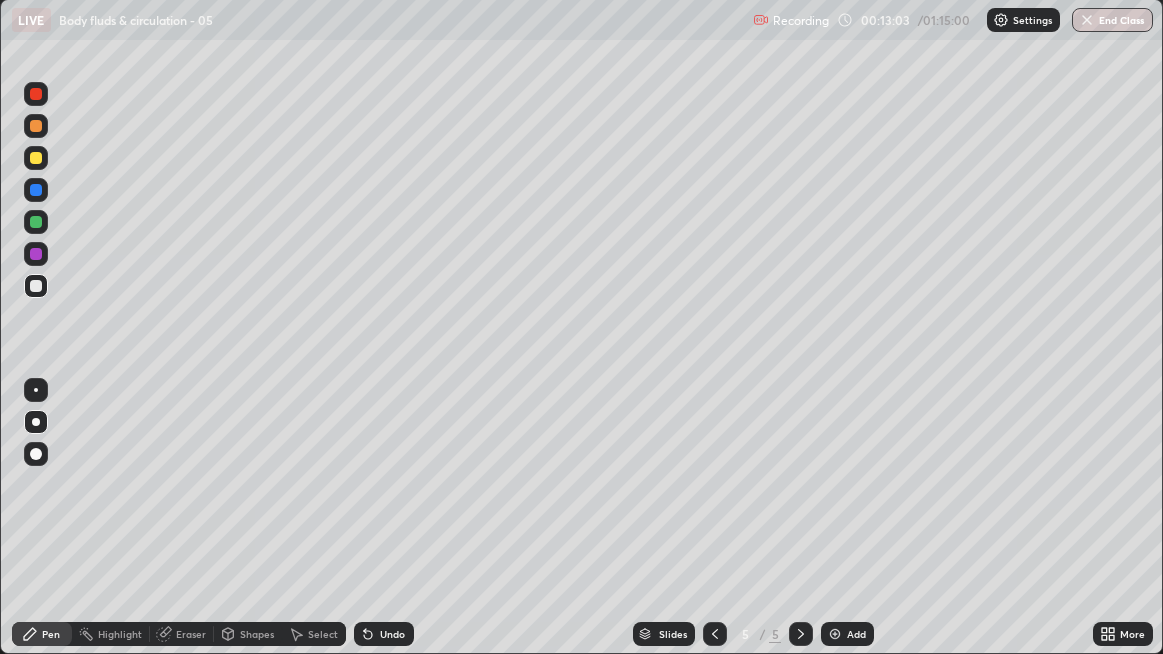click at bounding box center [36, 158] 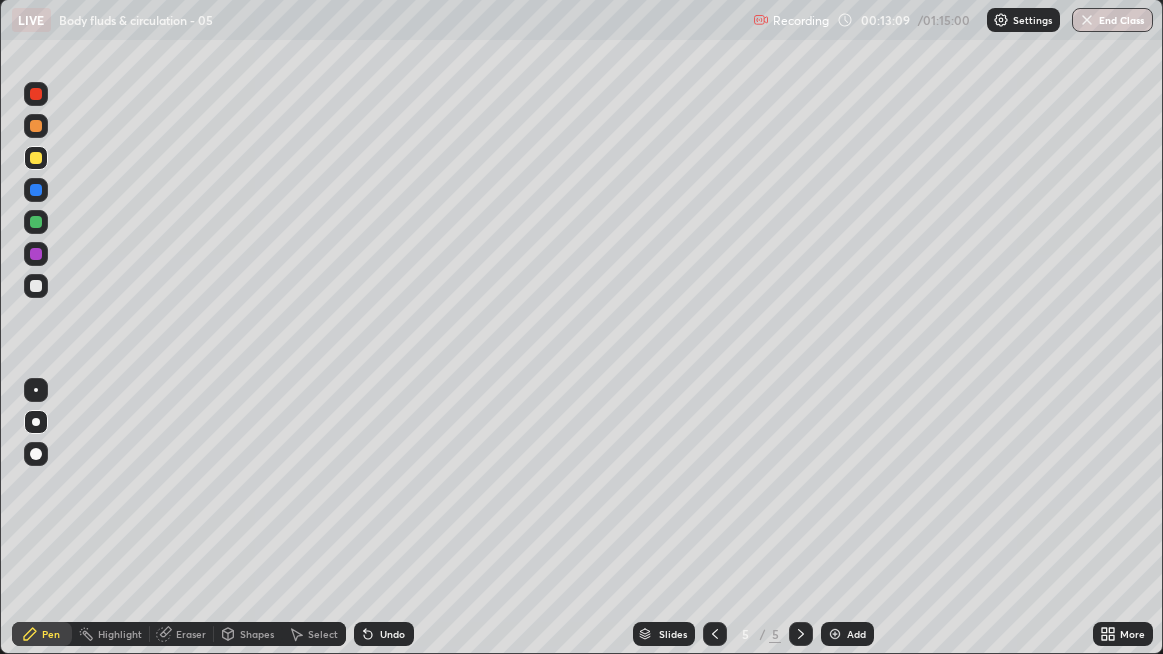 click at bounding box center [36, 158] 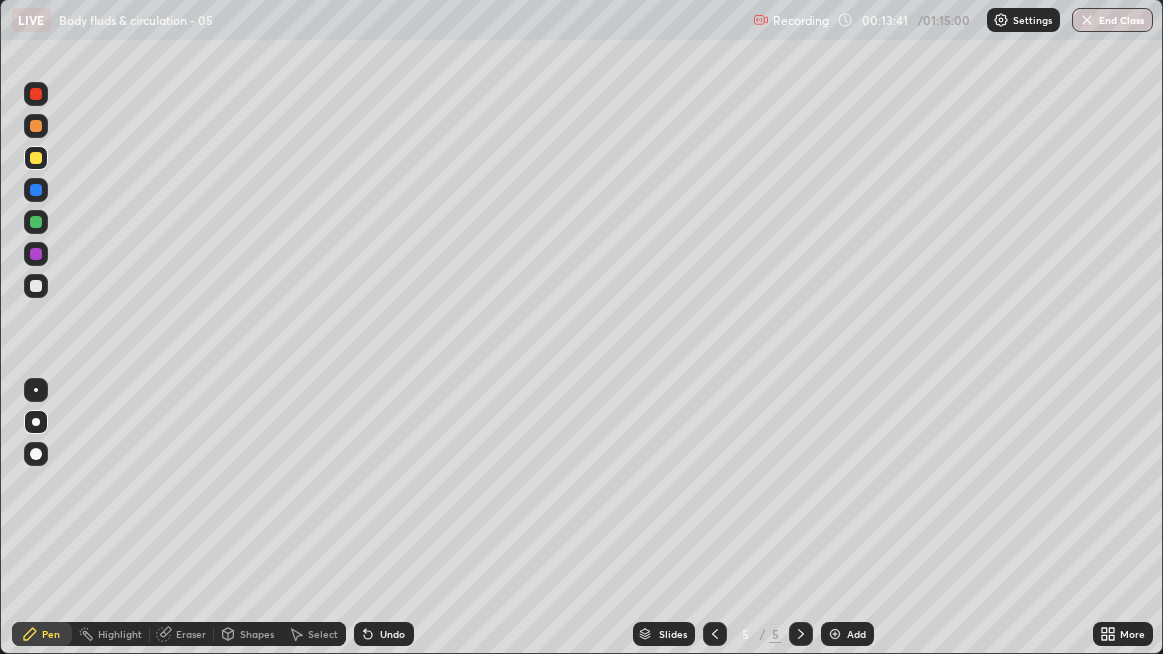 click at bounding box center [36, 286] 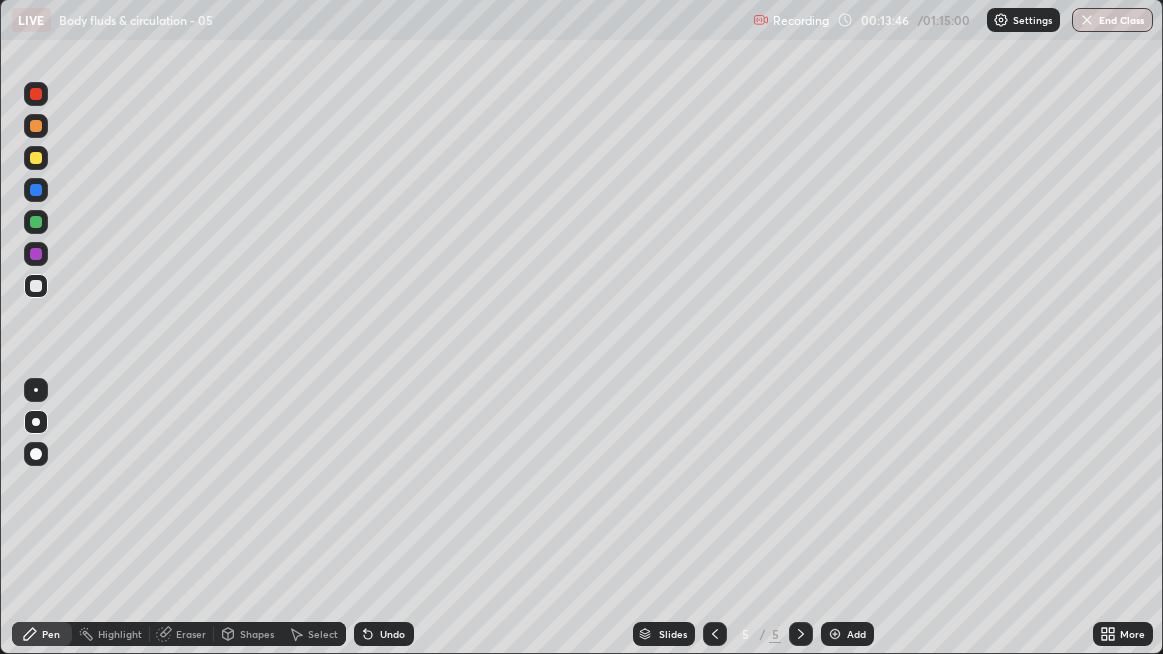 click at bounding box center [36, 190] 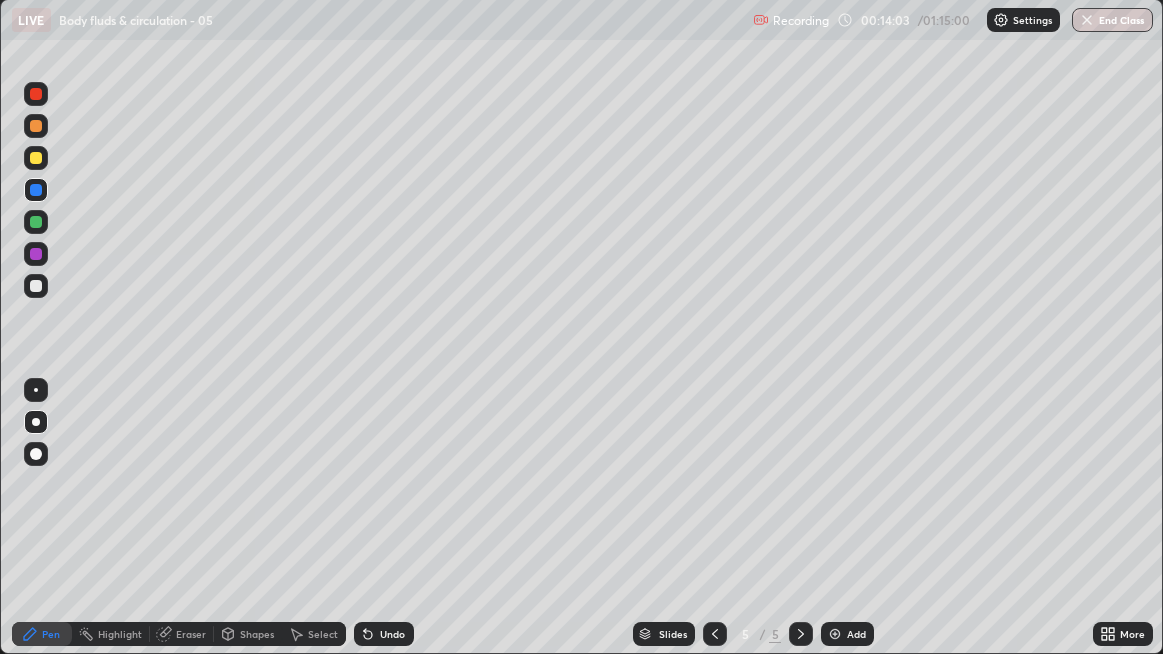 click on "Undo" at bounding box center (392, 634) 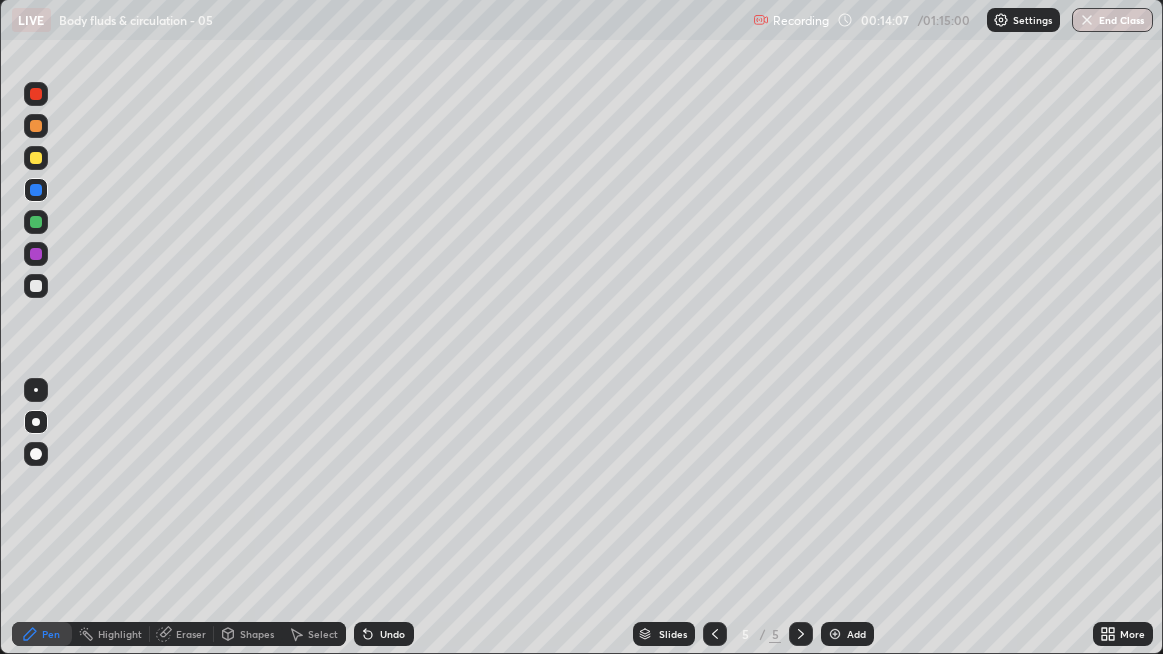 click at bounding box center (36, 222) 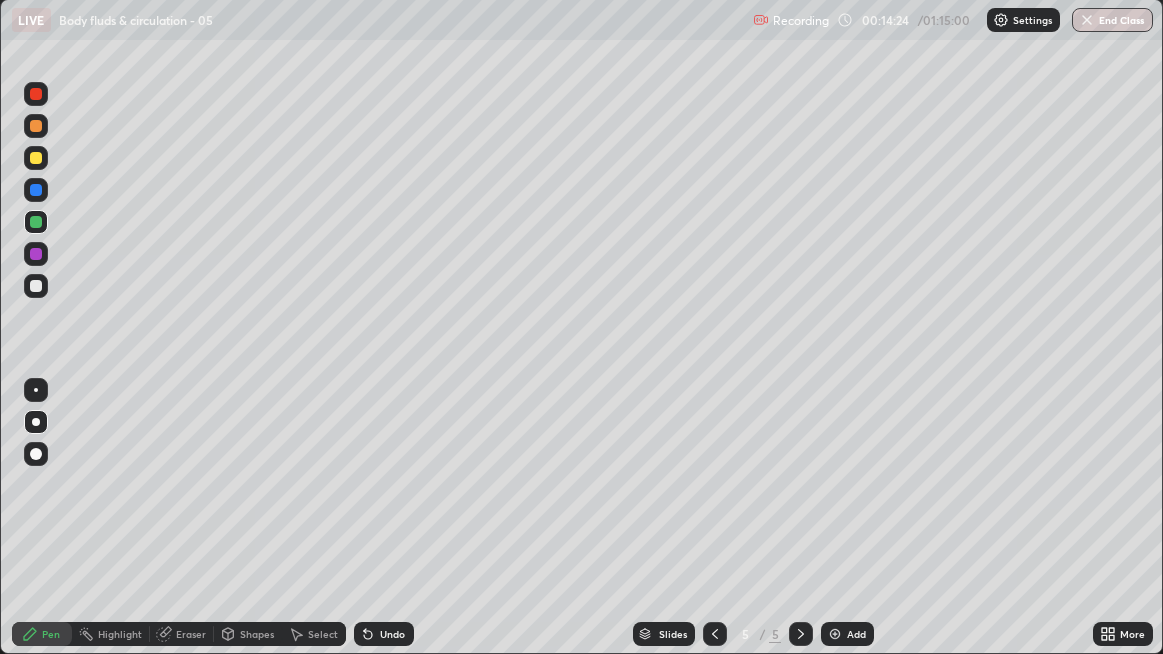 click at bounding box center [36, 286] 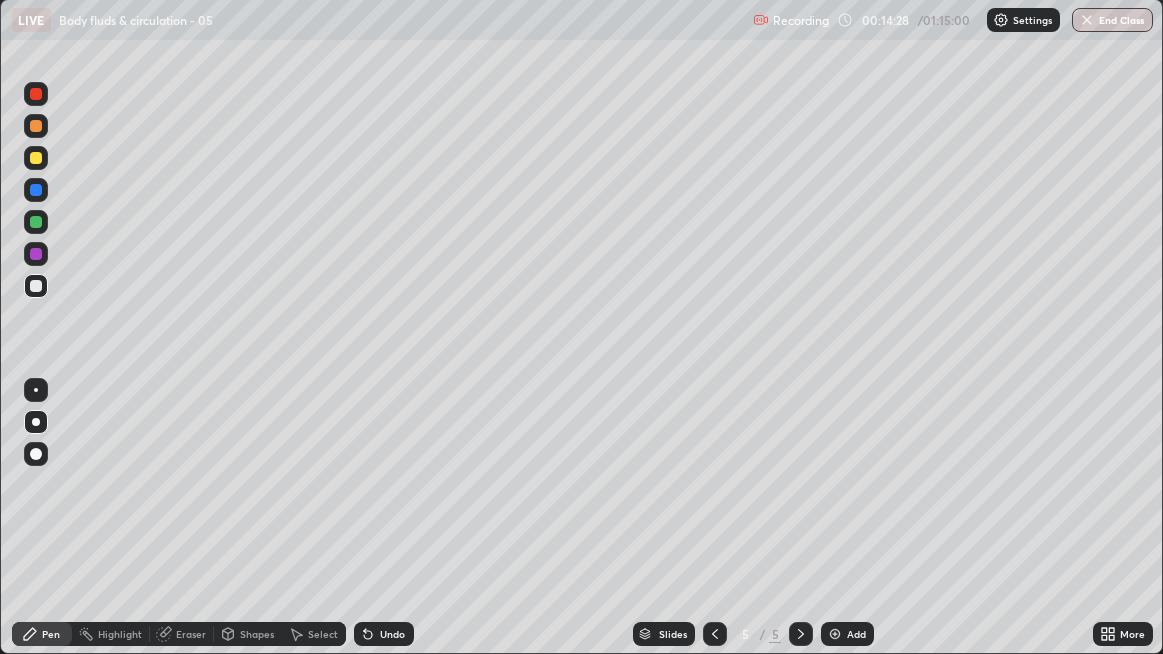 click at bounding box center [36, 286] 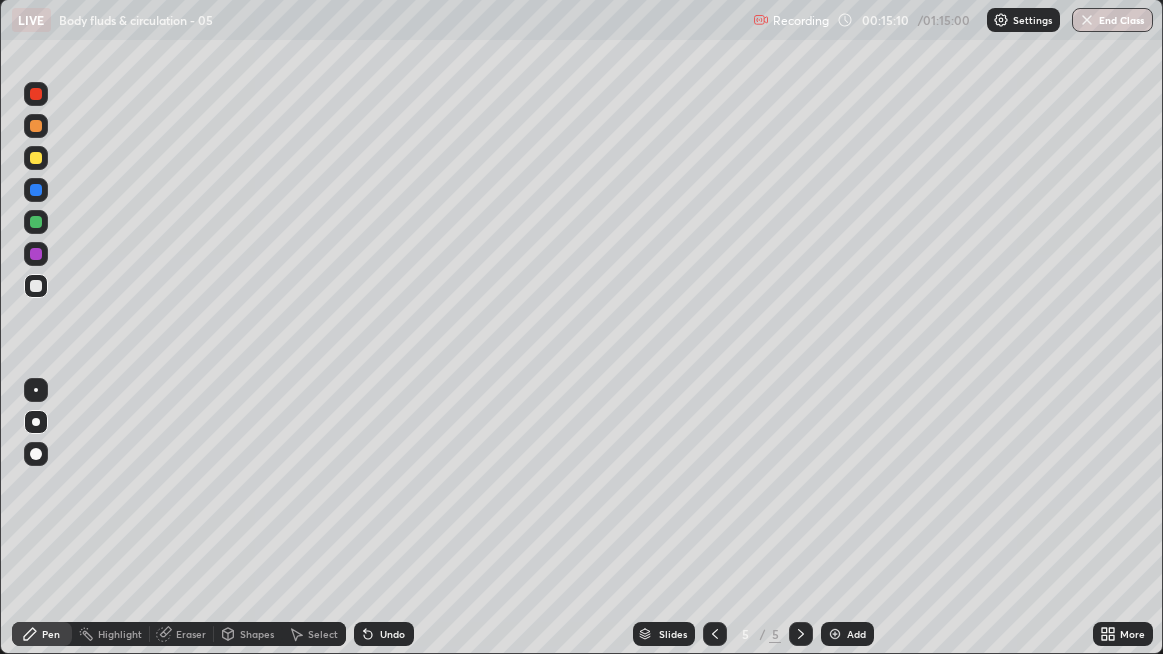 click at bounding box center (36, 286) 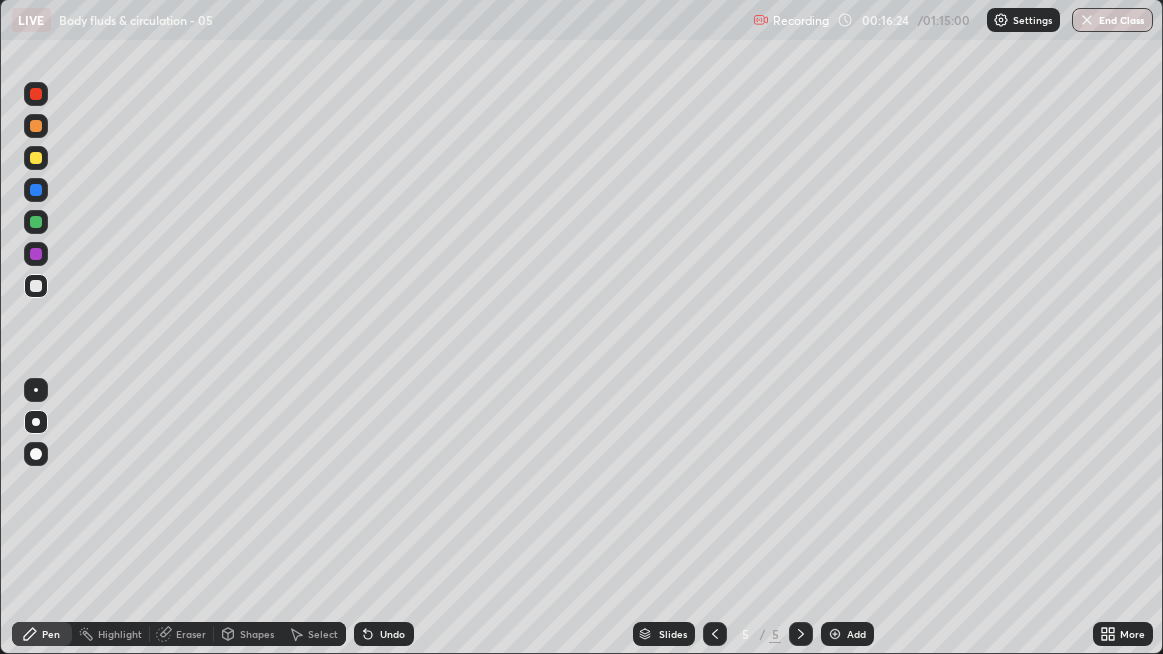 click at bounding box center [36, 286] 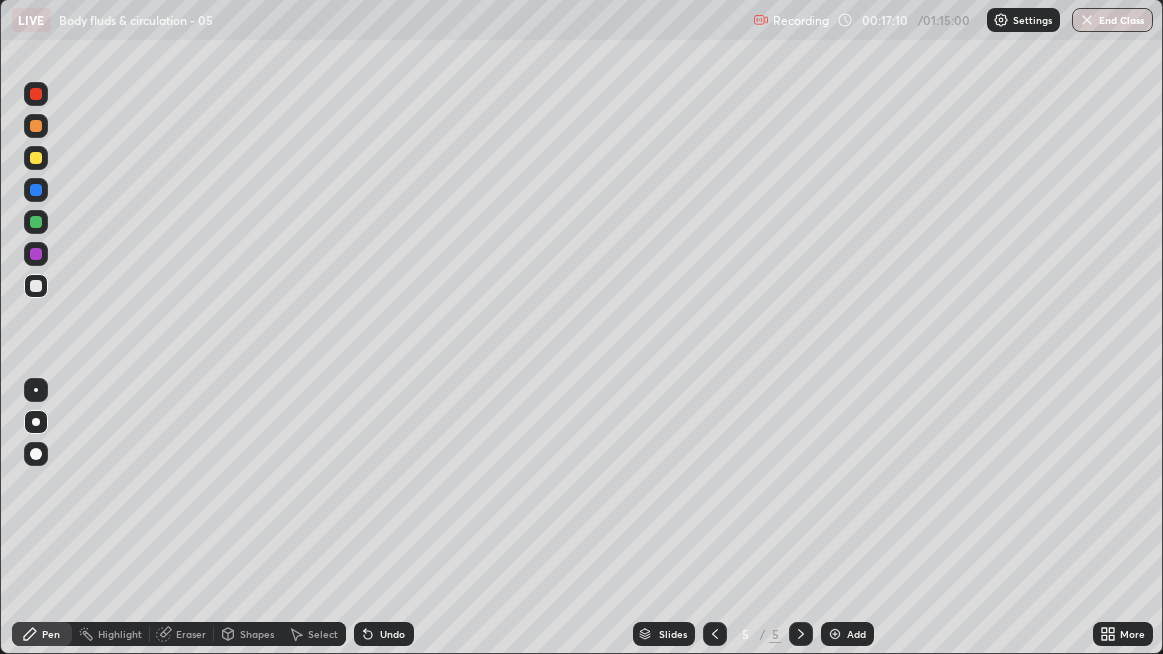 click at bounding box center [36, 286] 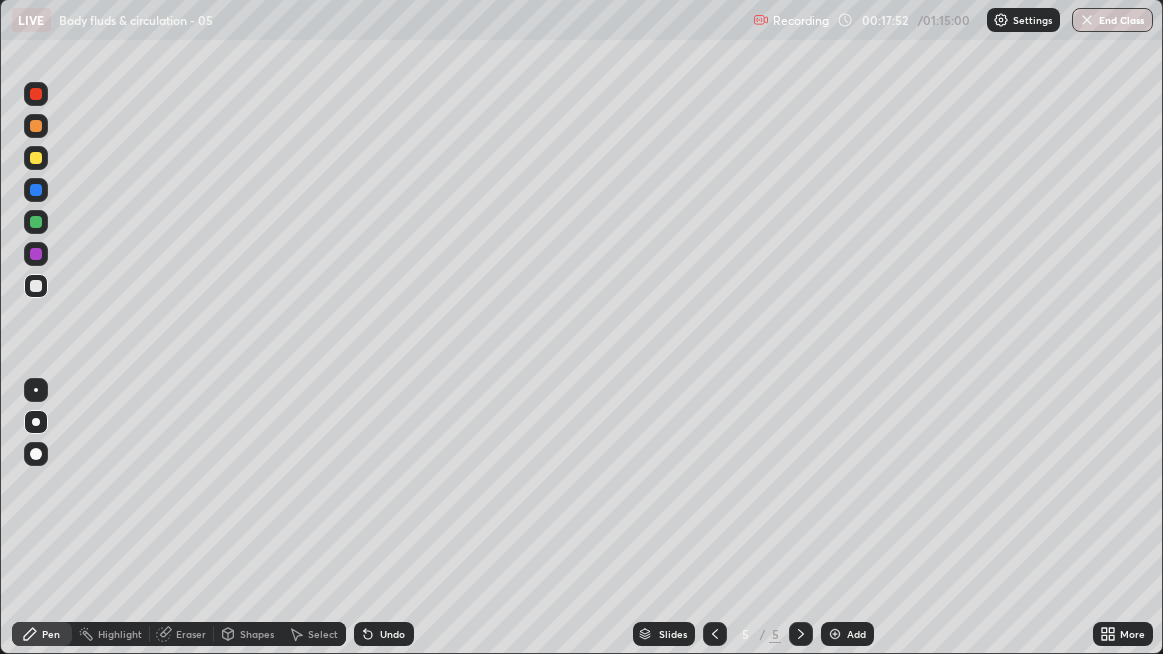 click at bounding box center [36, 254] 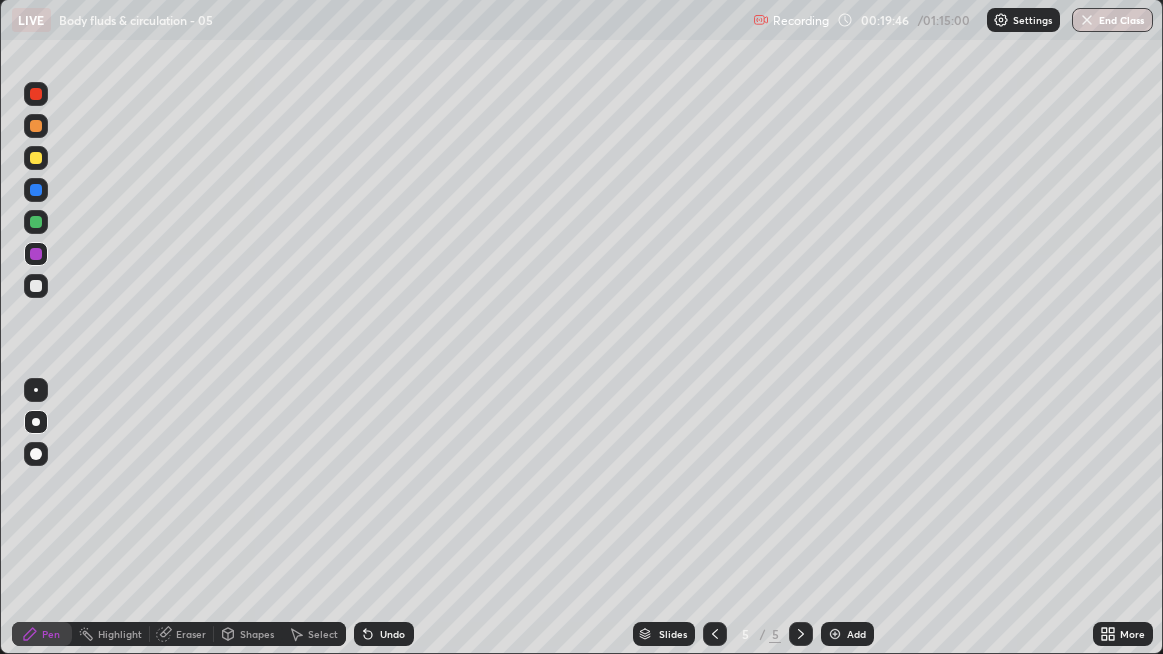 click at bounding box center [36, 286] 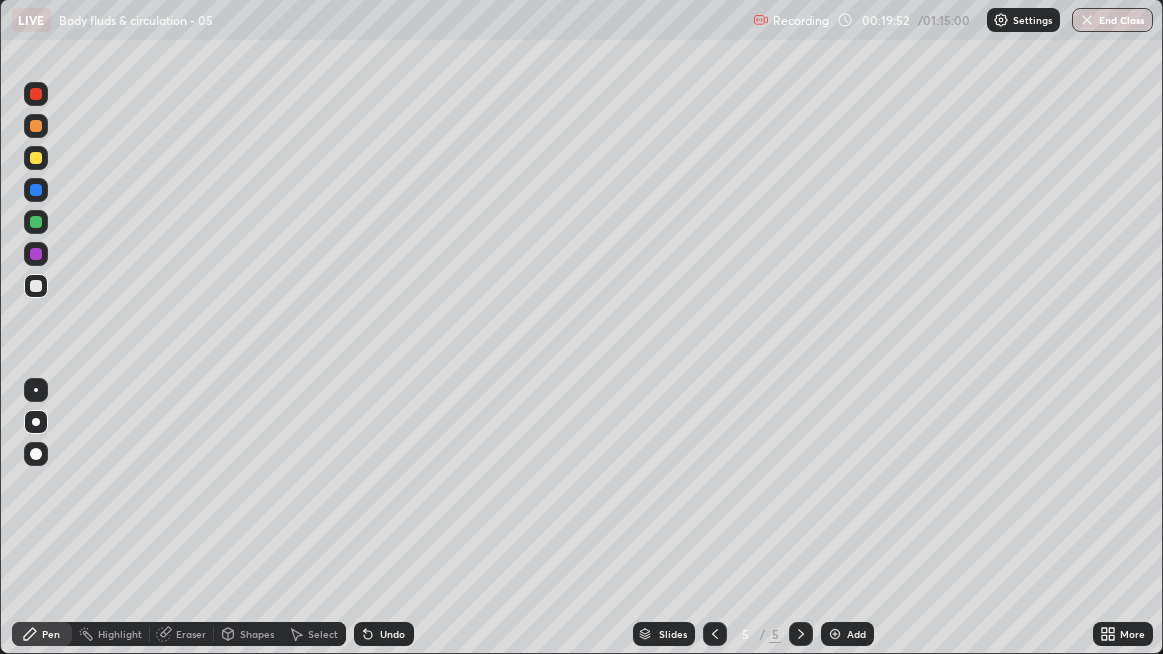 click at bounding box center [36, 286] 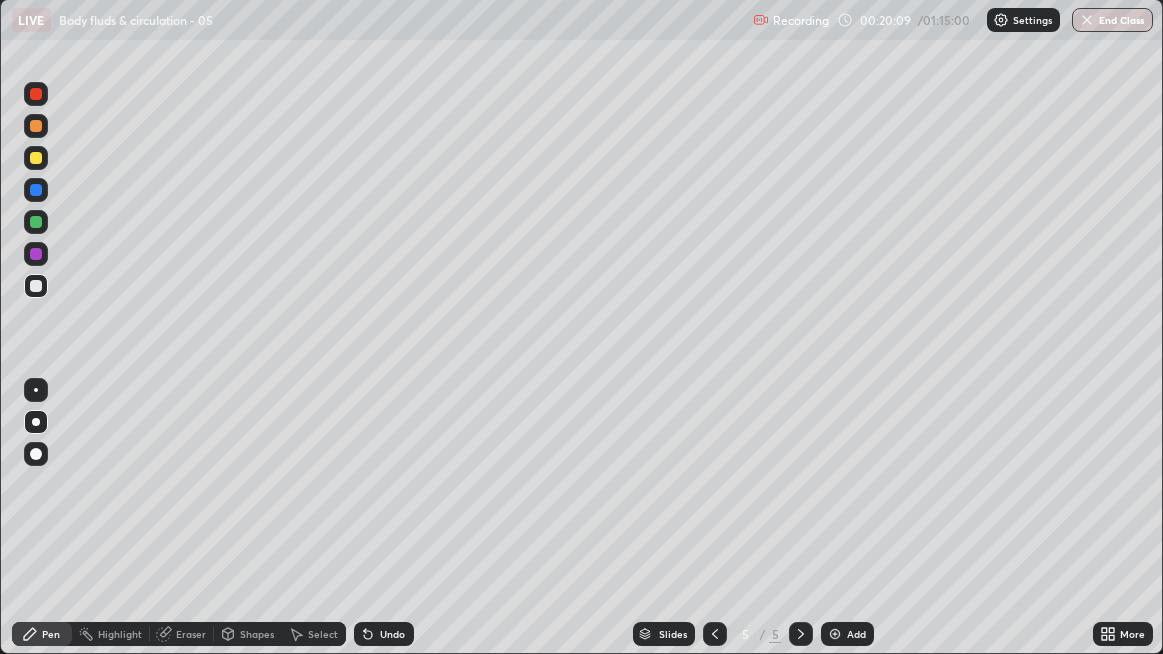 click at bounding box center (36, 286) 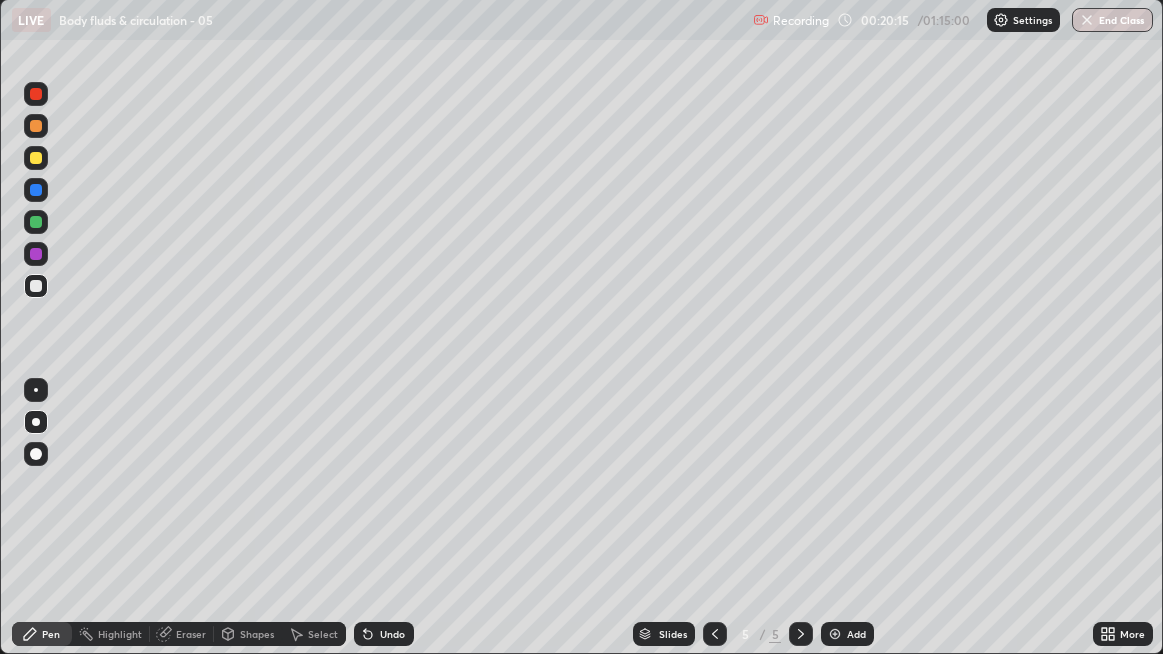 click at bounding box center [36, 286] 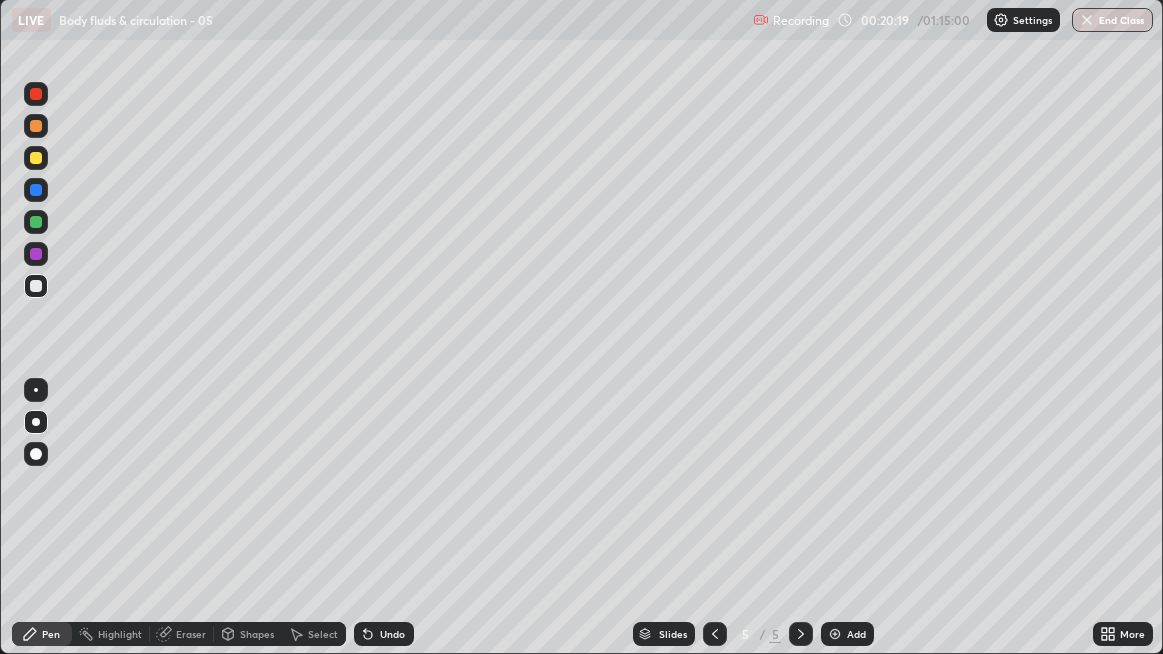 click at bounding box center [36, 286] 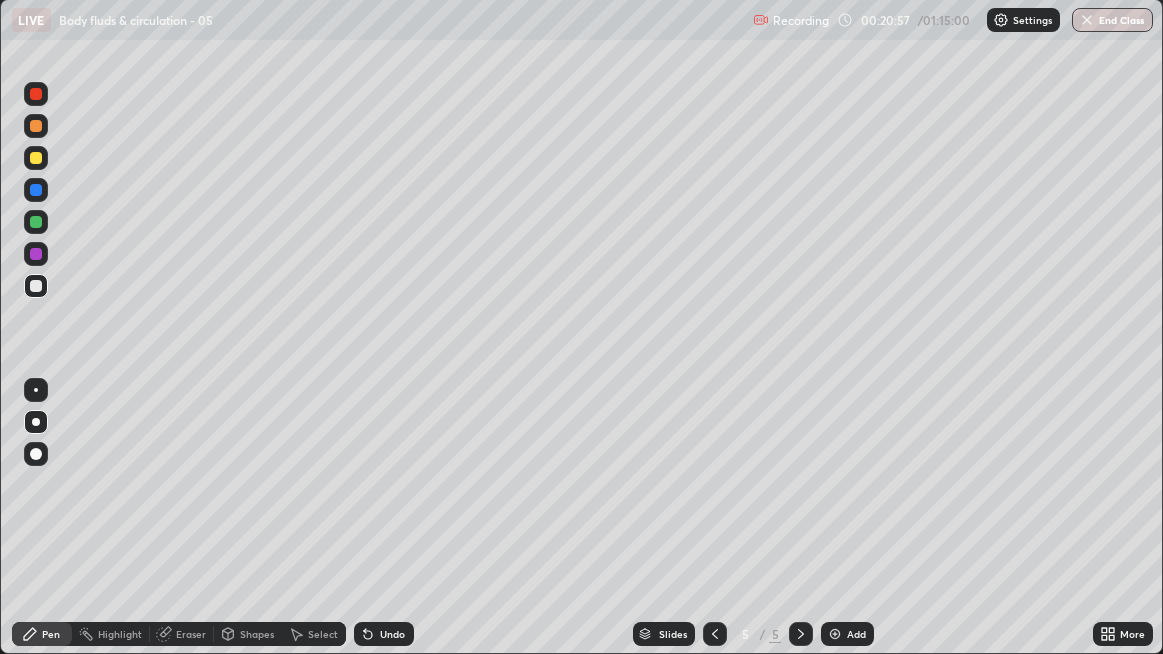 click on "Add" at bounding box center [847, 634] 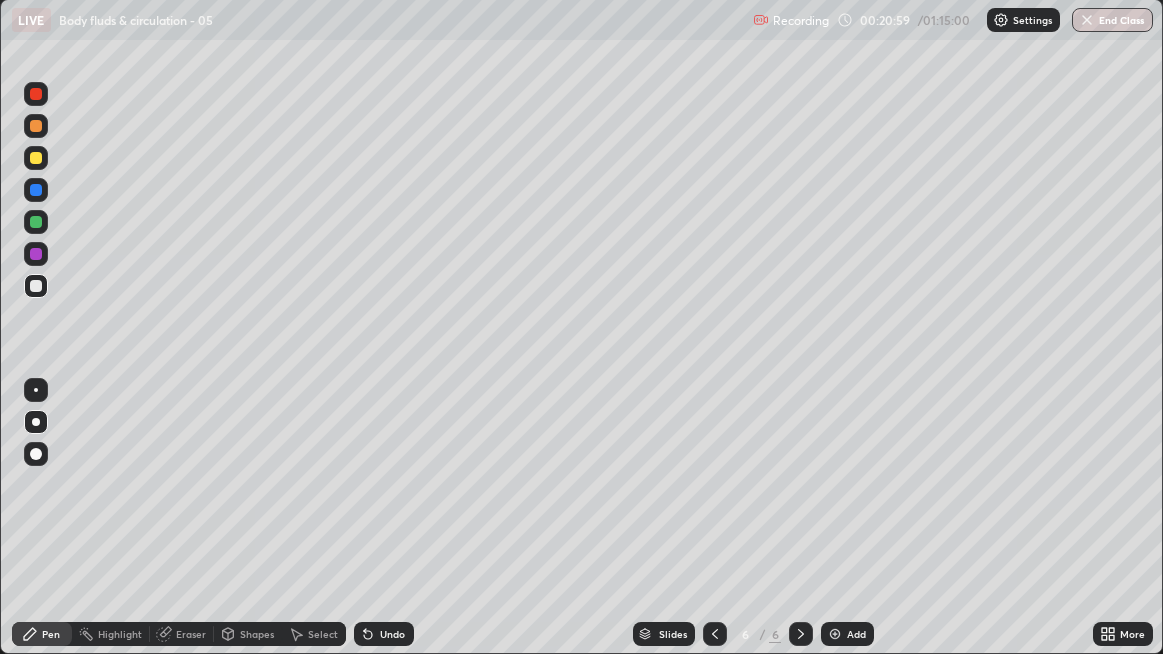 click at bounding box center [36, 286] 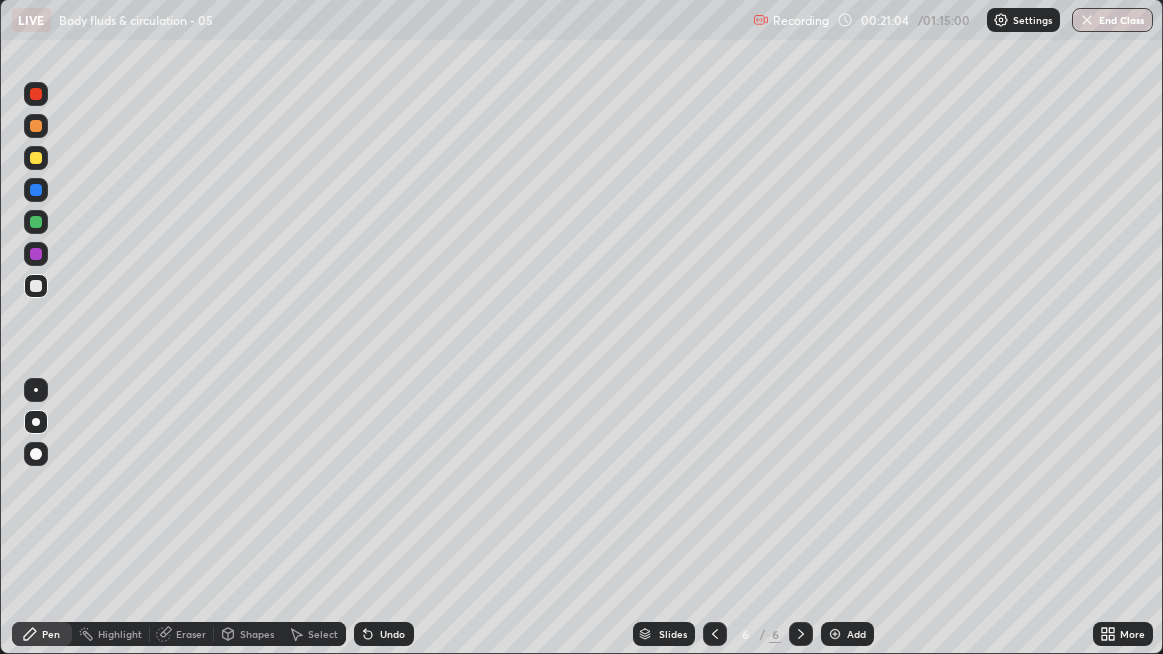 click at bounding box center (36, 286) 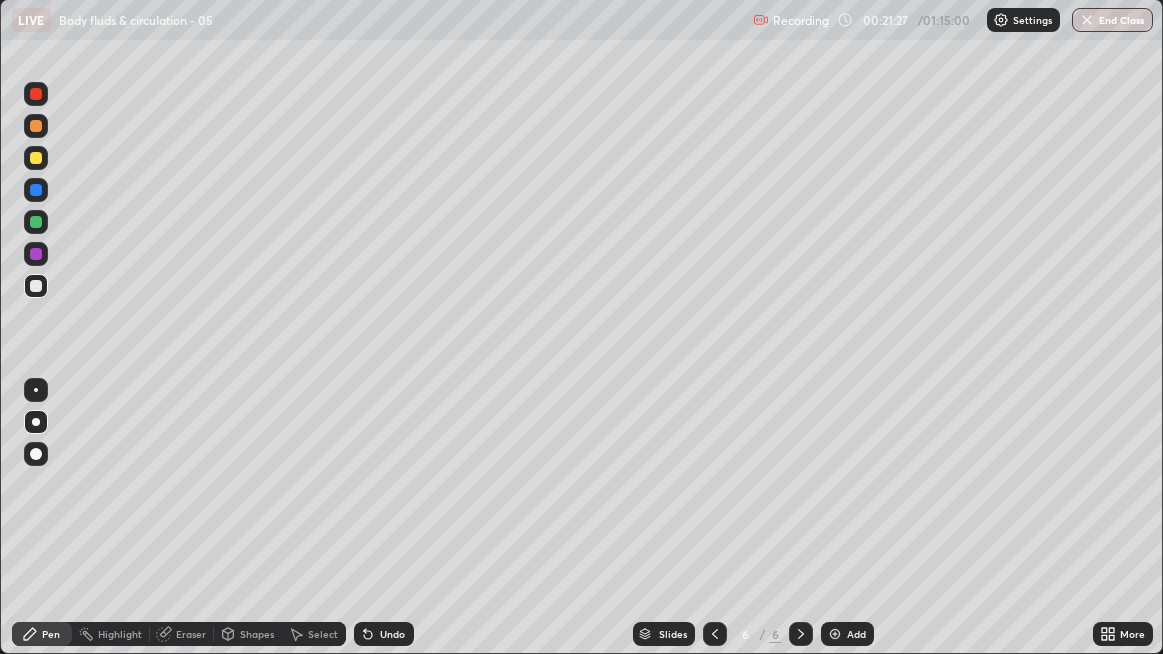 click at bounding box center [36, 254] 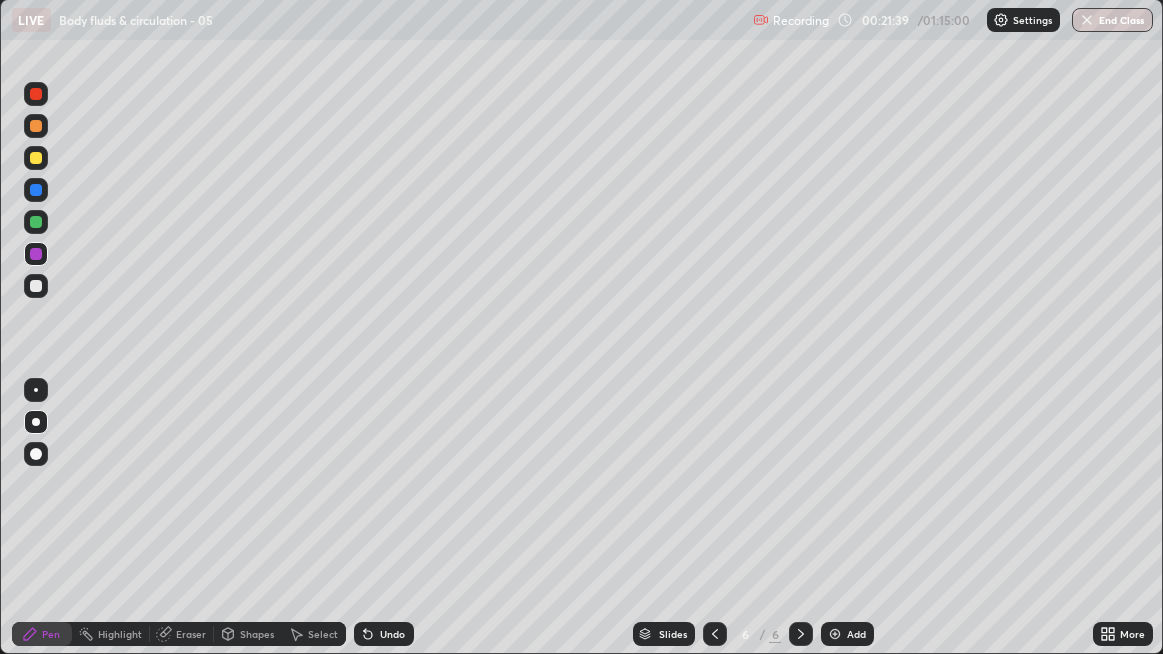 click at bounding box center [36, 286] 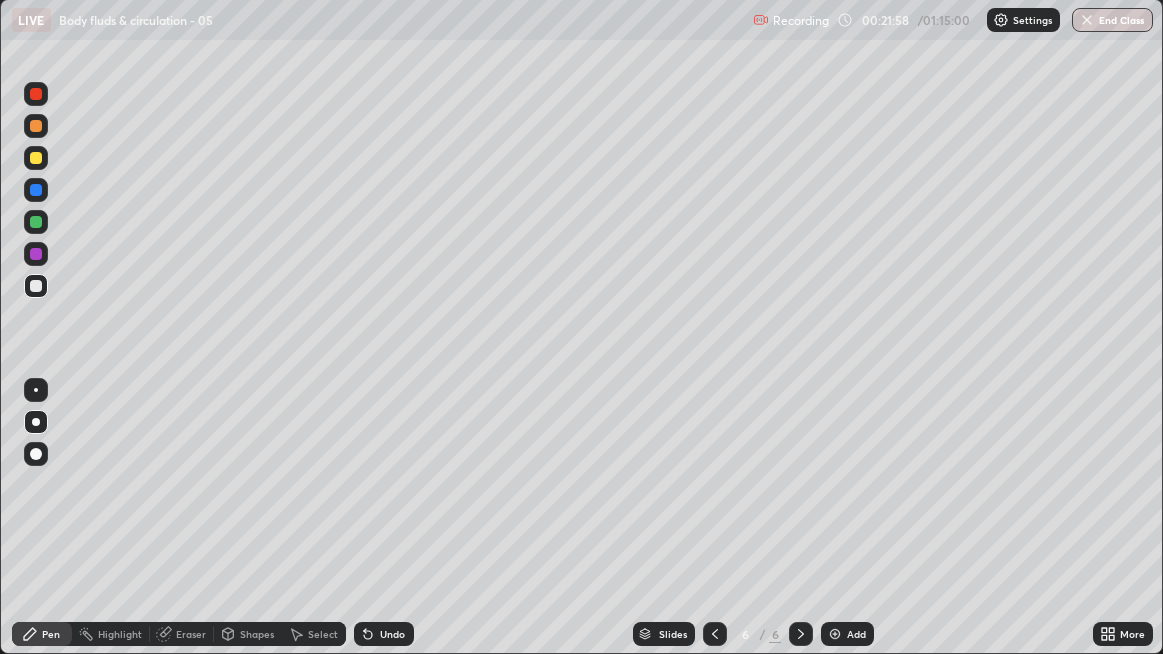click at bounding box center [36, 286] 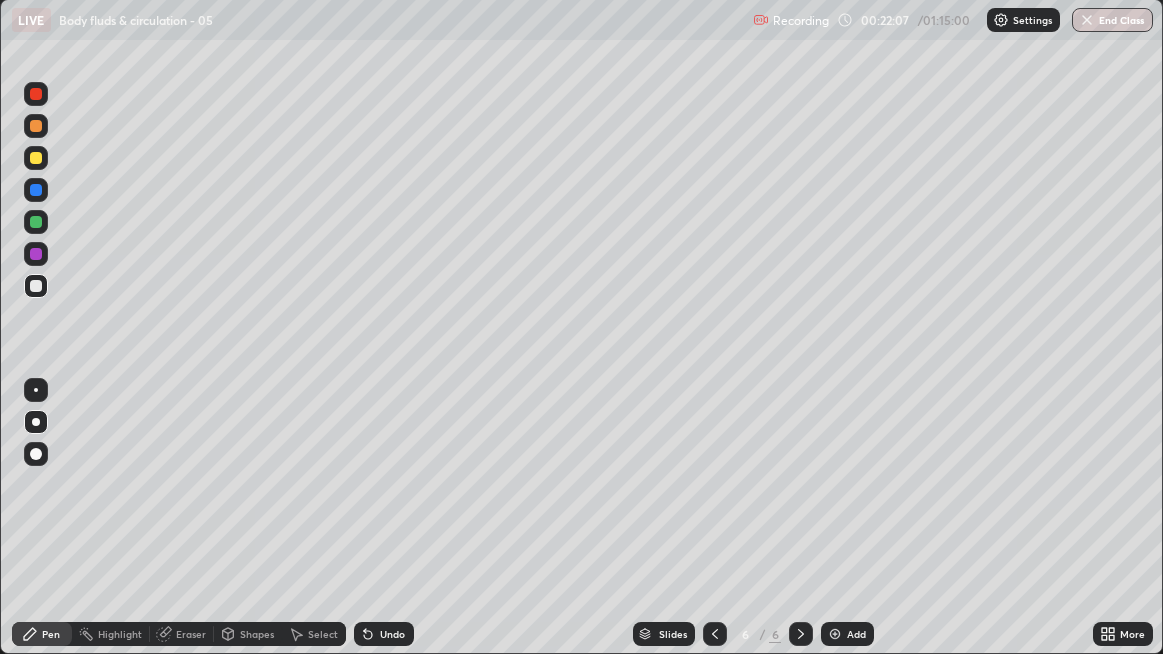 click at bounding box center (36, 190) 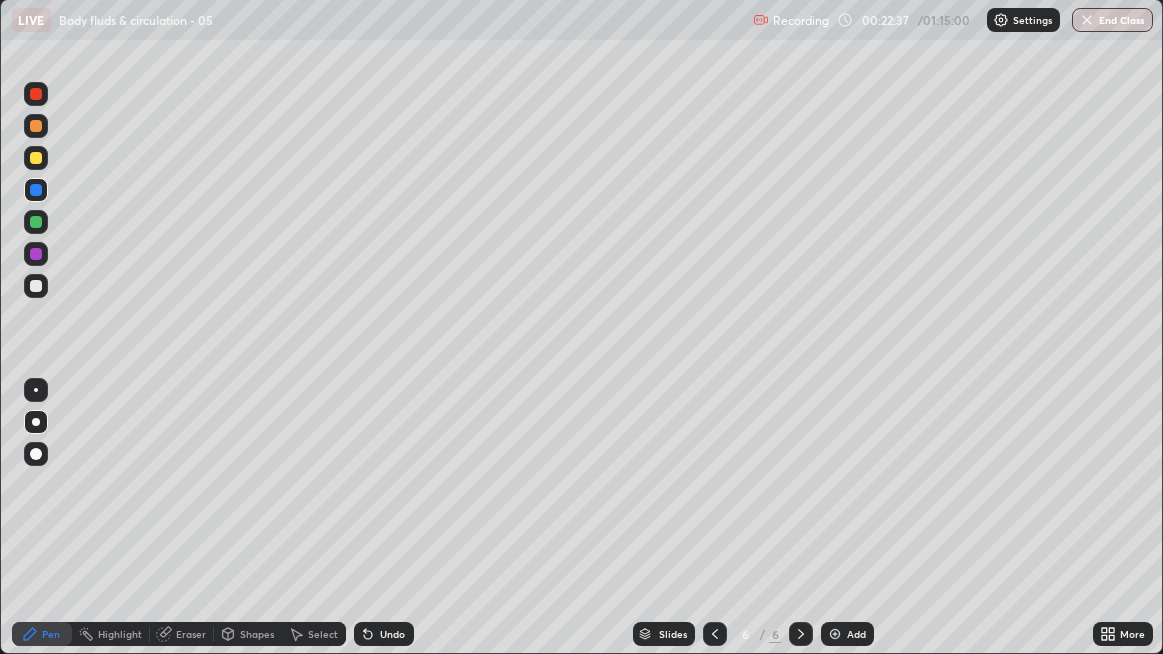 click 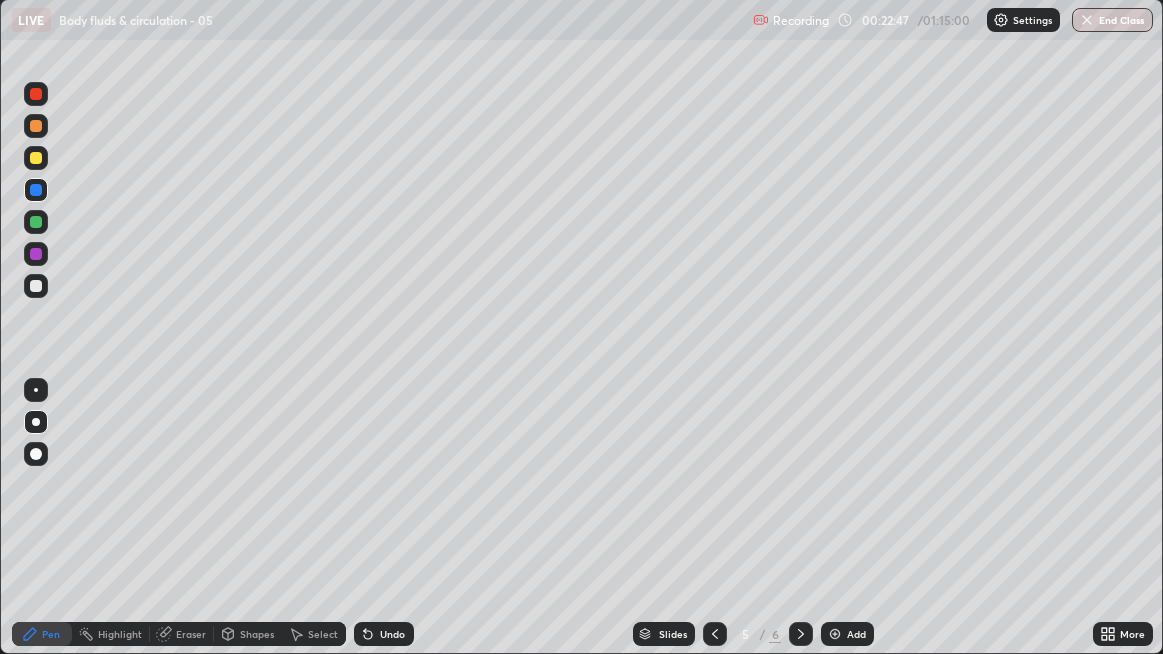 click 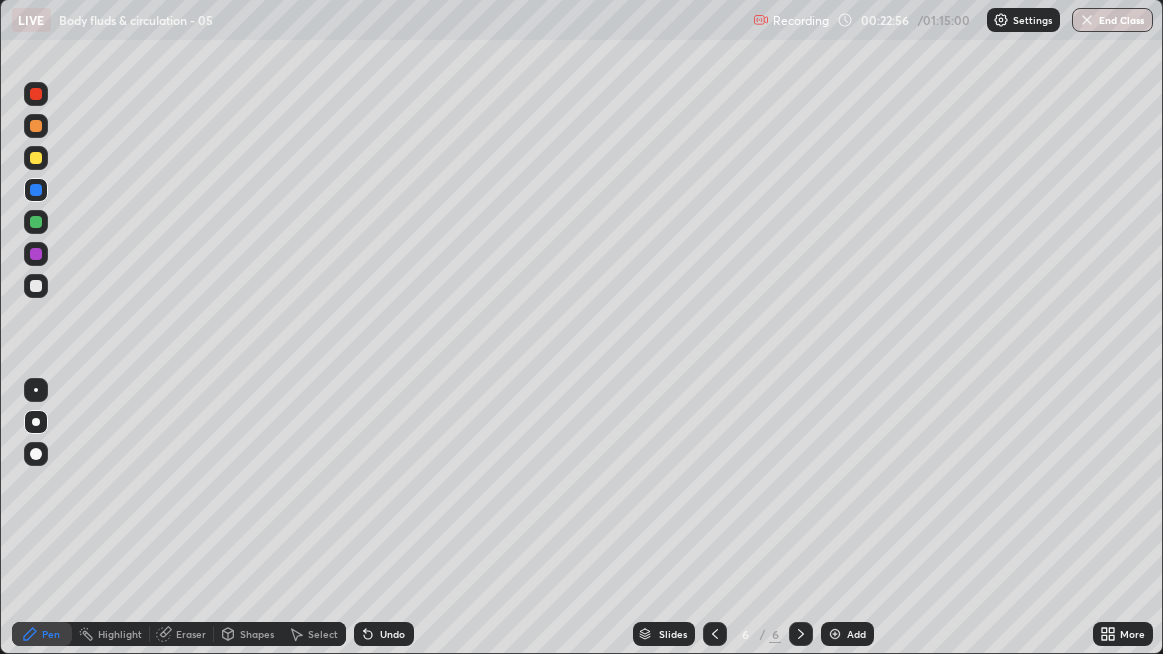 click at bounding box center (36, 286) 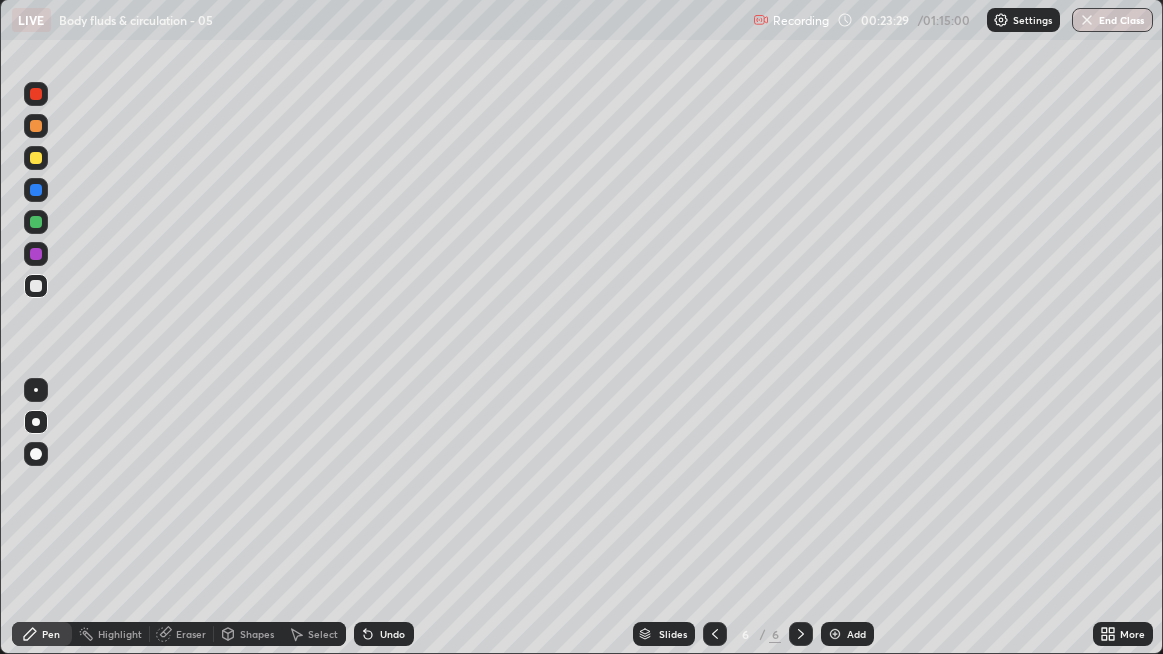 click on "Add" at bounding box center [847, 634] 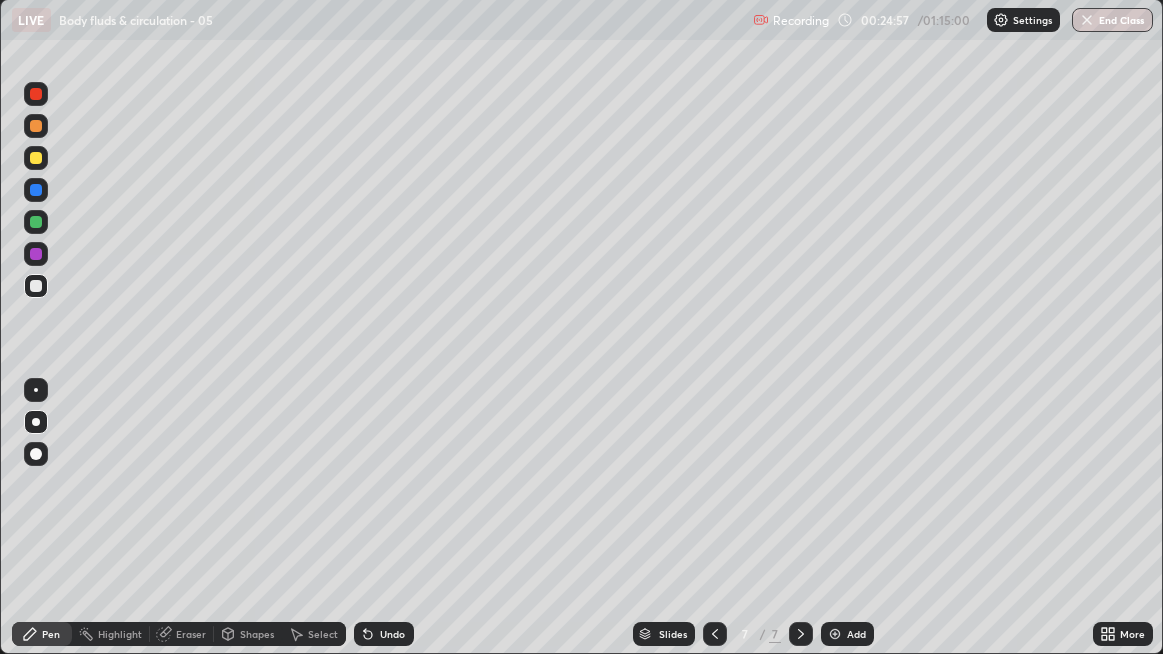 click on "Undo" at bounding box center [384, 634] 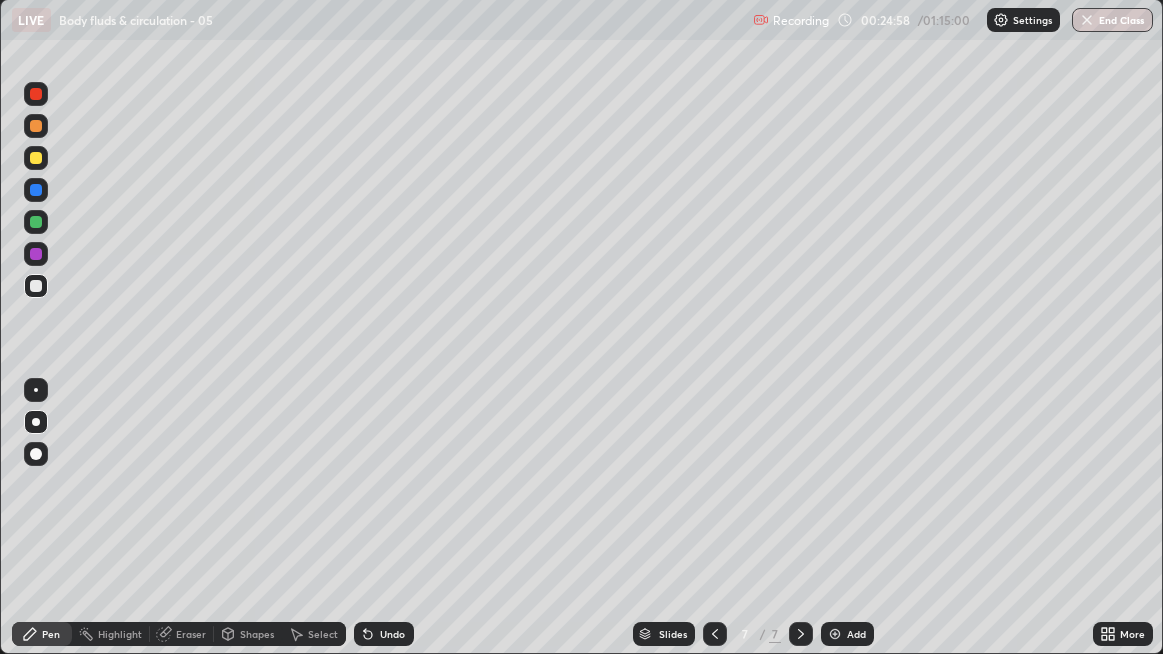 click on "Undo" at bounding box center [384, 634] 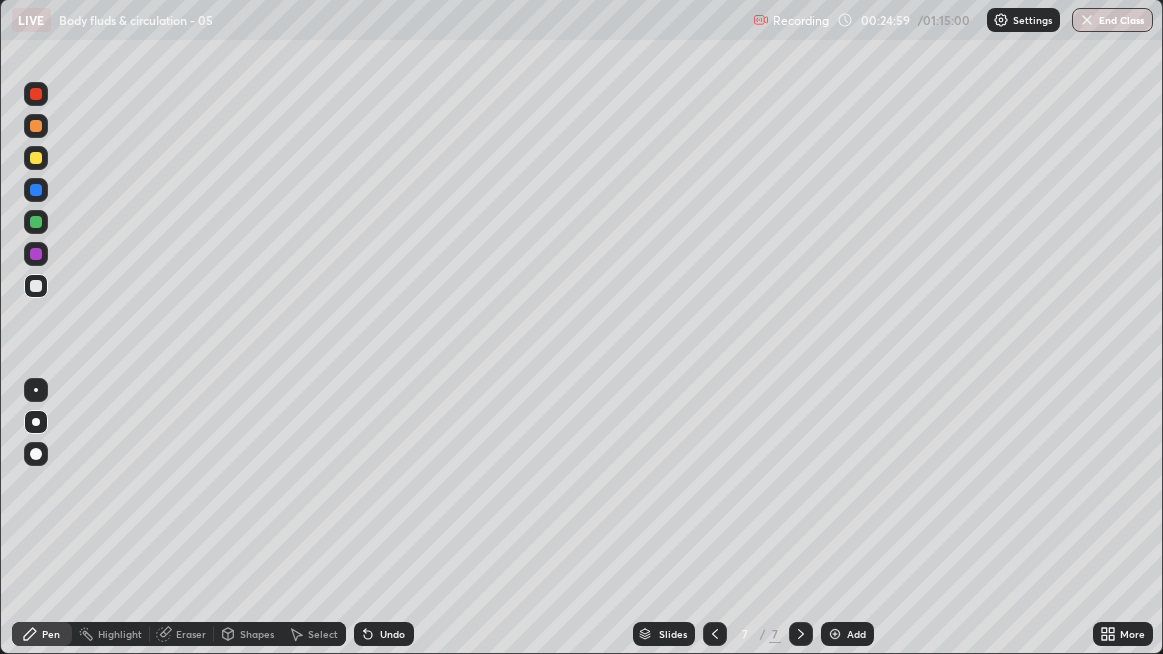click on "Undo" at bounding box center (384, 634) 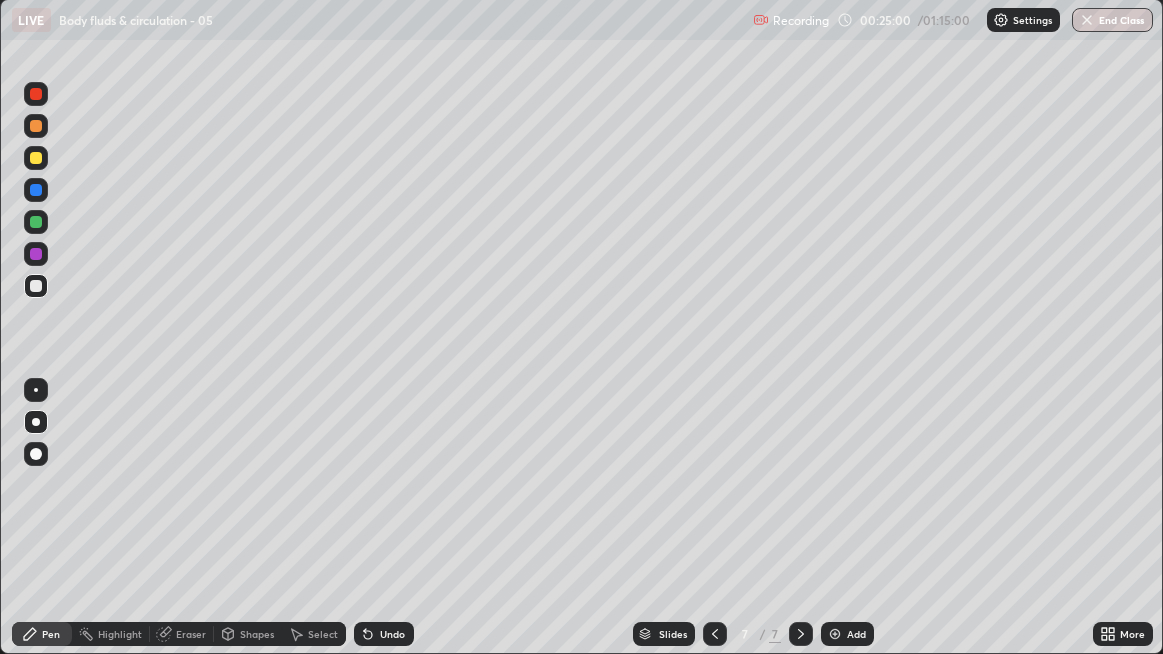 click on "Undo" at bounding box center (384, 634) 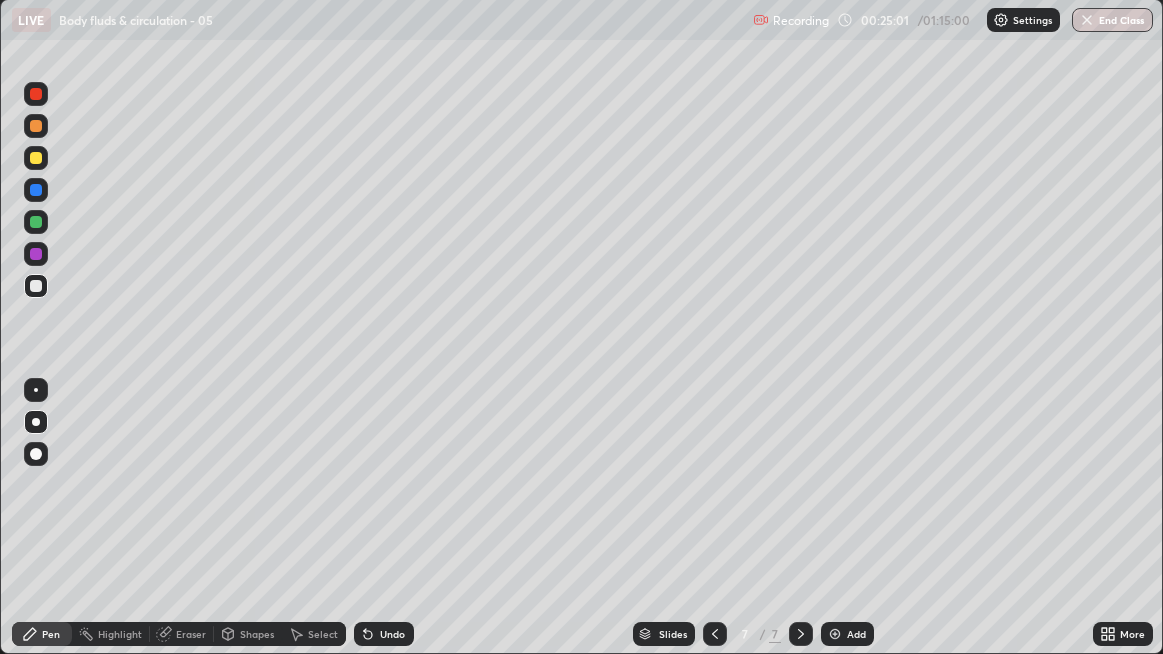 click at bounding box center (36, 286) 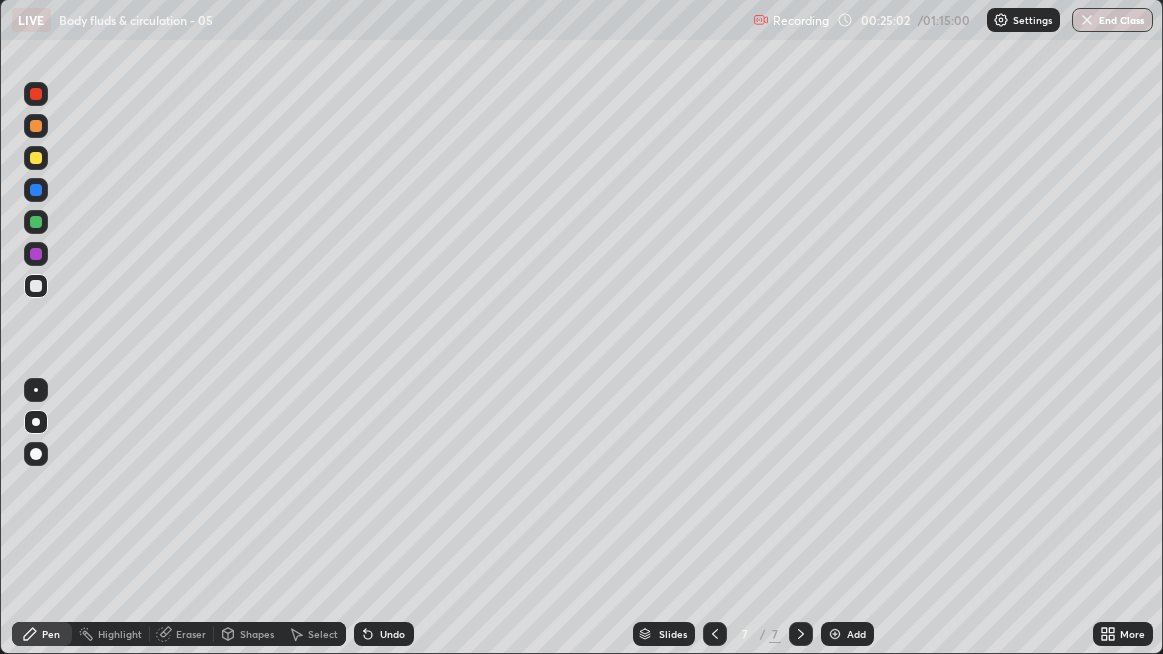 click at bounding box center (36, 286) 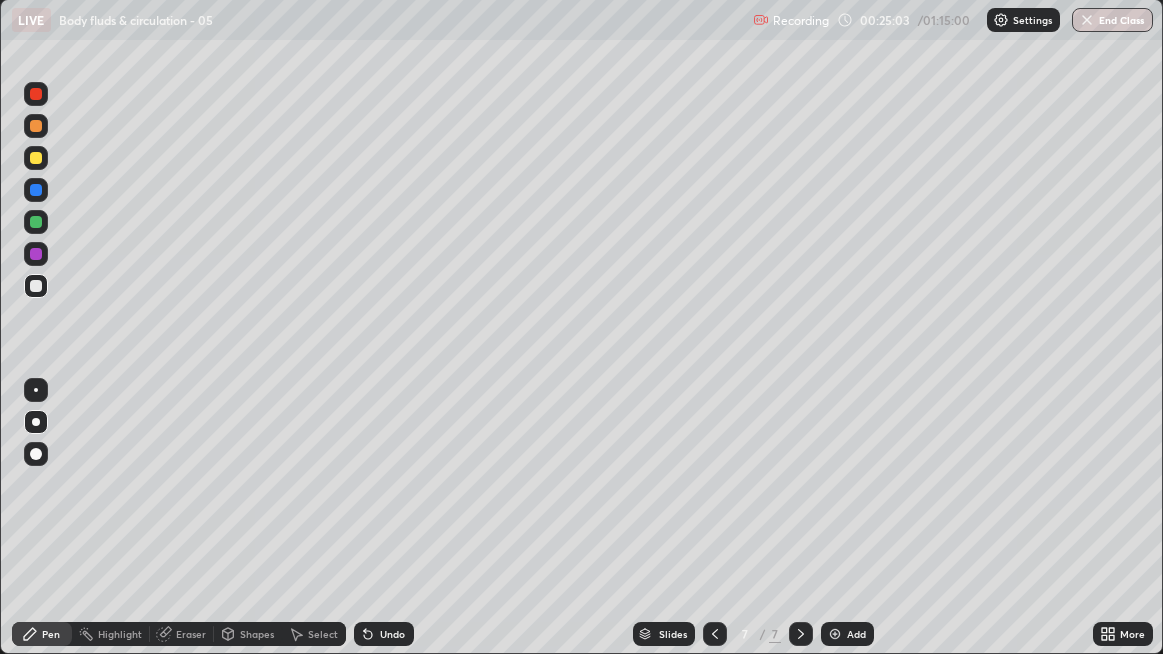 click at bounding box center [36, 422] 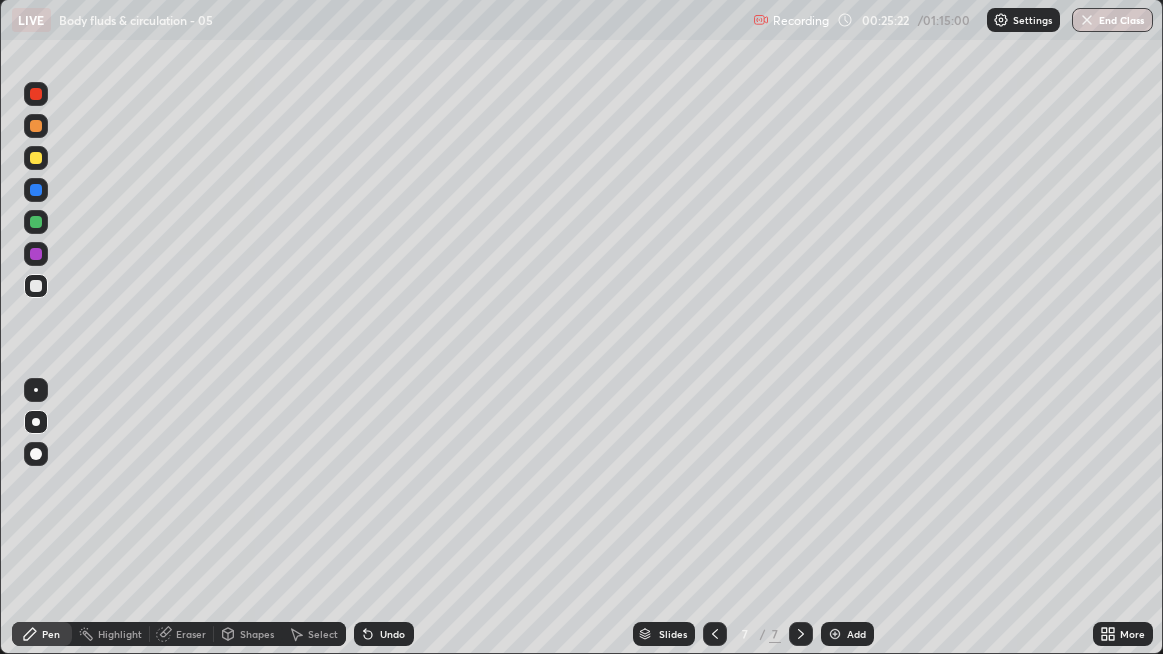 click at bounding box center (36, 286) 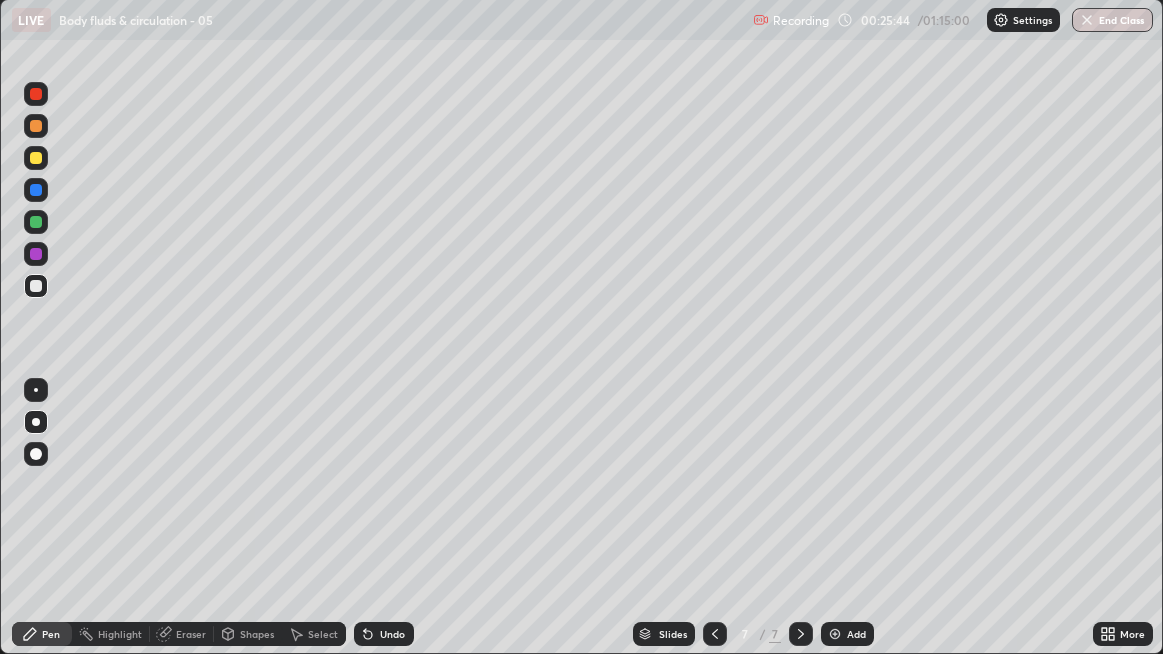 click on "Undo" at bounding box center (392, 634) 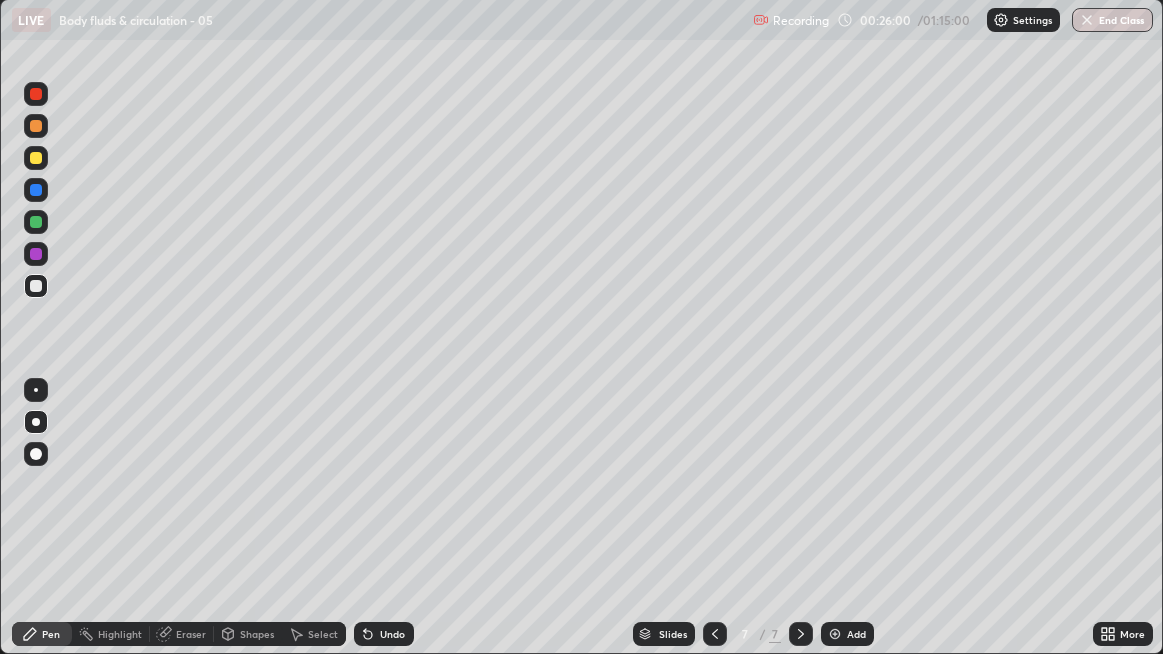 click at bounding box center [36, 286] 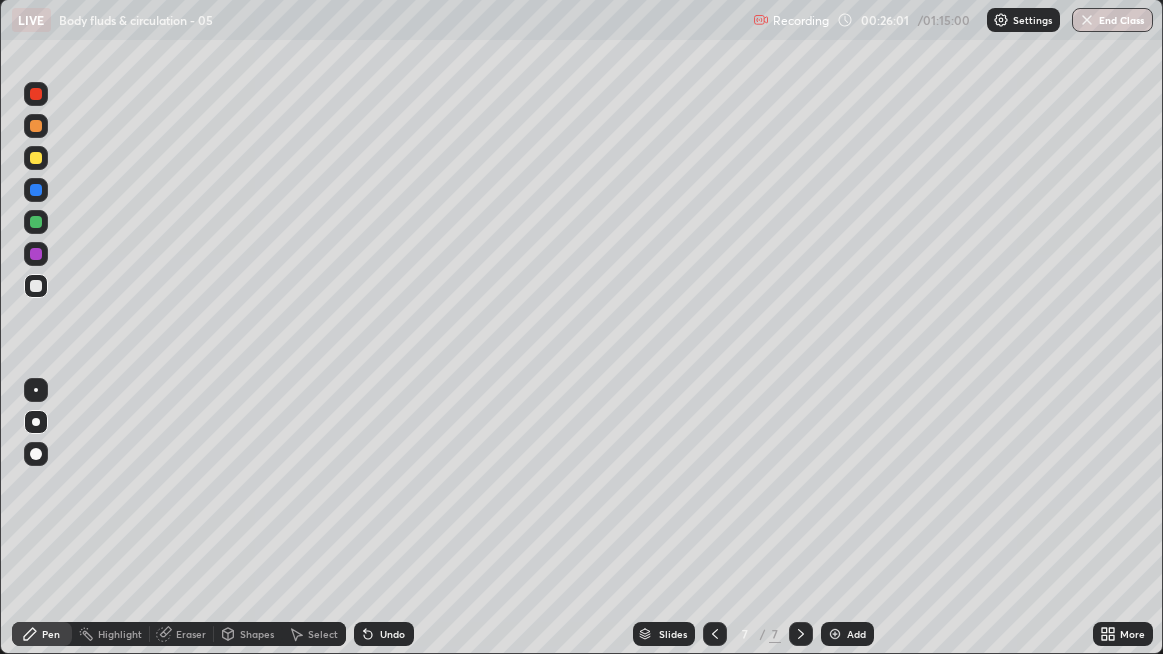 click at bounding box center [36, 286] 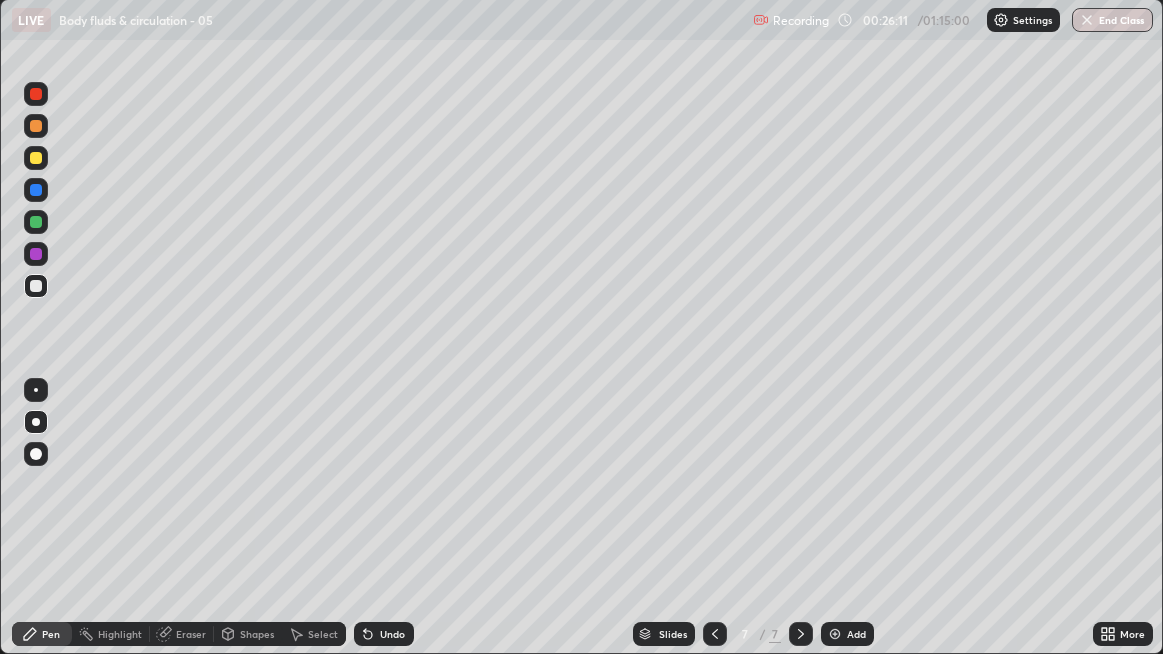 click at bounding box center (36, 286) 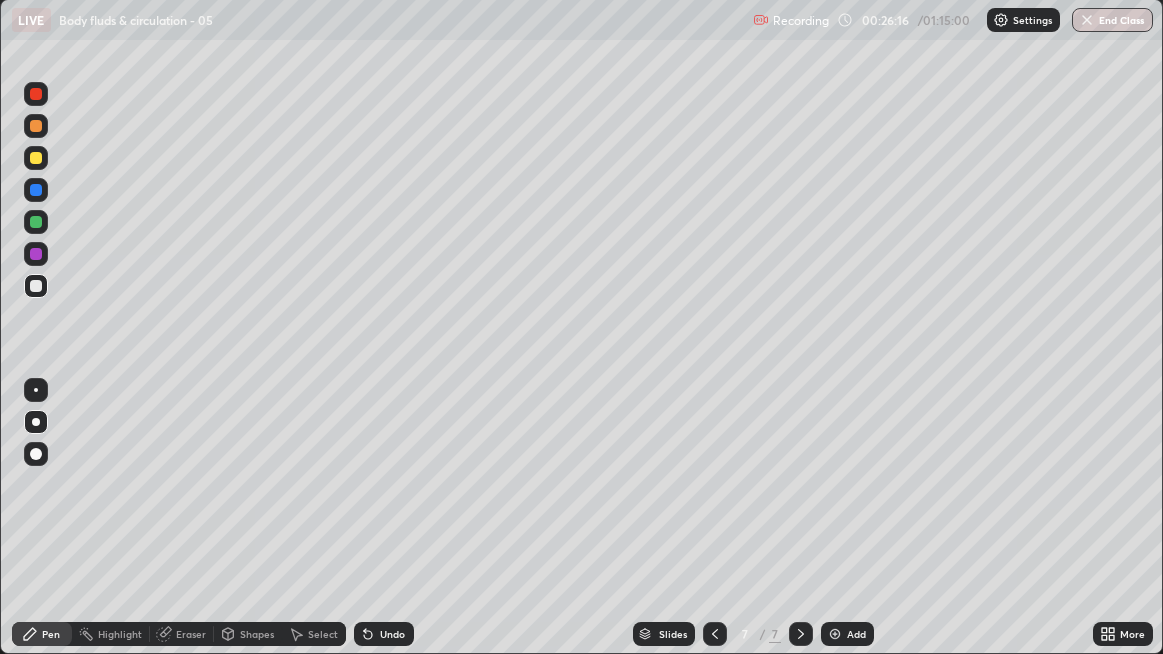click on "Undo" at bounding box center [392, 634] 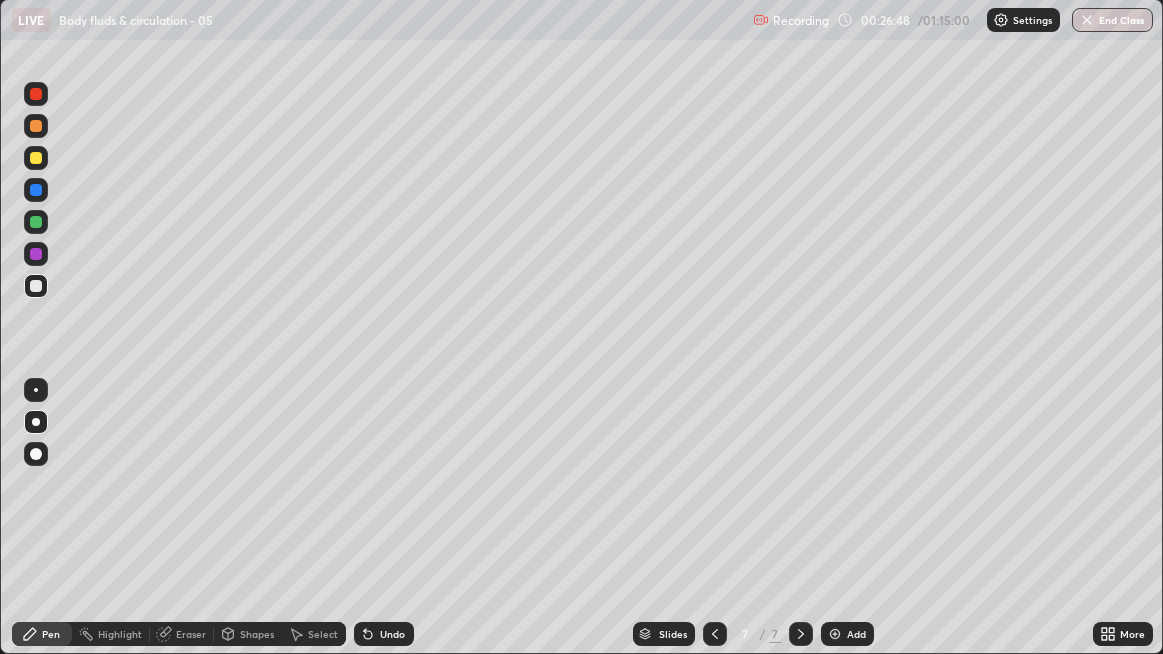 click at bounding box center [36, 286] 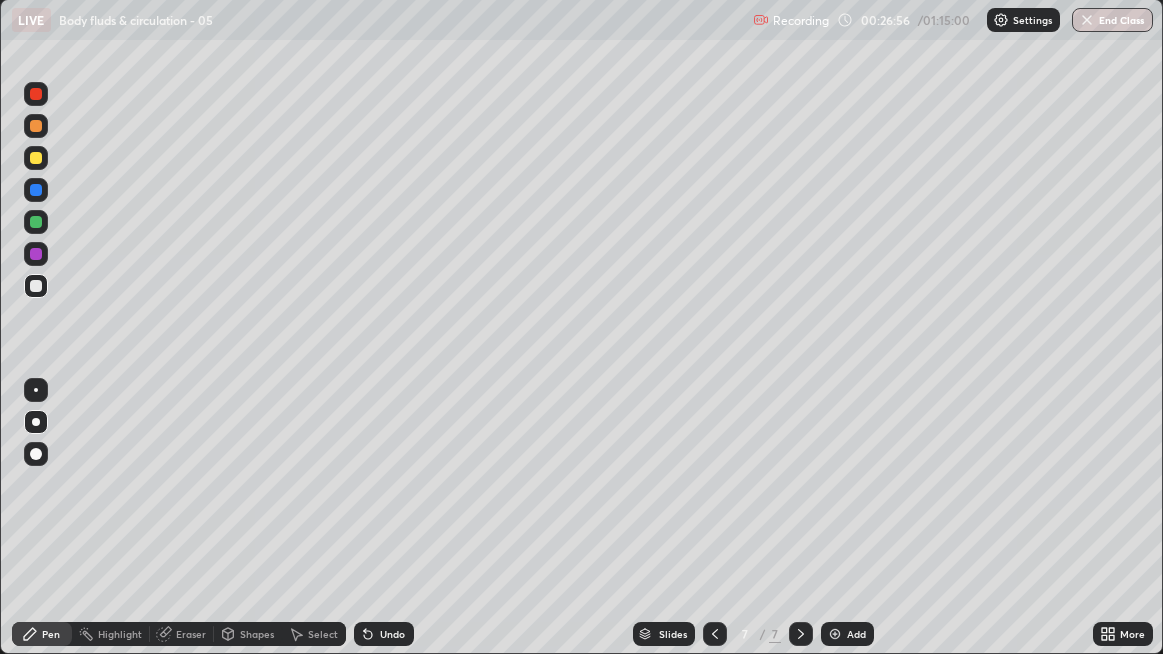 click at bounding box center [36, 286] 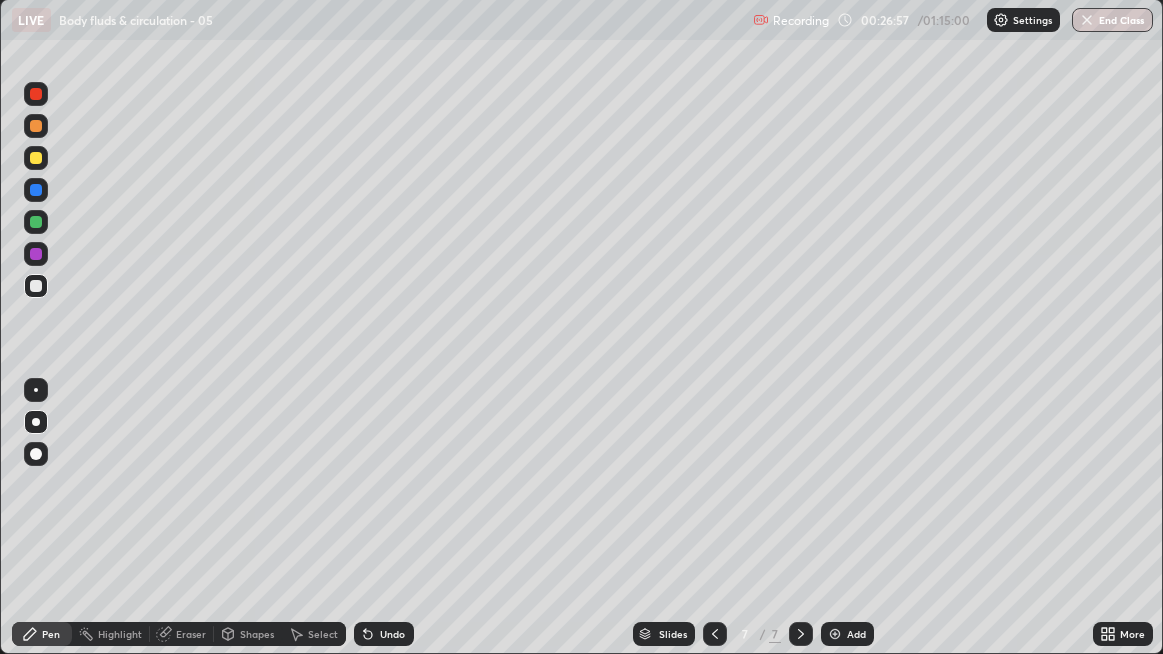 click on "Pen" at bounding box center (42, 634) 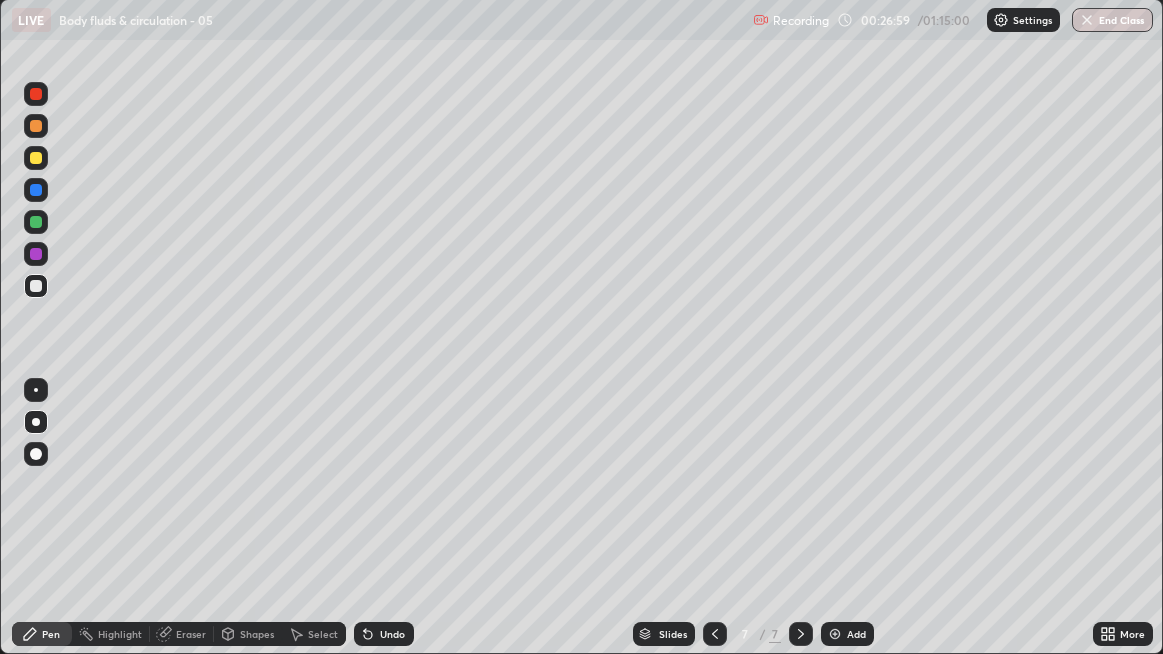 click at bounding box center [36, 190] 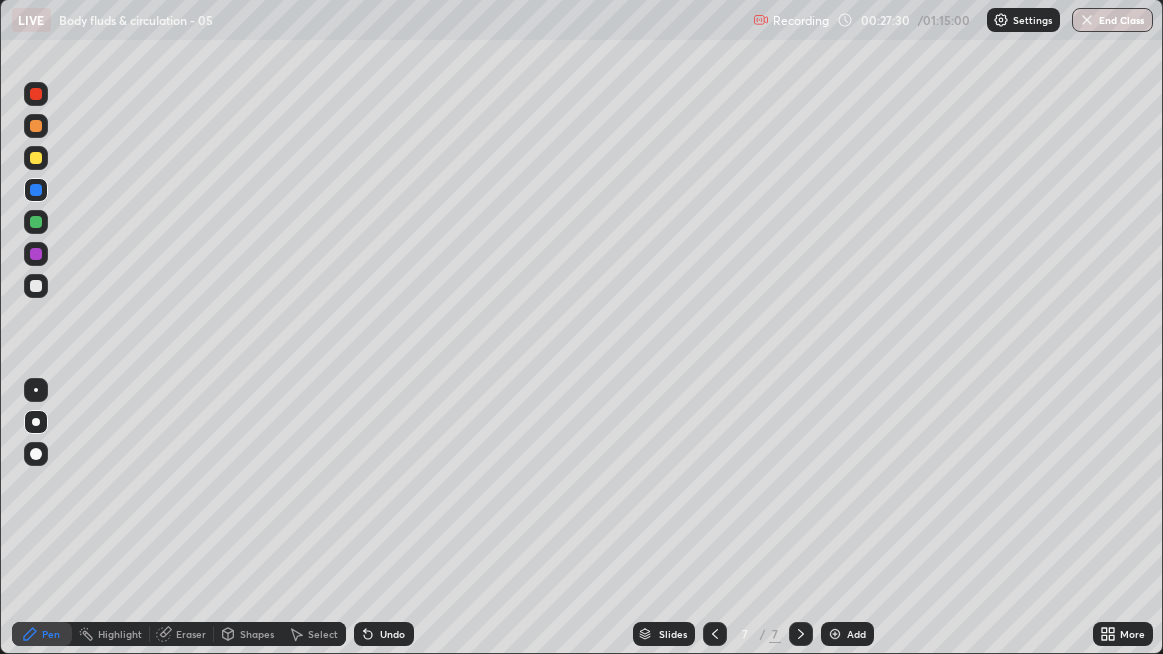 click at bounding box center [36, 286] 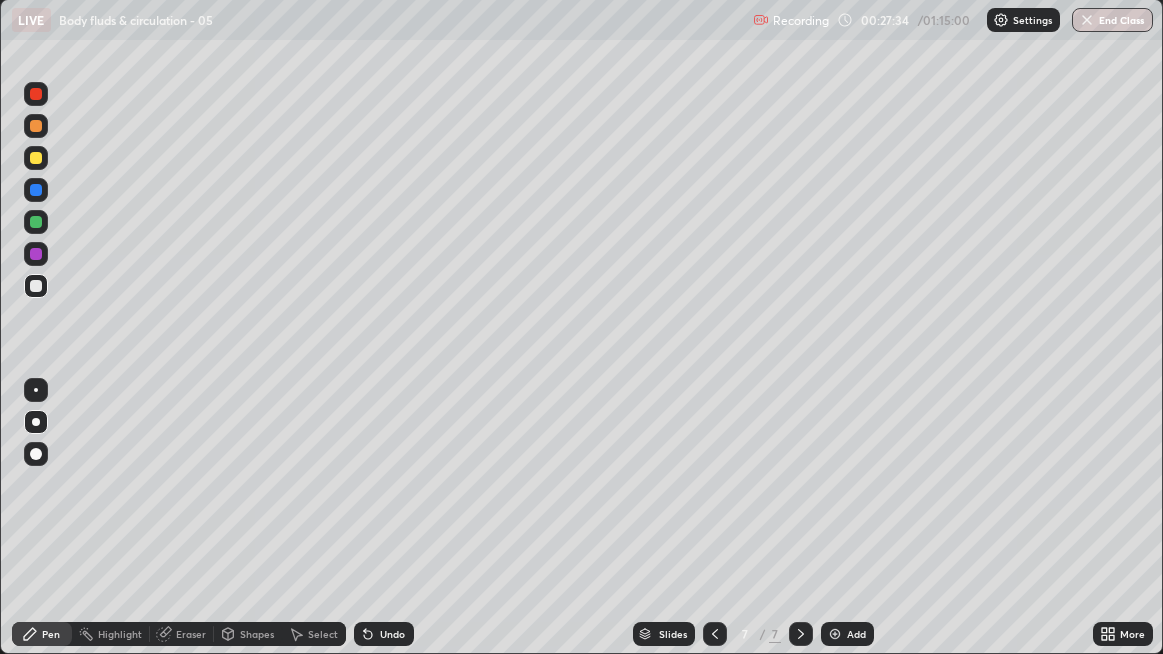 click at bounding box center (36, 286) 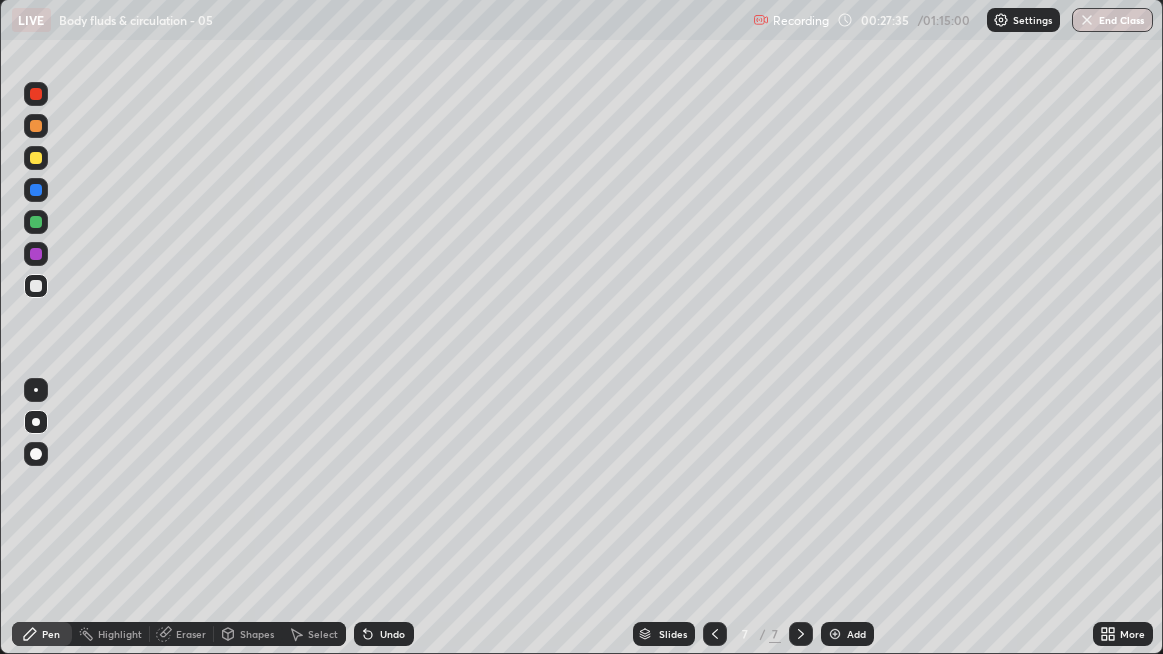 click at bounding box center (36, 286) 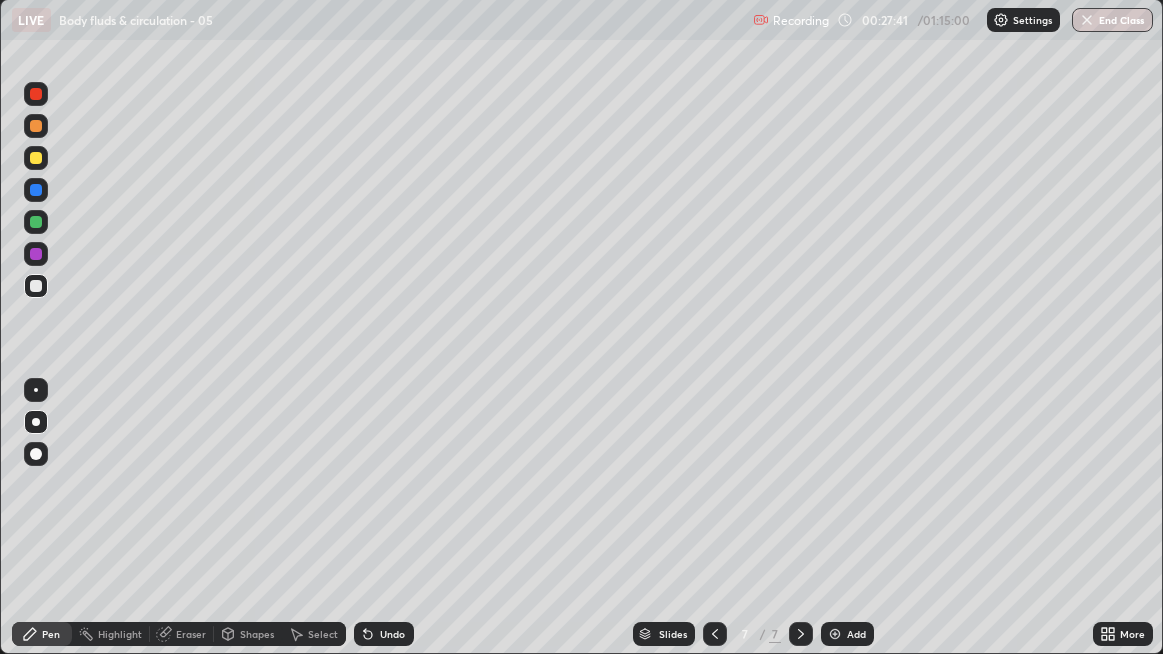 click at bounding box center (36, 286) 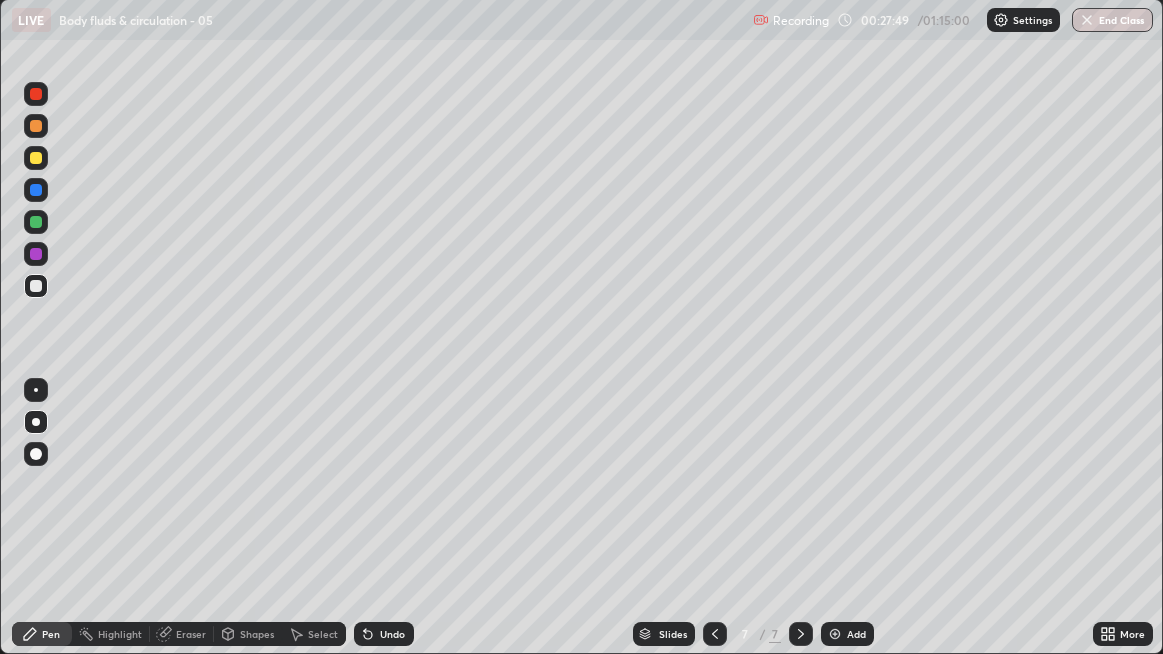 click at bounding box center [36, 286] 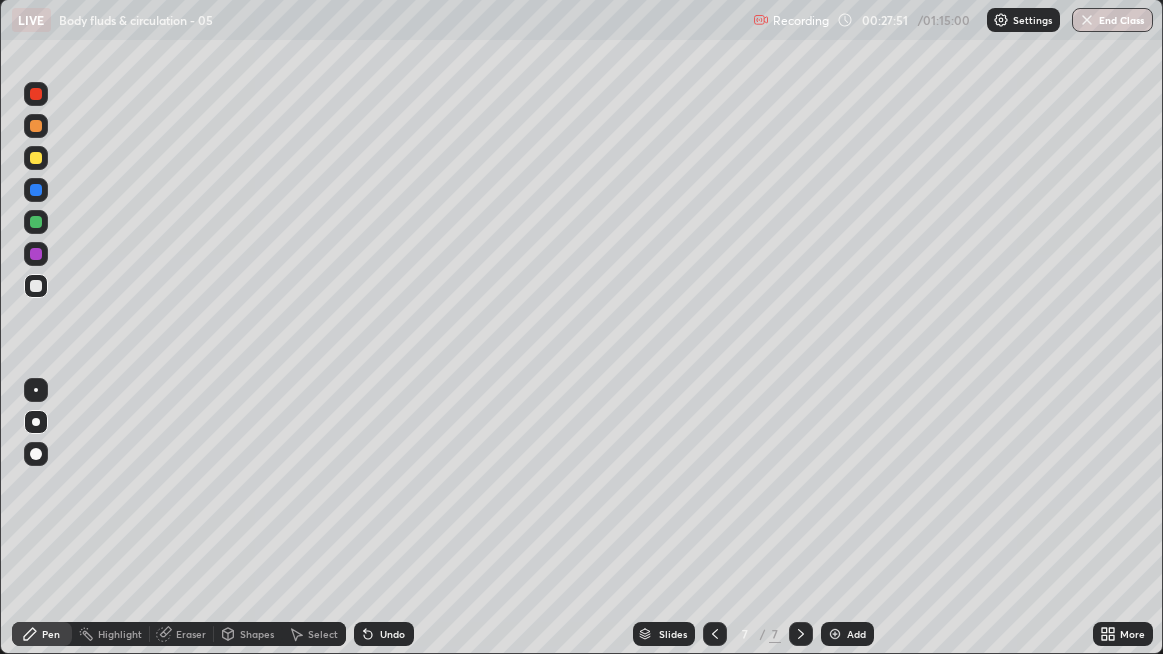 click at bounding box center (36, 286) 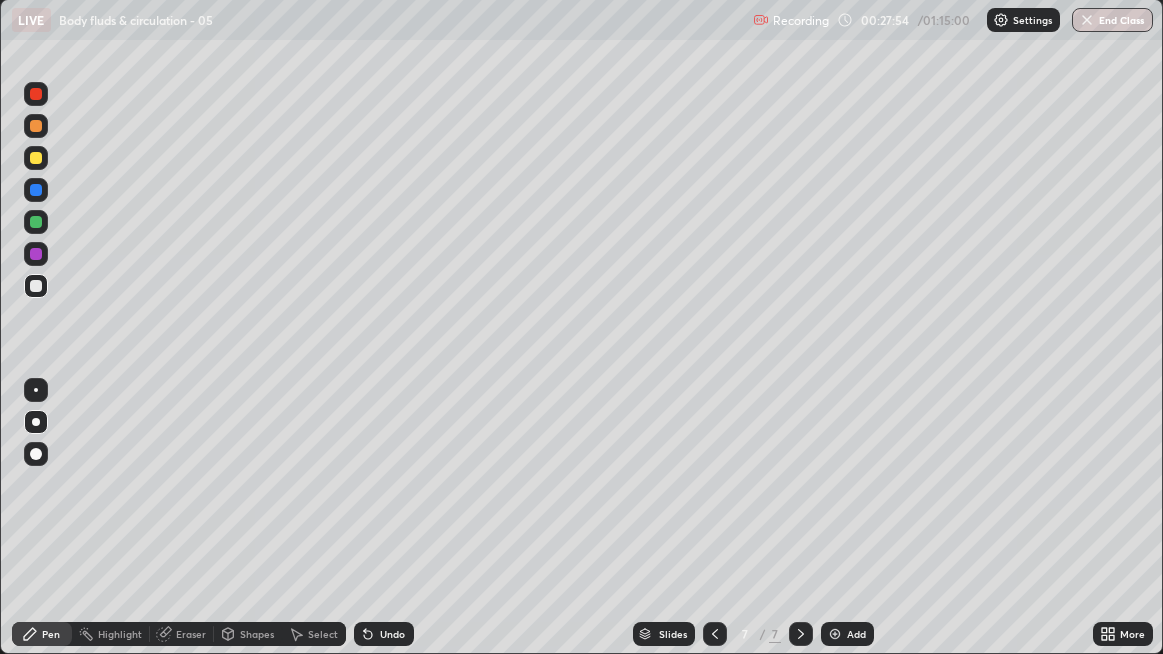 click at bounding box center (36, 286) 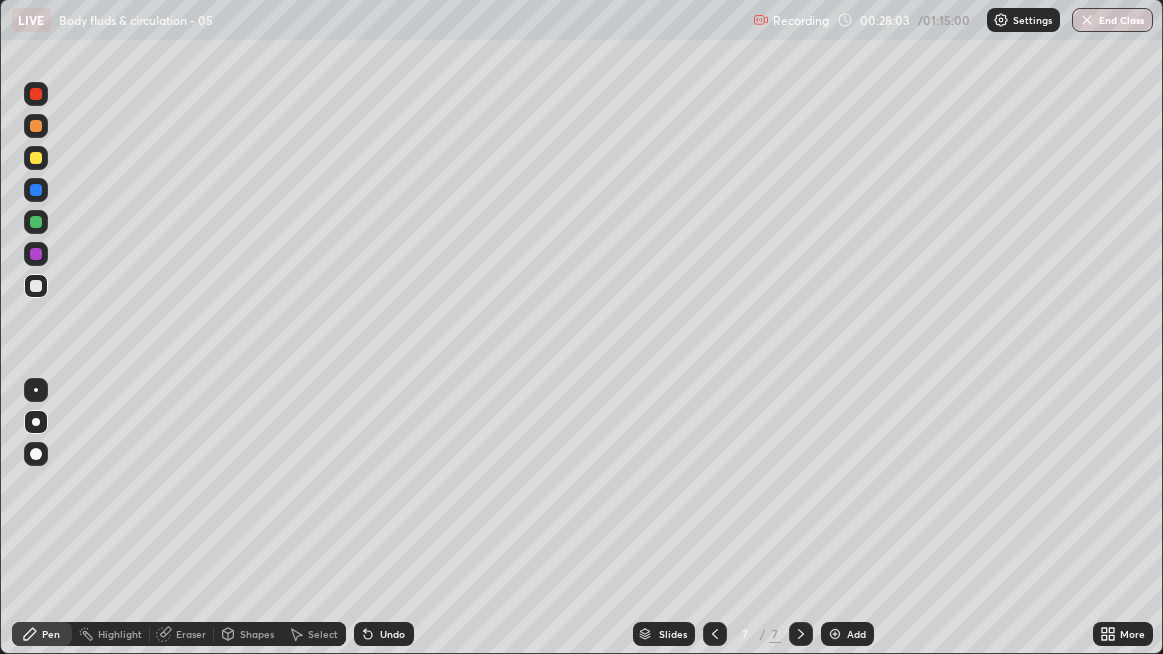 click on "Undo" at bounding box center (384, 634) 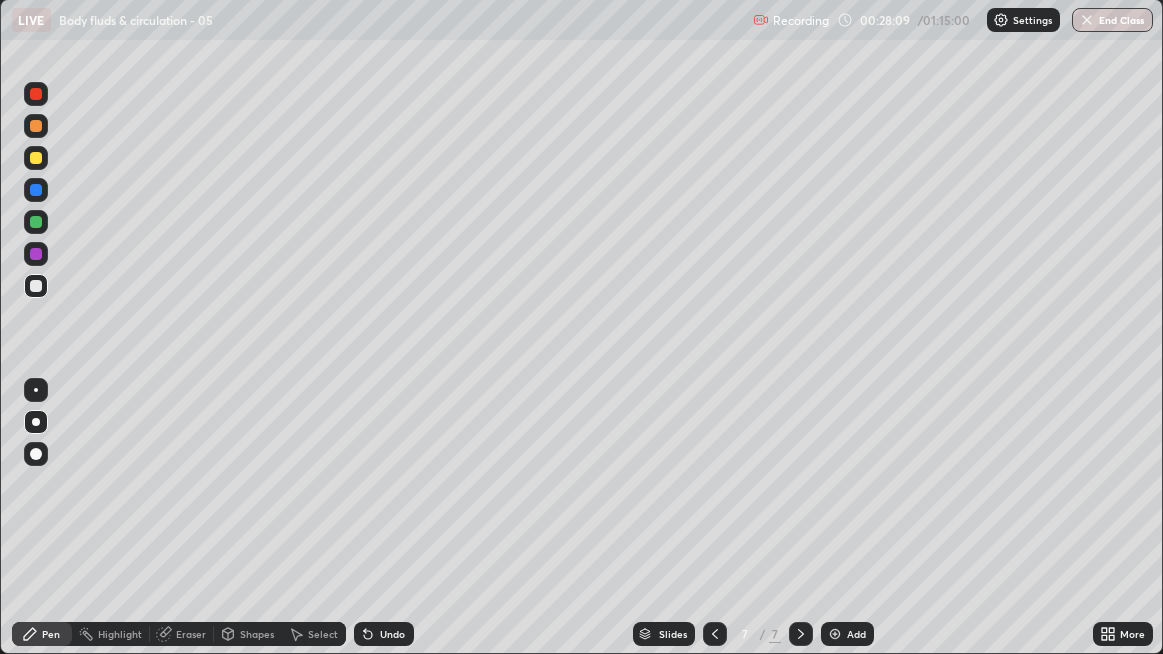 click at bounding box center (36, 286) 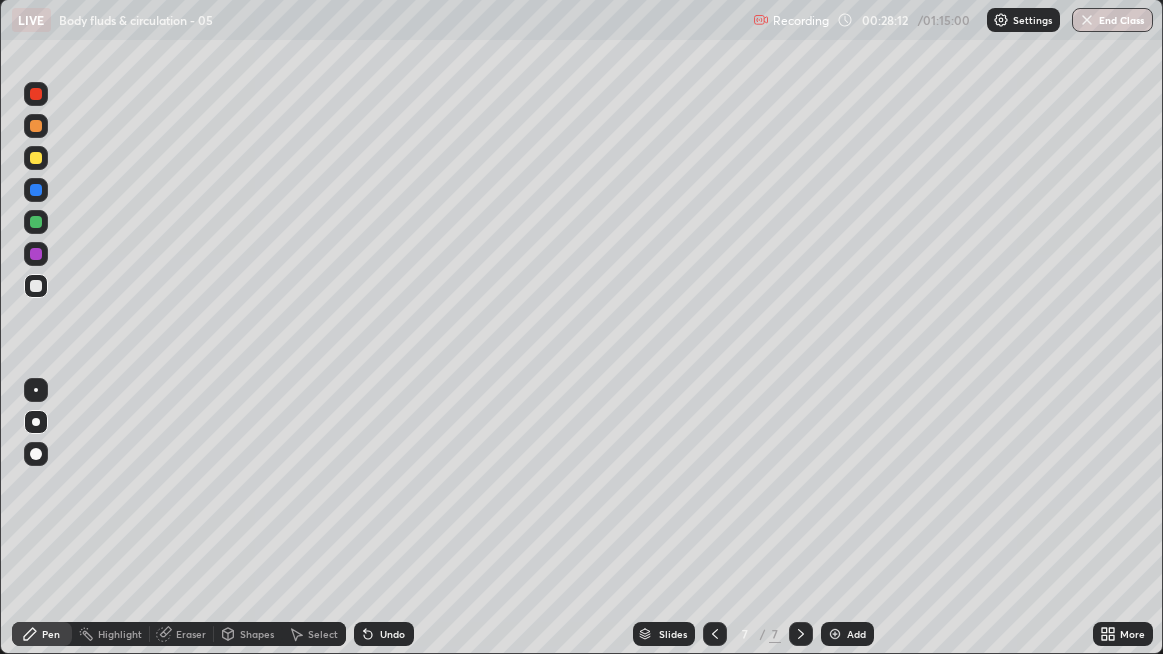 click at bounding box center [36, 286] 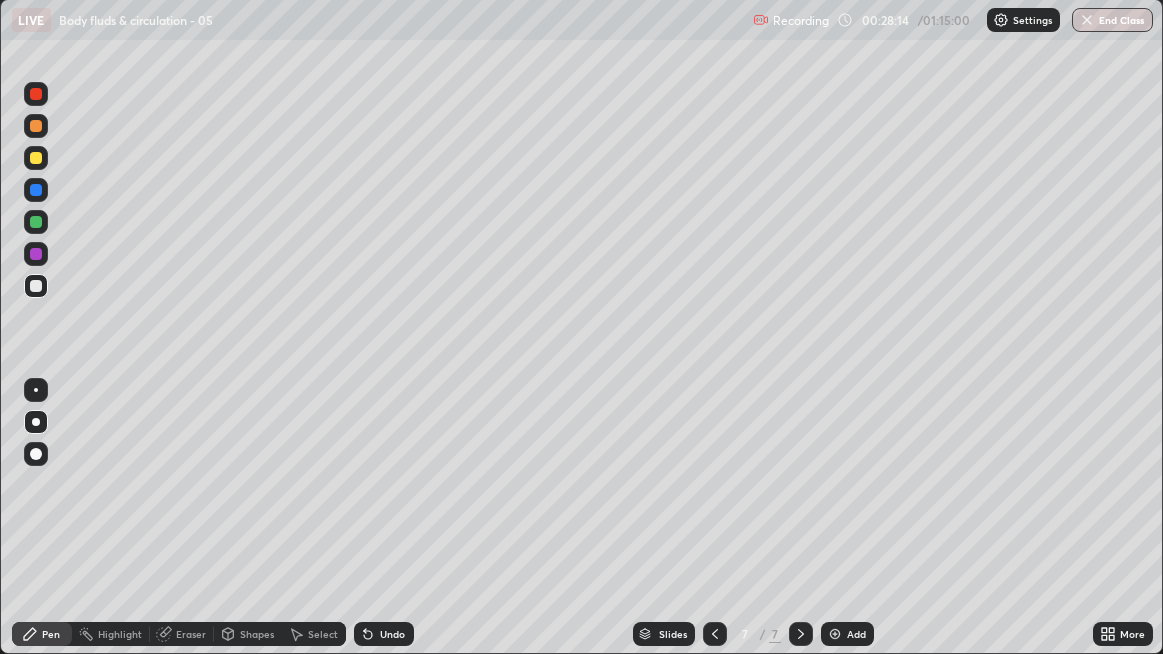 click at bounding box center [36, 286] 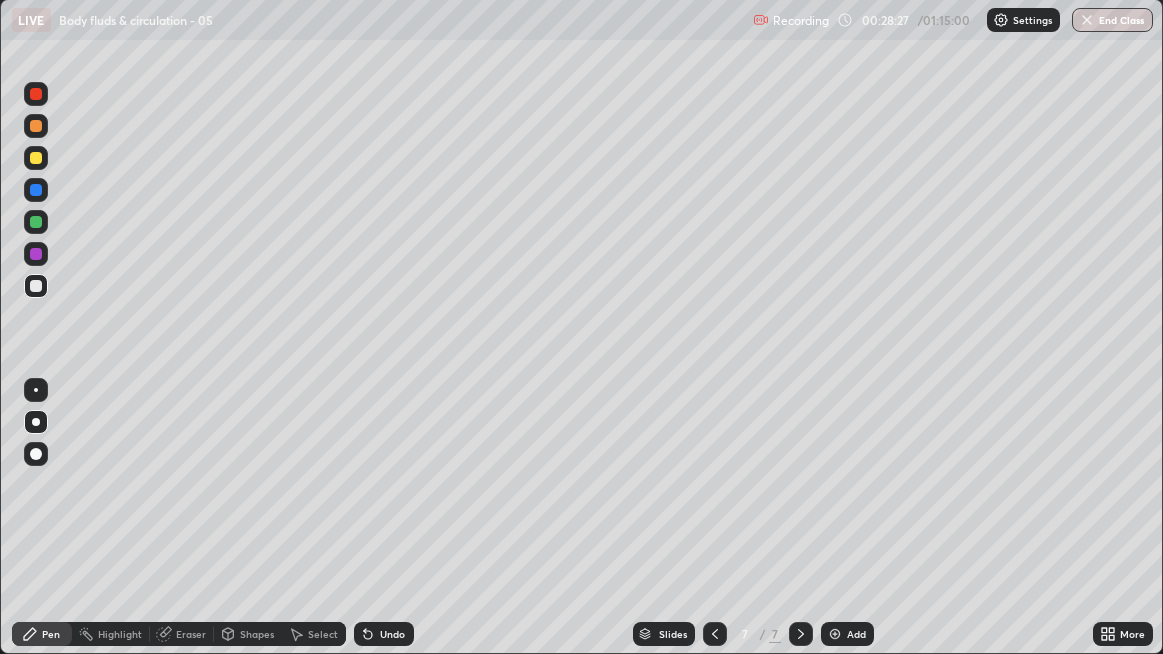 click at bounding box center [36, 286] 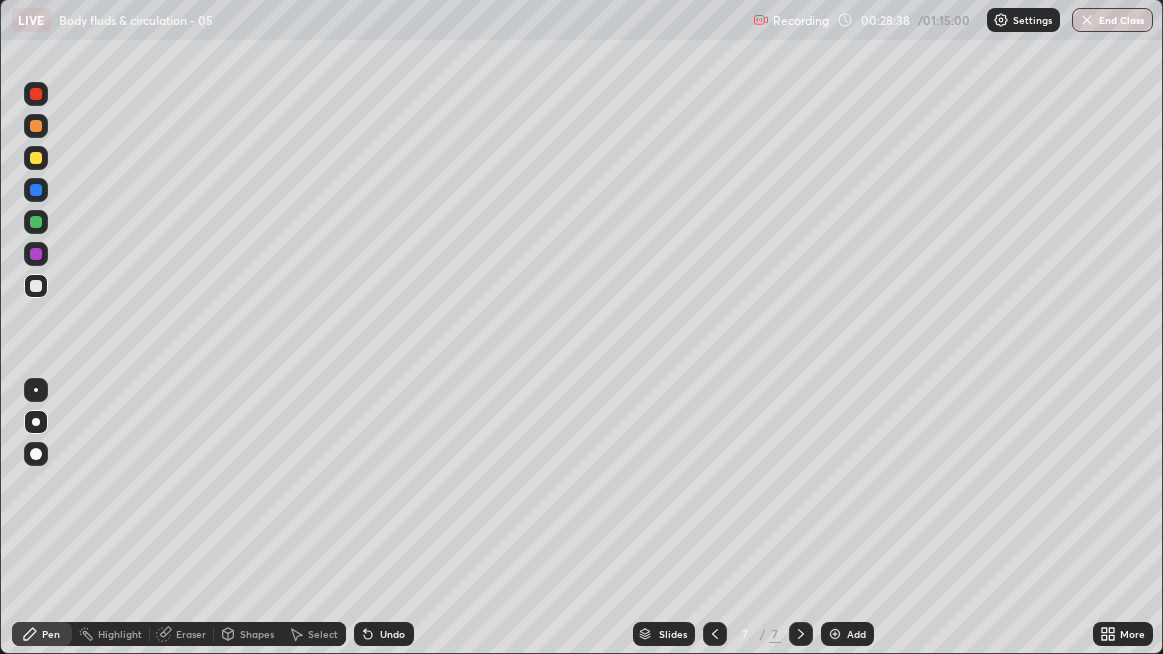 click at bounding box center (36, 286) 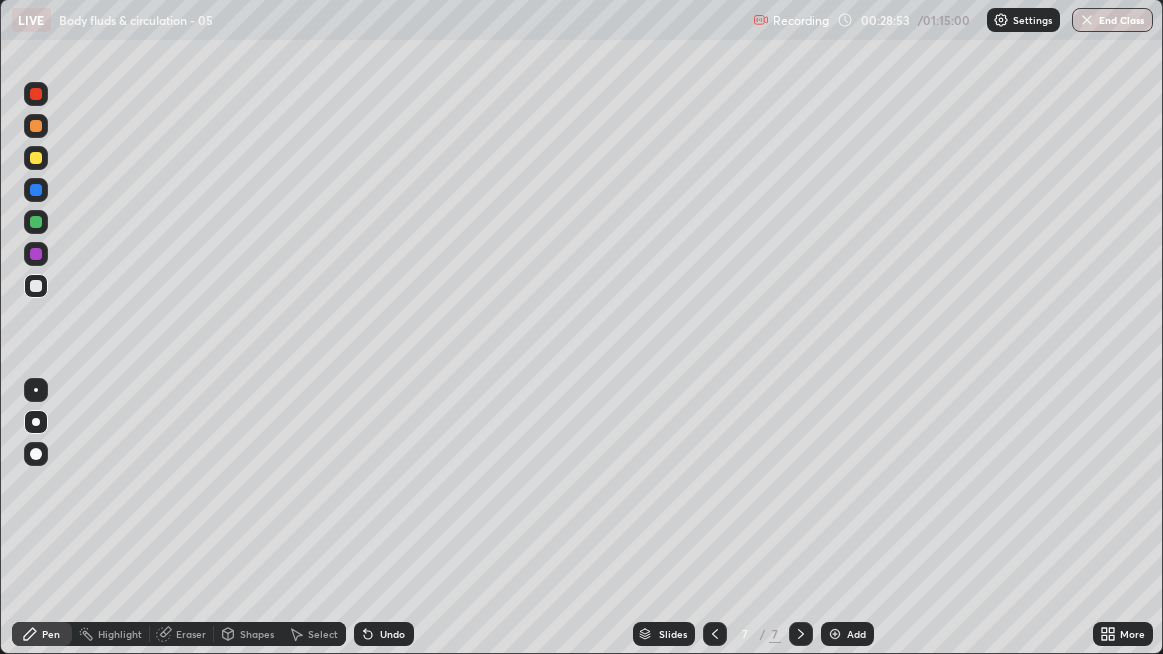 click at bounding box center [36, 286] 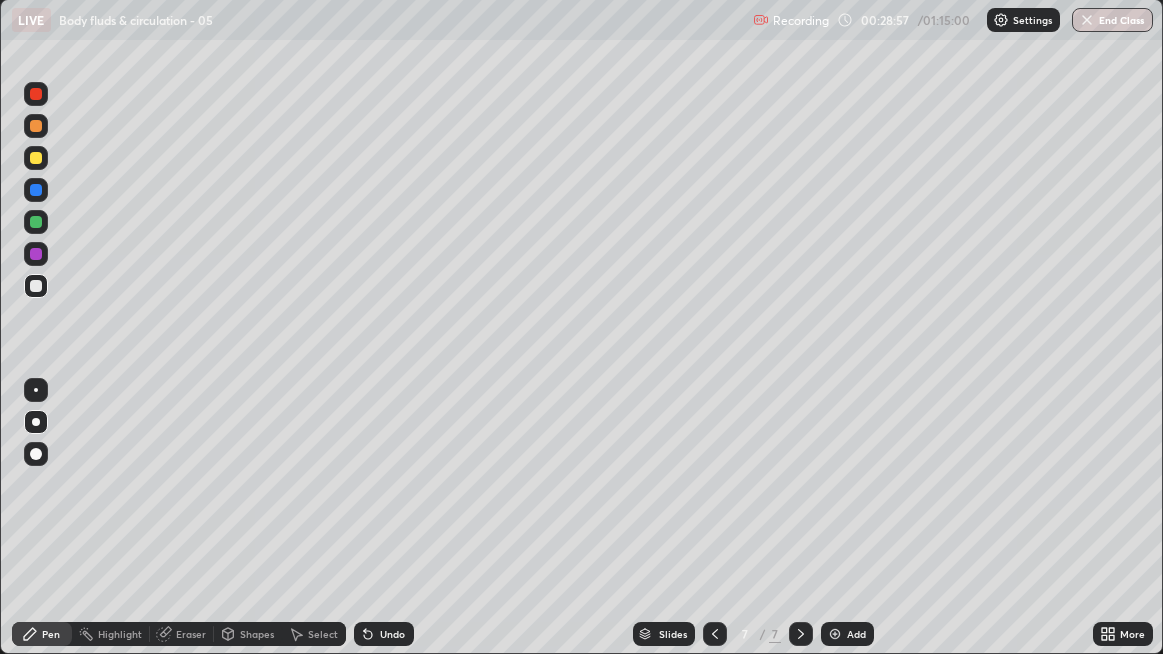 click at bounding box center [36, 286] 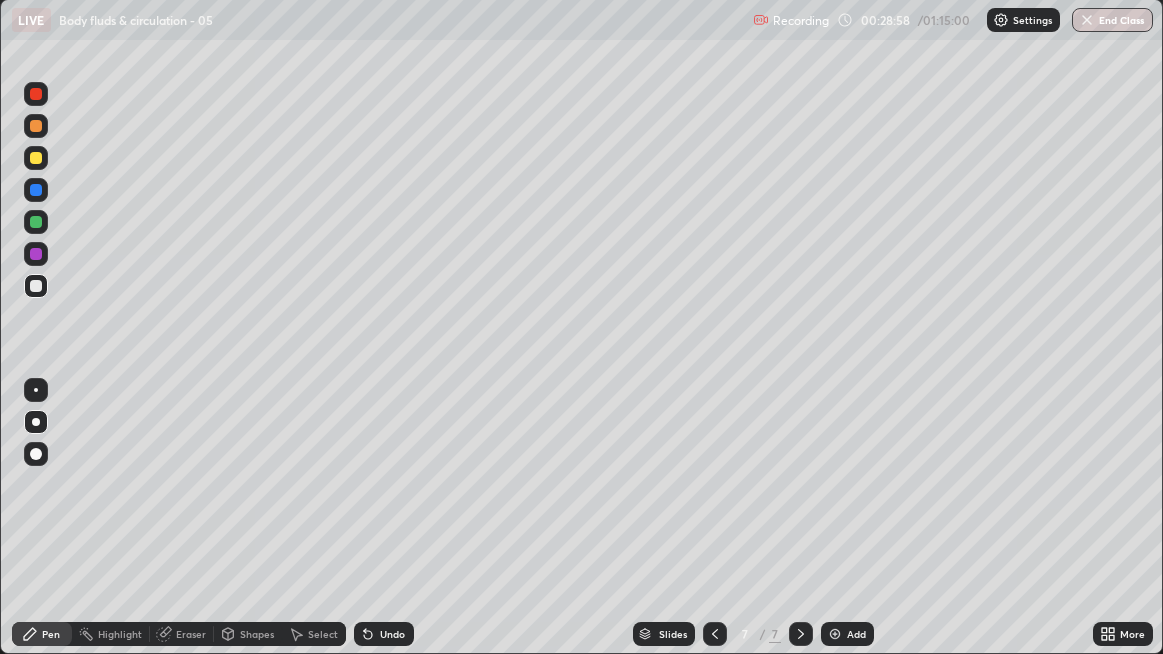 click at bounding box center [36, 126] 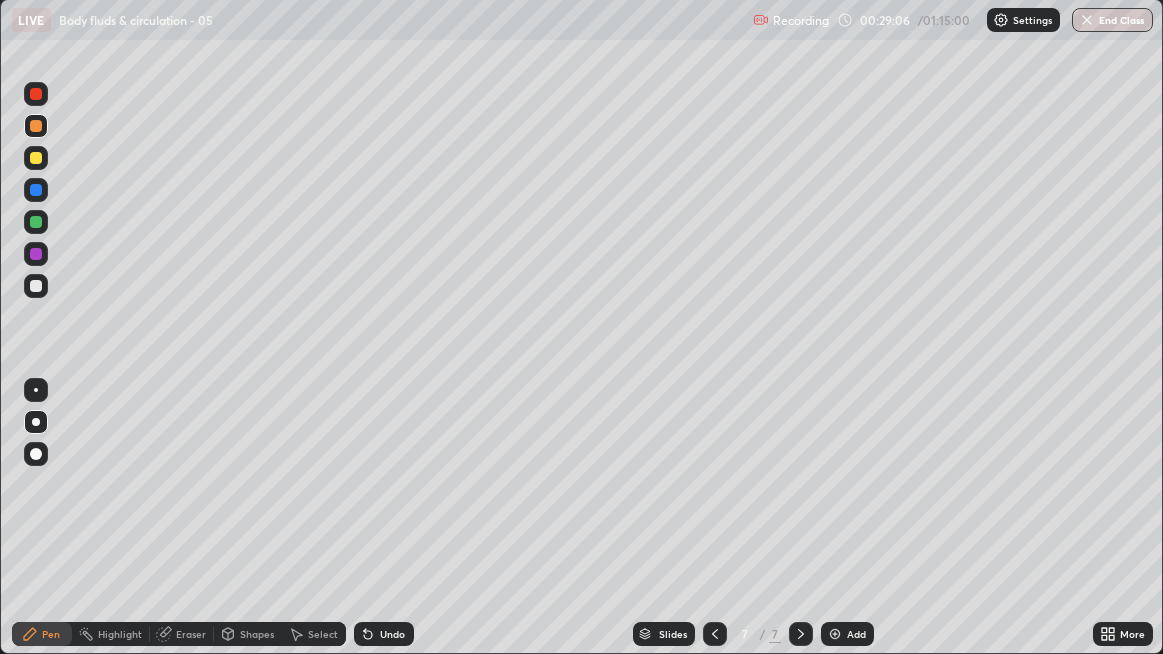click on "Undo" at bounding box center (384, 634) 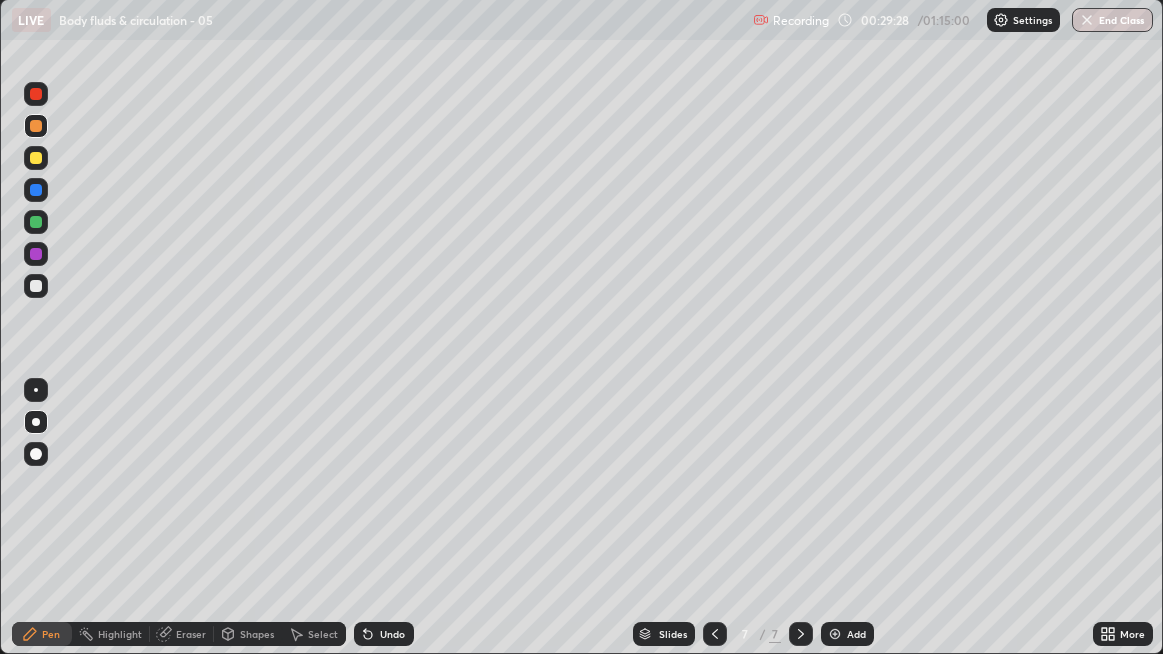 click at bounding box center [36, 286] 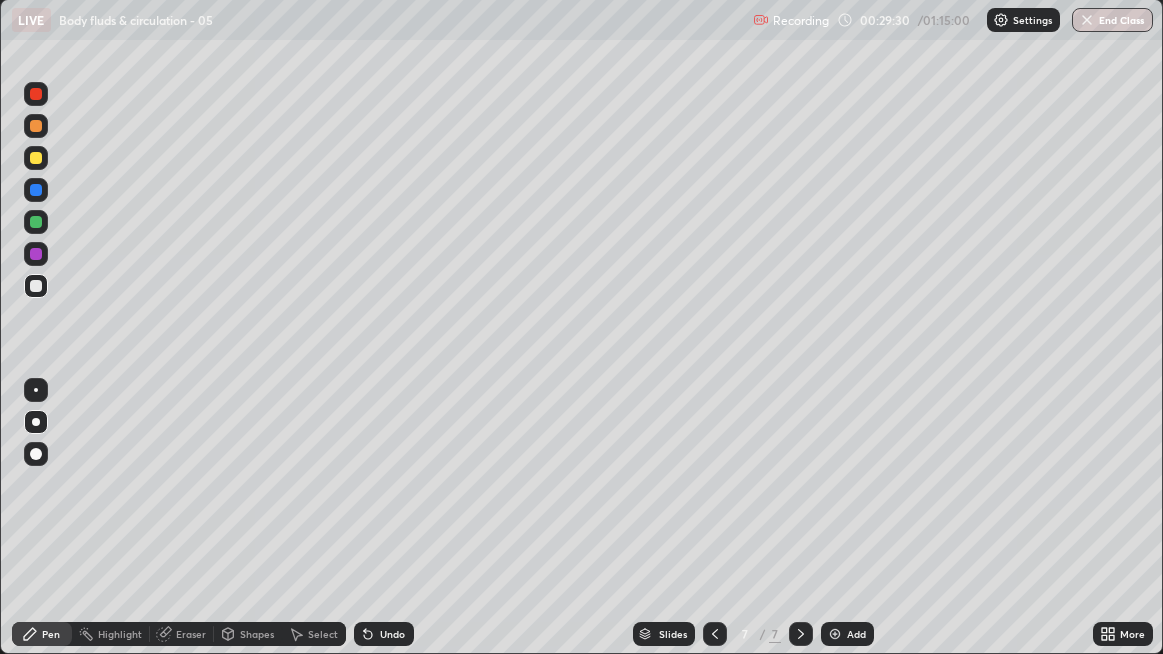 click at bounding box center [36, 94] 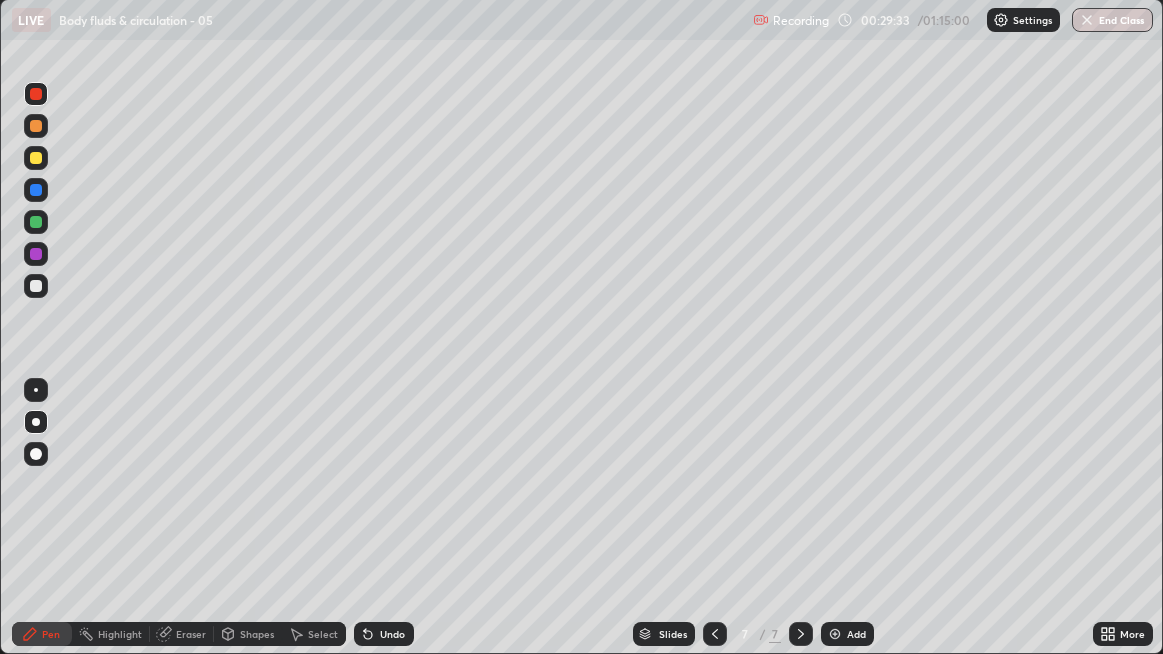 click at bounding box center (36, 286) 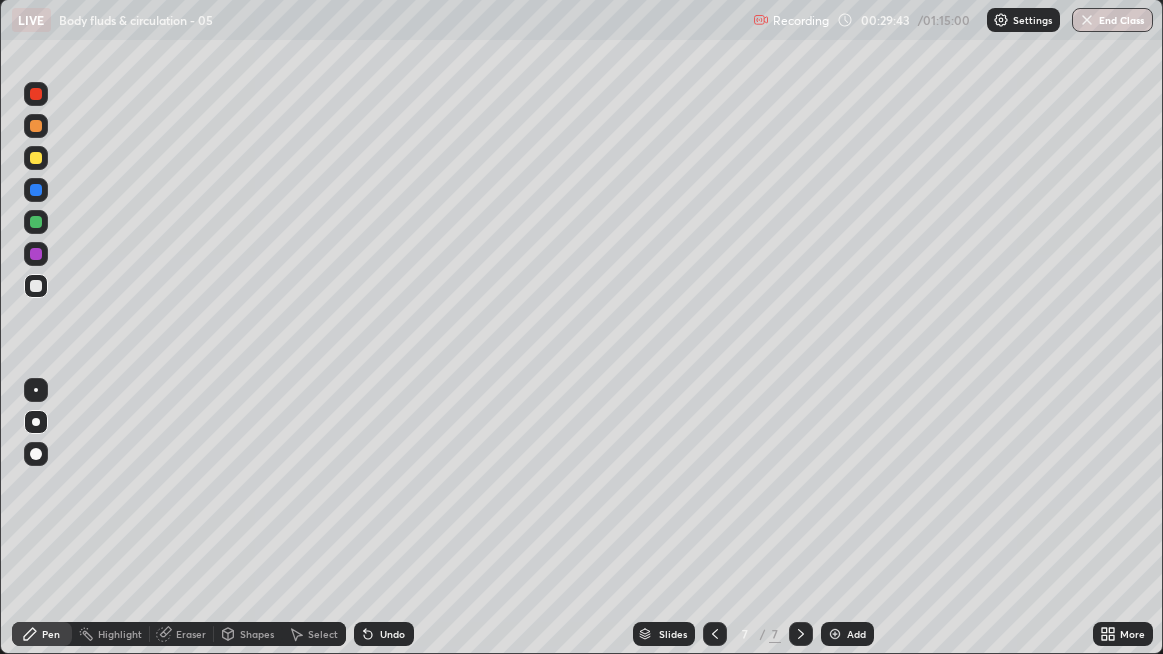 click at bounding box center [36, 286] 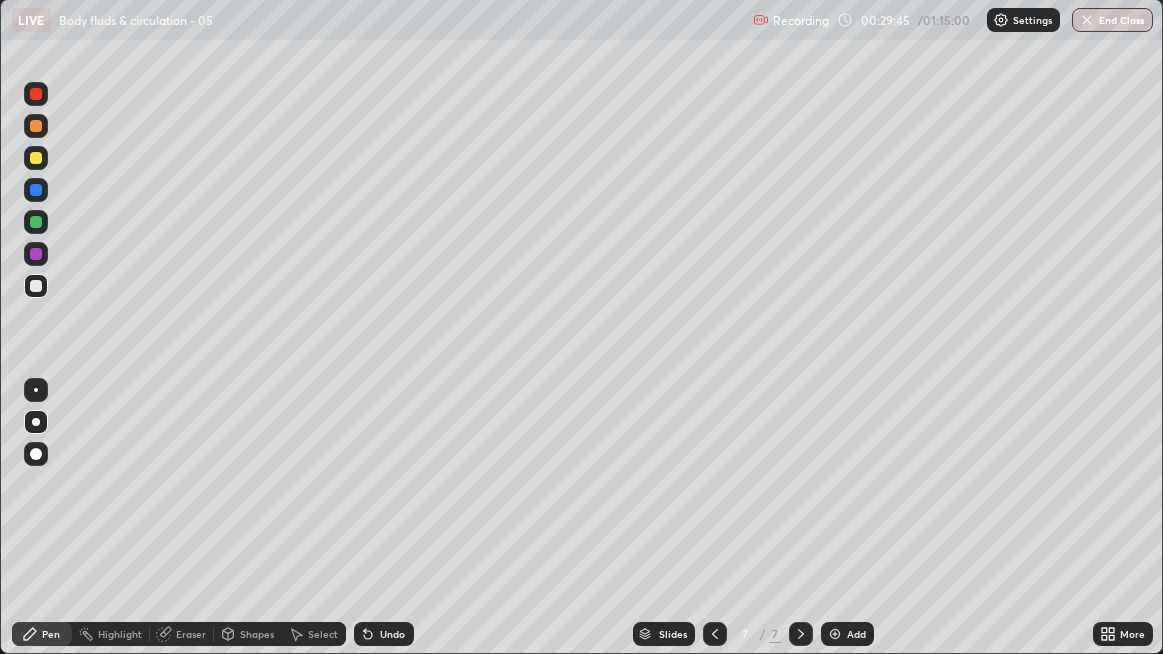 click at bounding box center (36, 158) 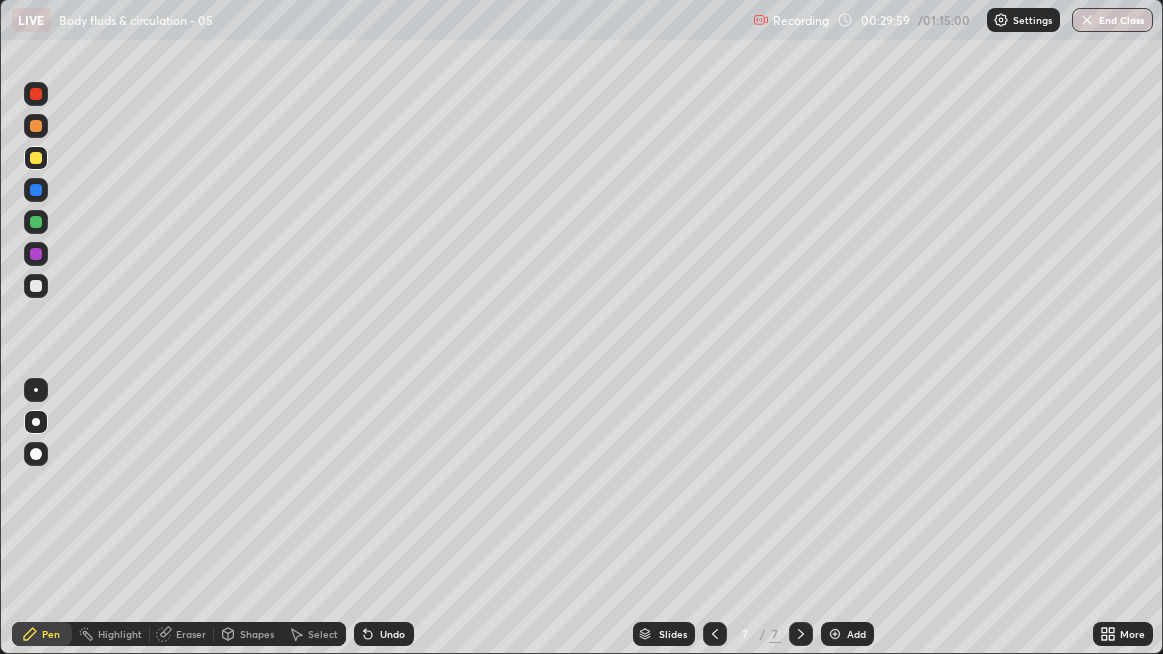 click at bounding box center [36, 286] 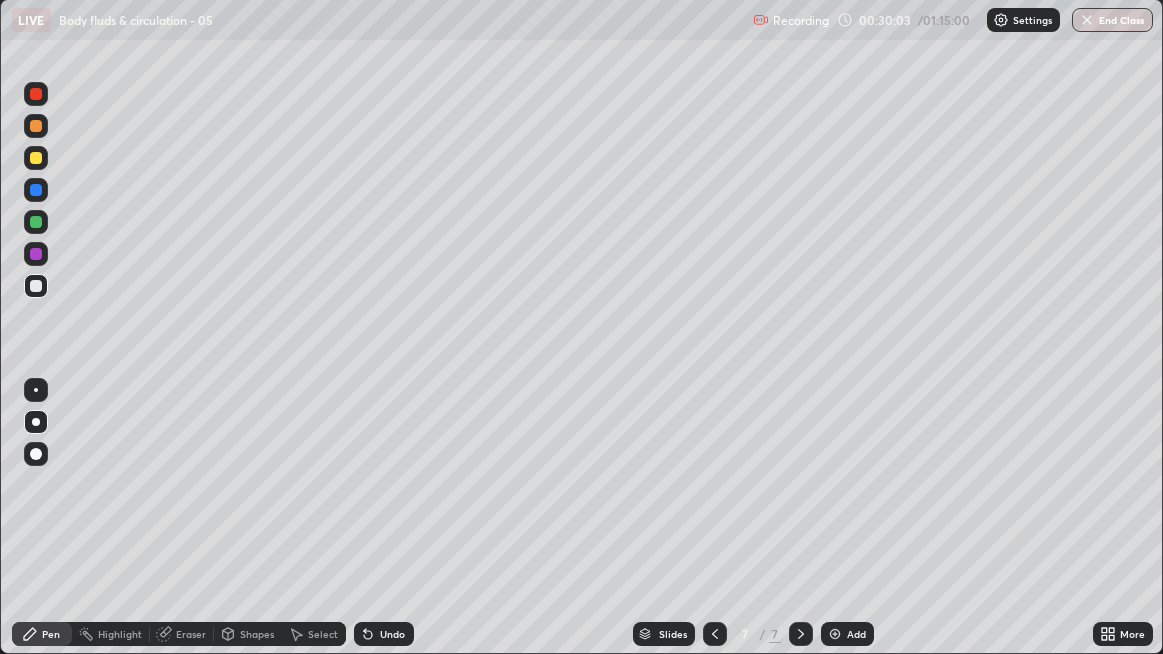 click at bounding box center [36, 286] 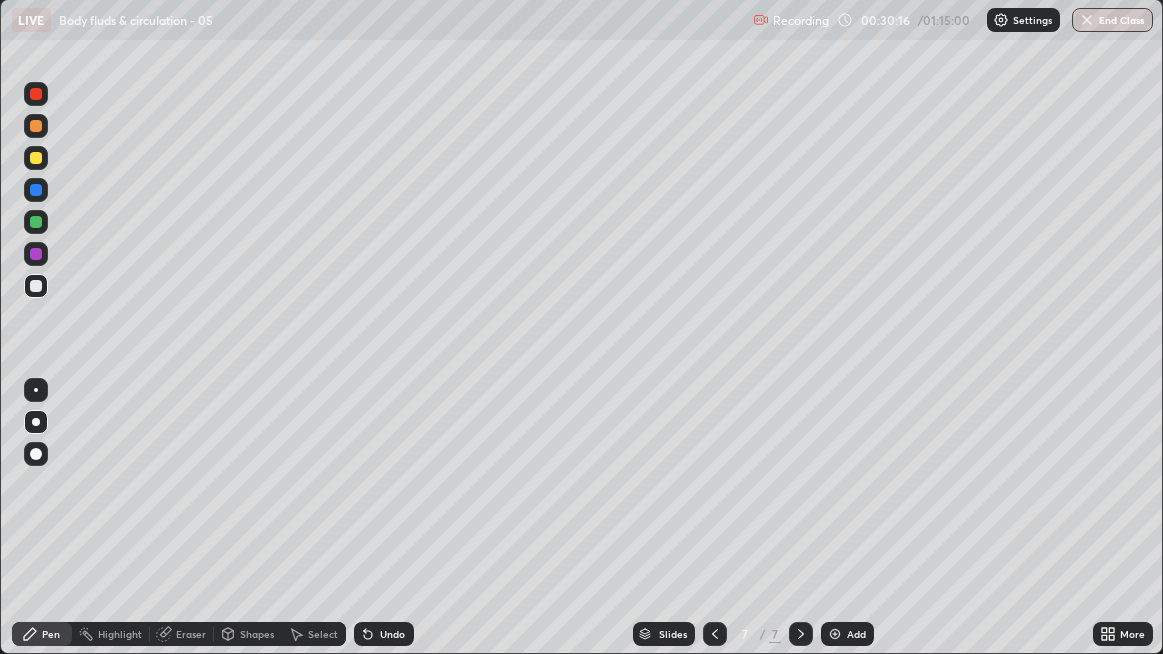 click at bounding box center [36, 286] 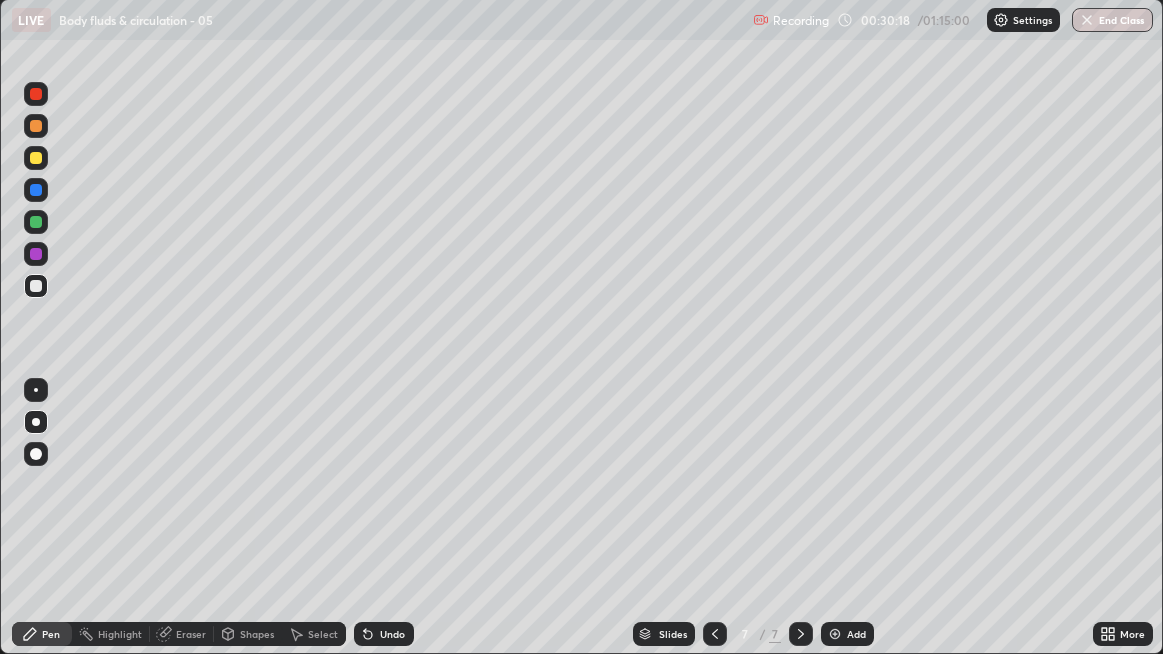 click at bounding box center (36, 190) 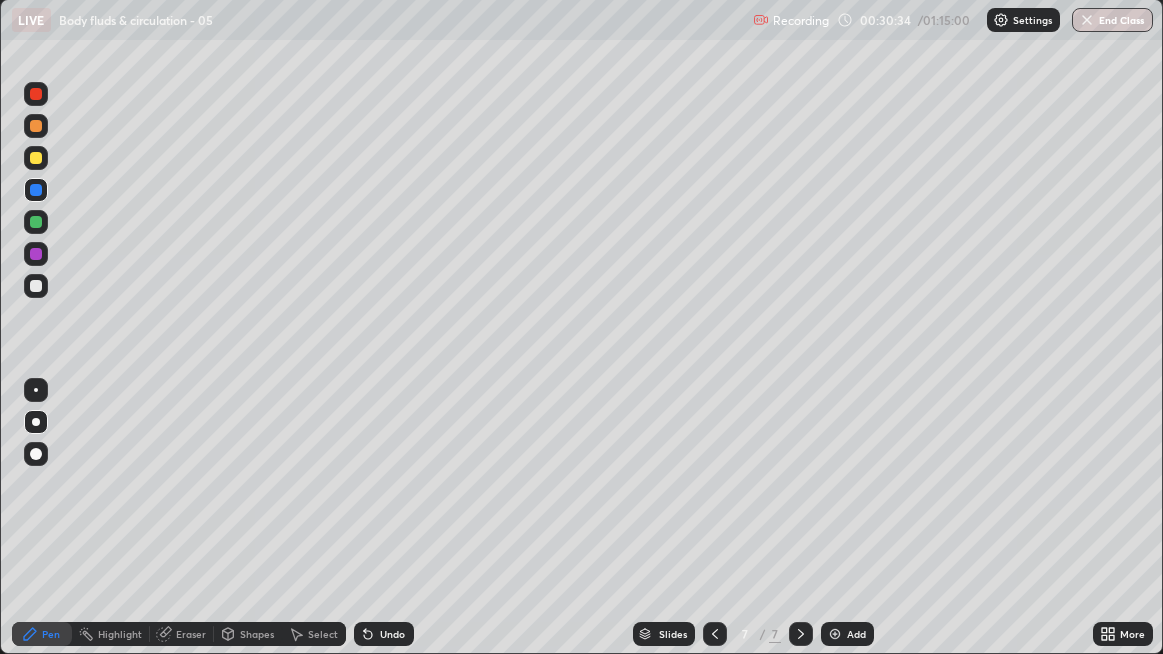 click at bounding box center (36, 286) 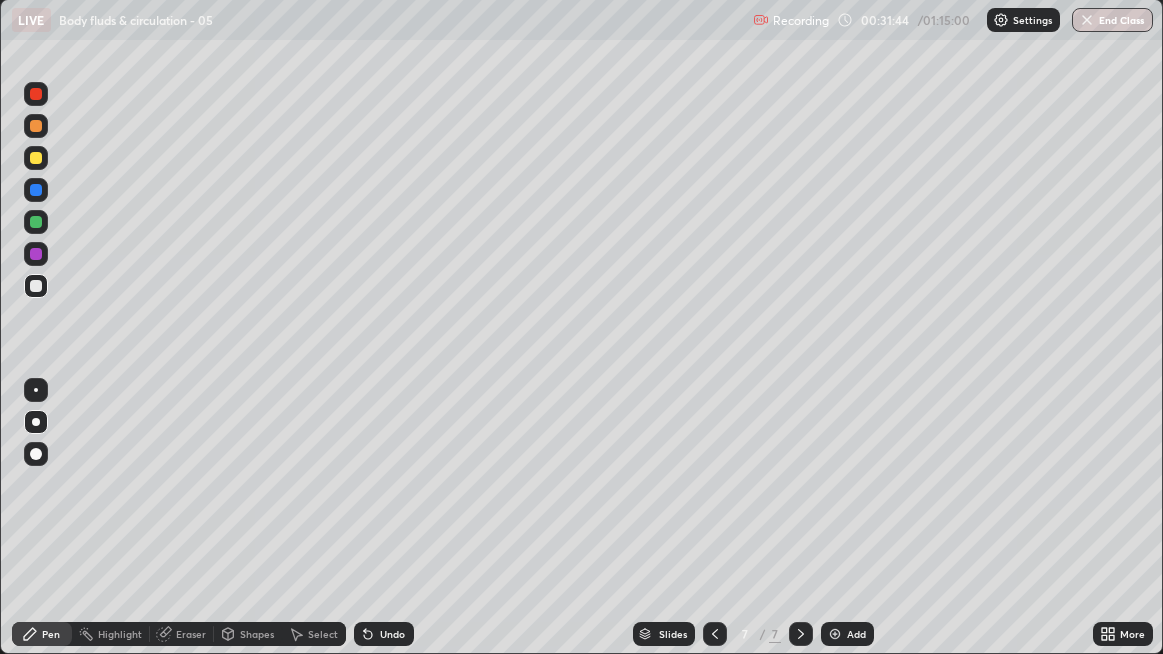 click at bounding box center [36, 286] 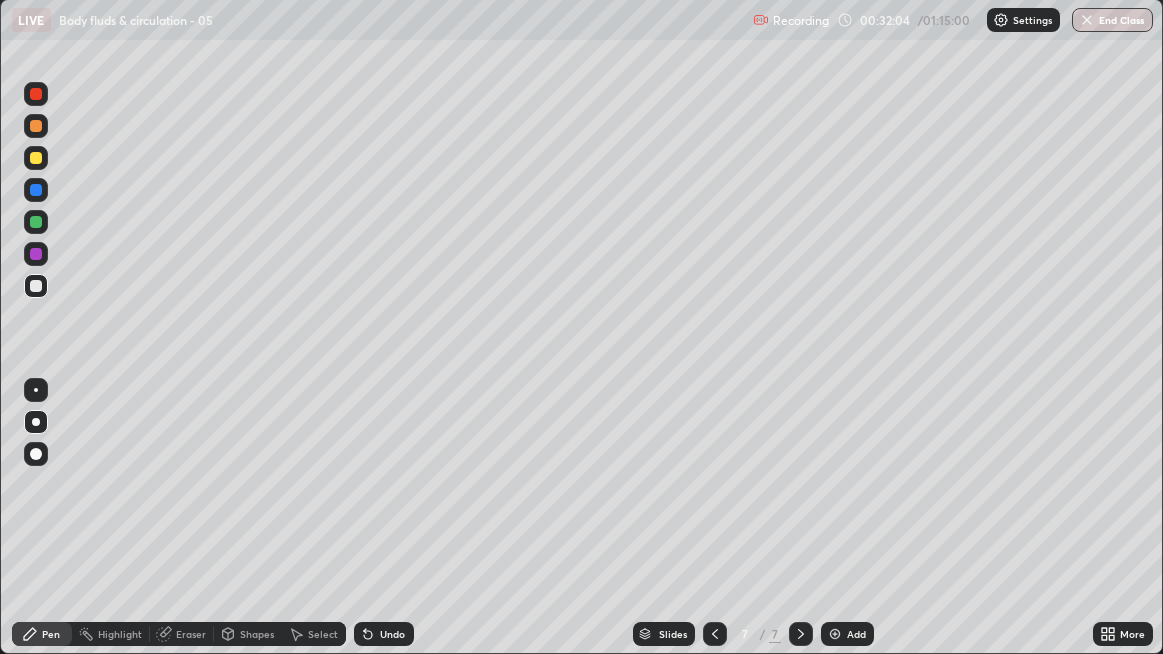 click on "Undo" at bounding box center [392, 634] 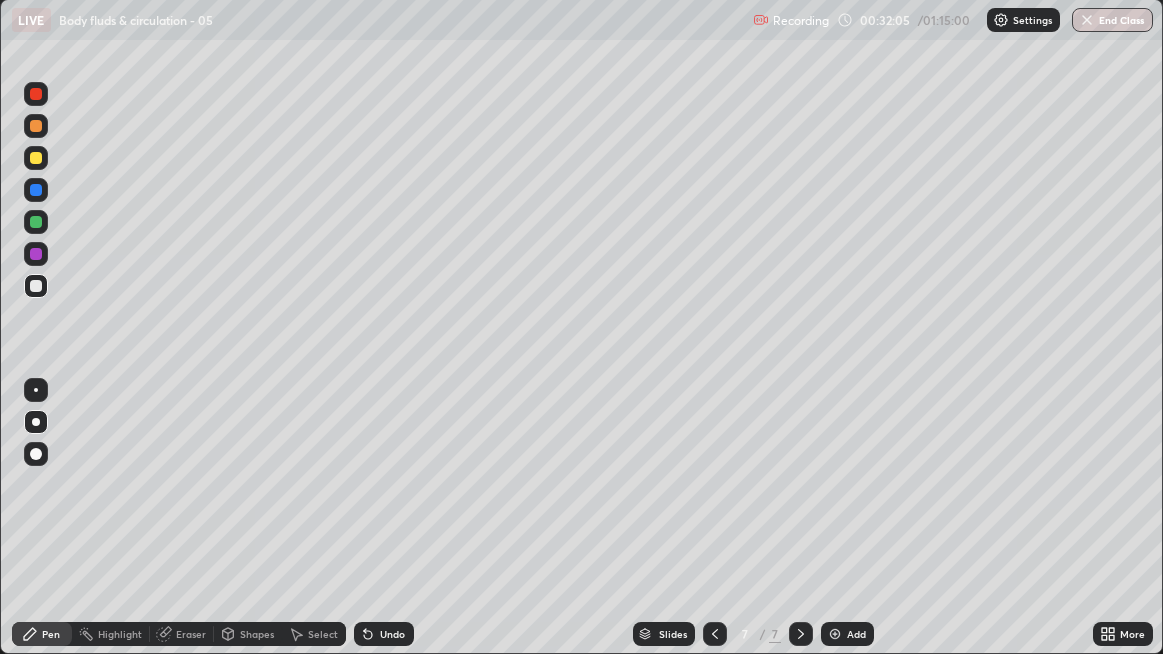 click on "Undo" at bounding box center [392, 634] 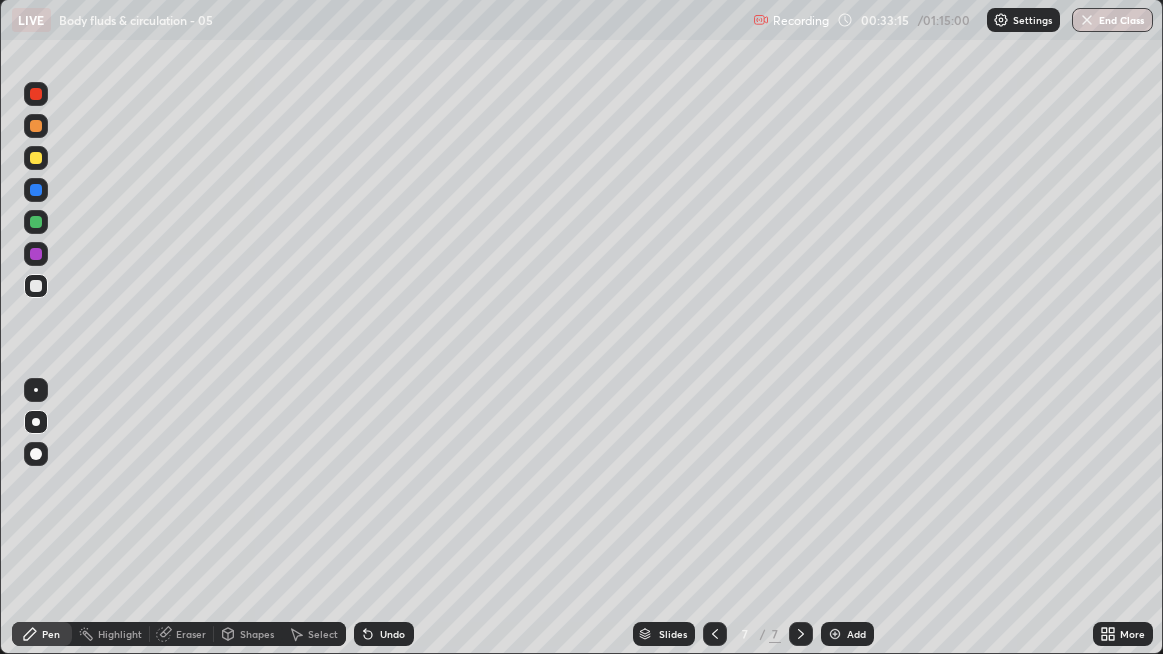 click at bounding box center [36, 286] 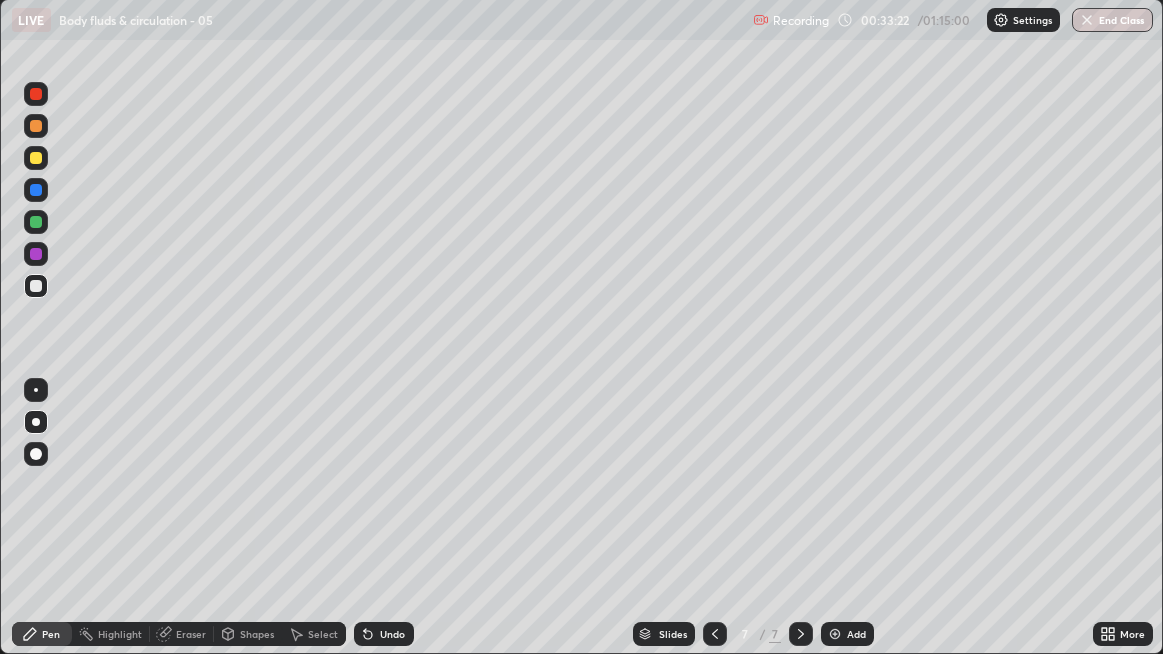 click at bounding box center (36, 286) 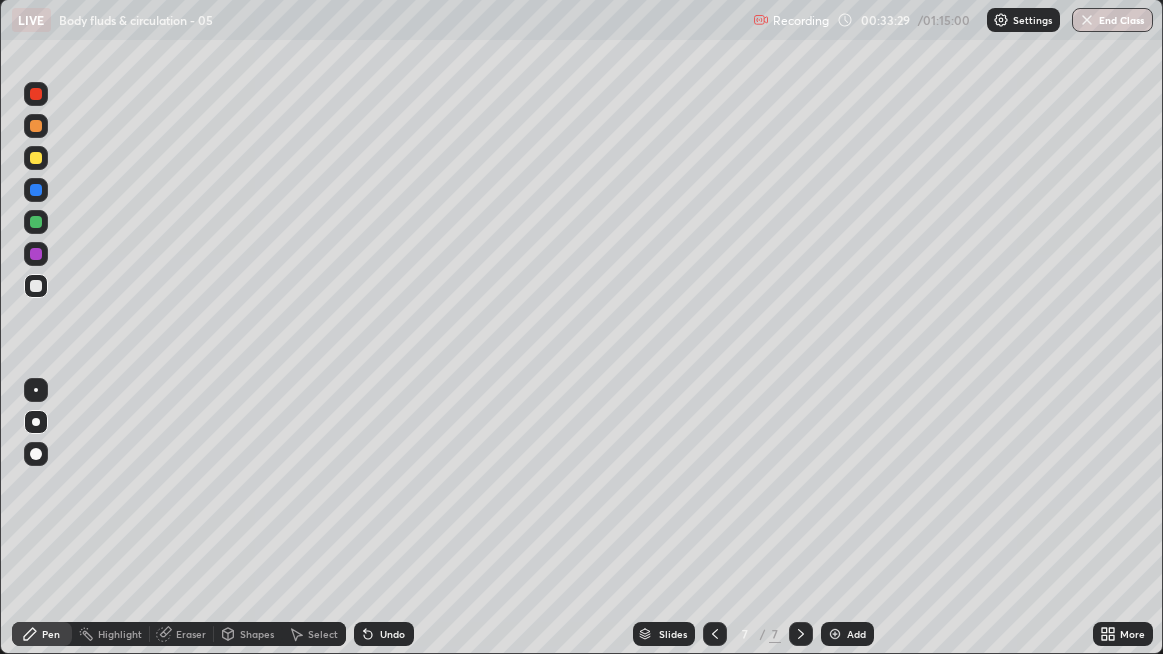 click on "Undo" at bounding box center (384, 634) 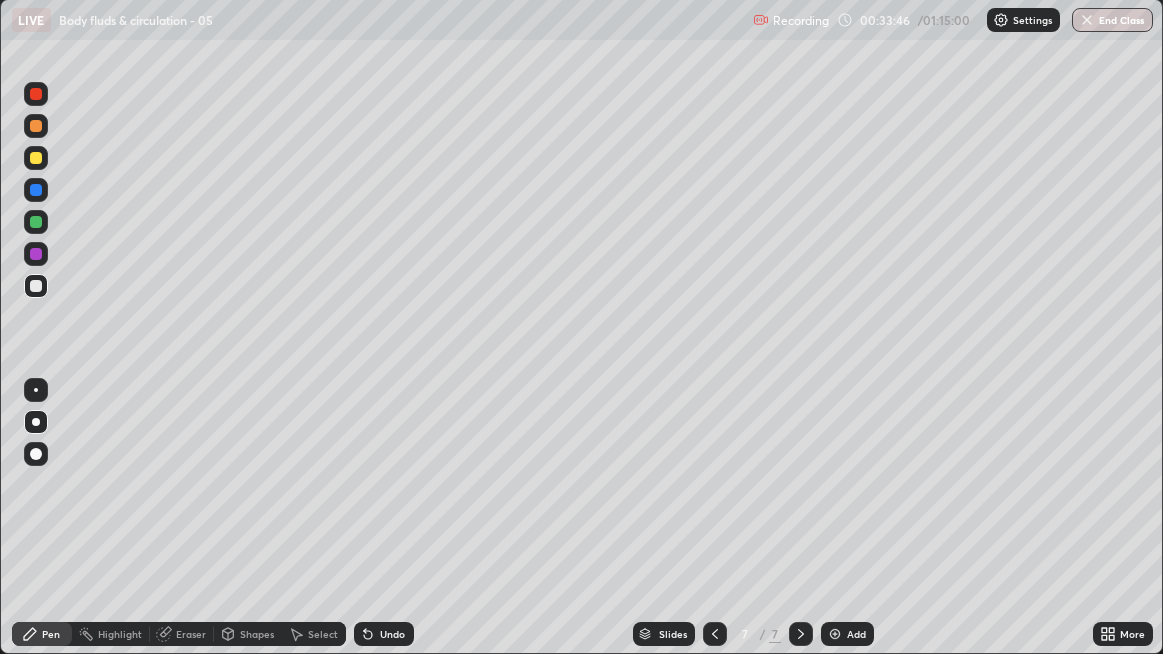 click at bounding box center [36, 286] 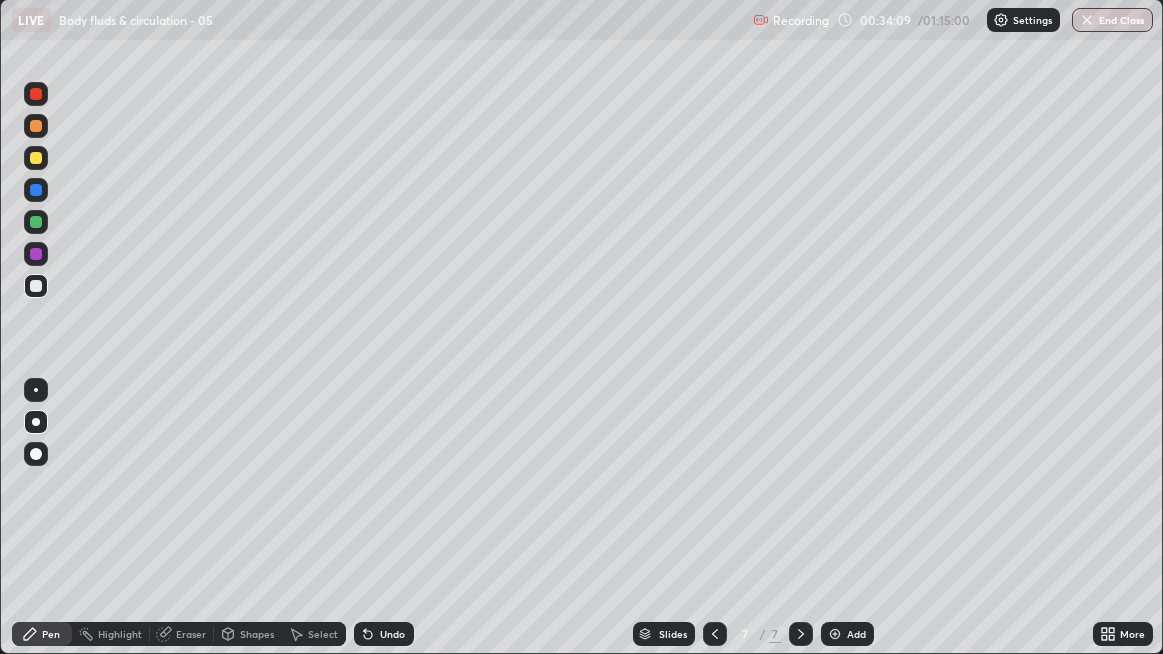 click at bounding box center (36, 286) 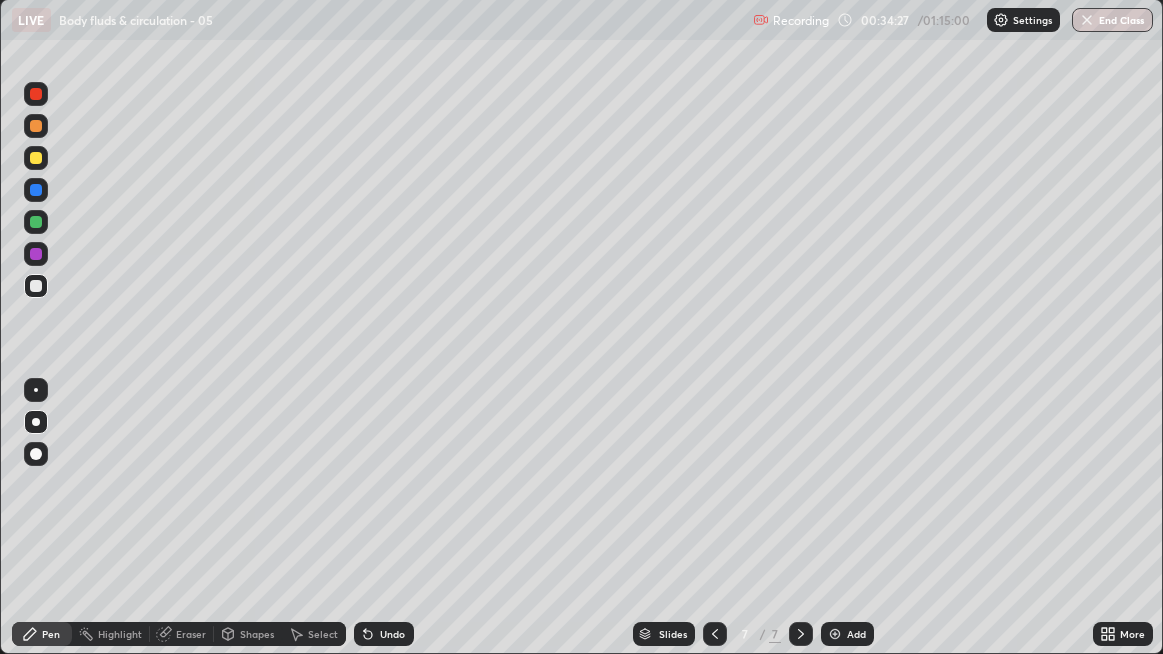 click at bounding box center (36, 286) 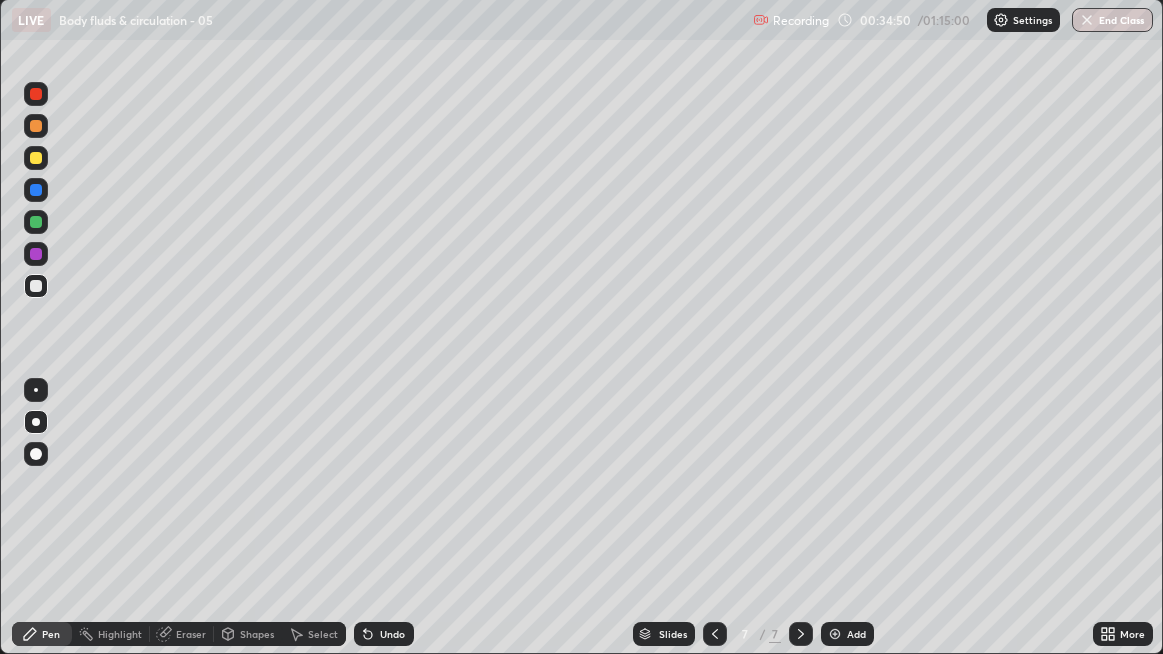 click at bounding box center [36, 286] 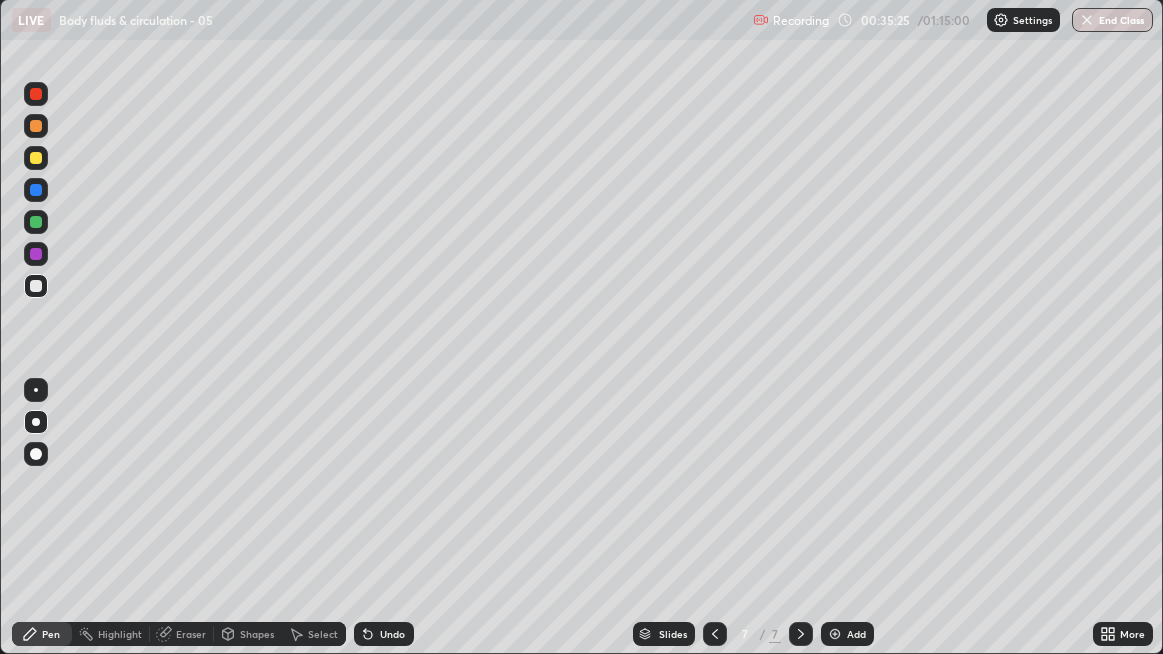 click at bounding box center [36, 286] 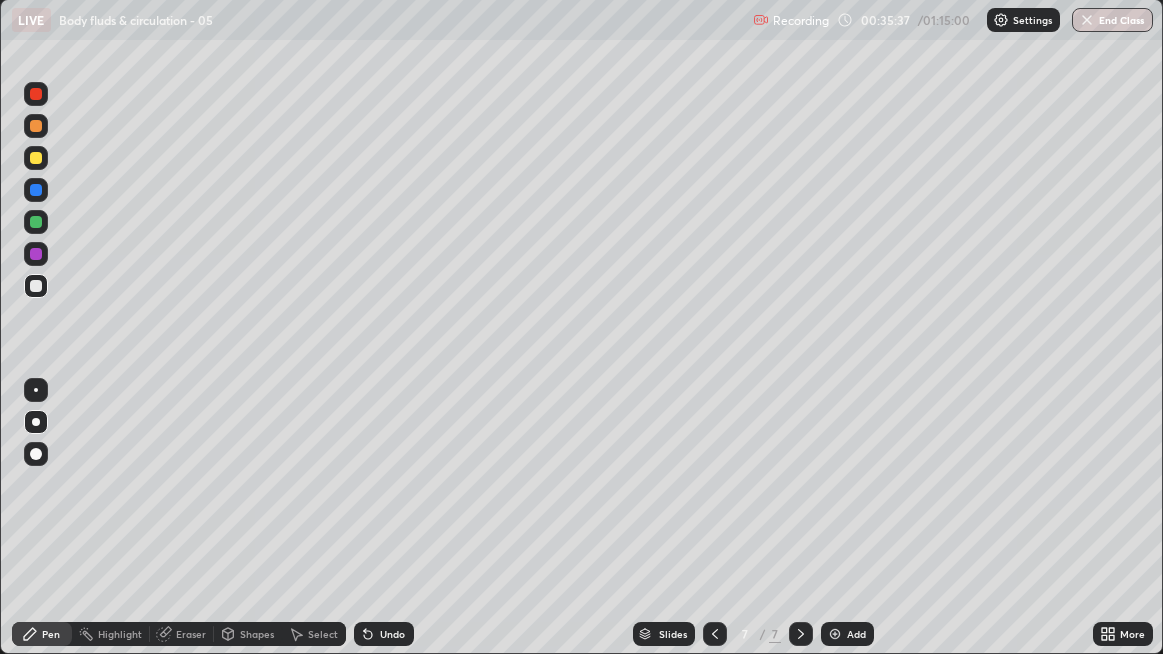 click at bounding box center (36, 158) 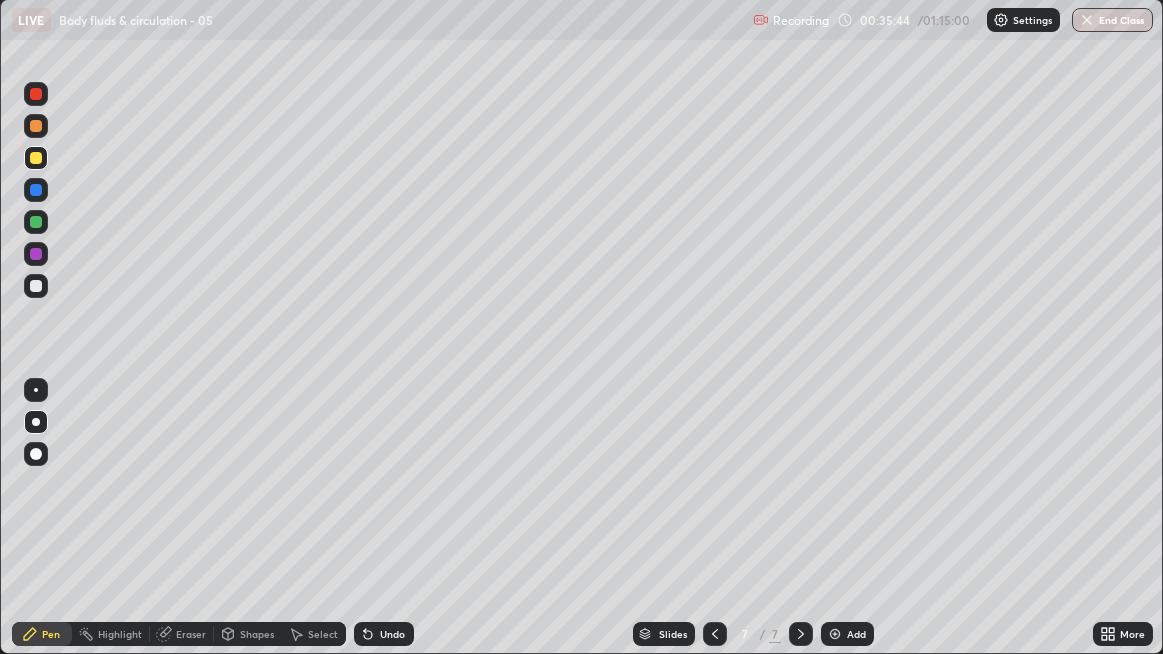 click at bounding box center (36, 286) 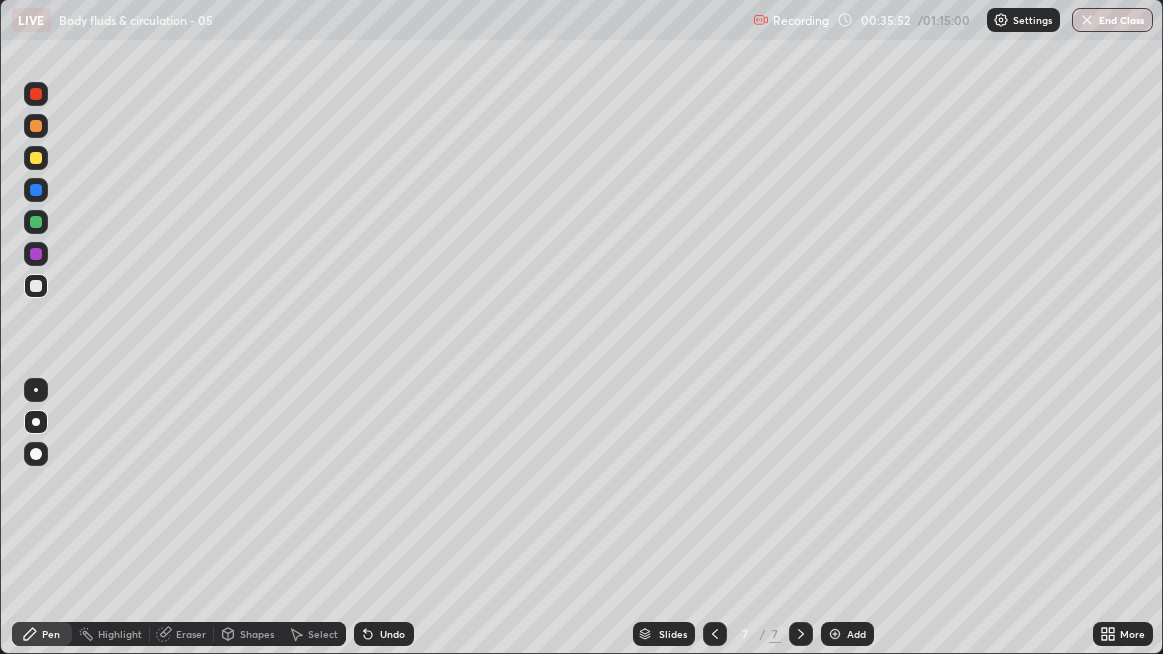 click at bounding box center (36, 190) 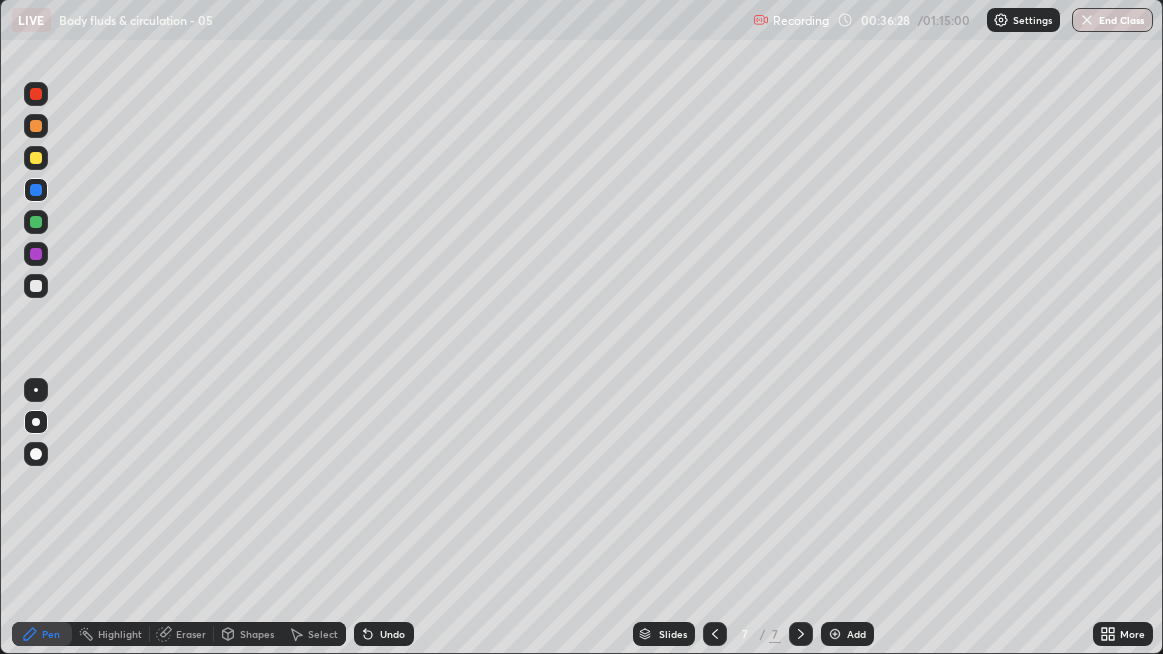 click at bounding box center (36, 94) 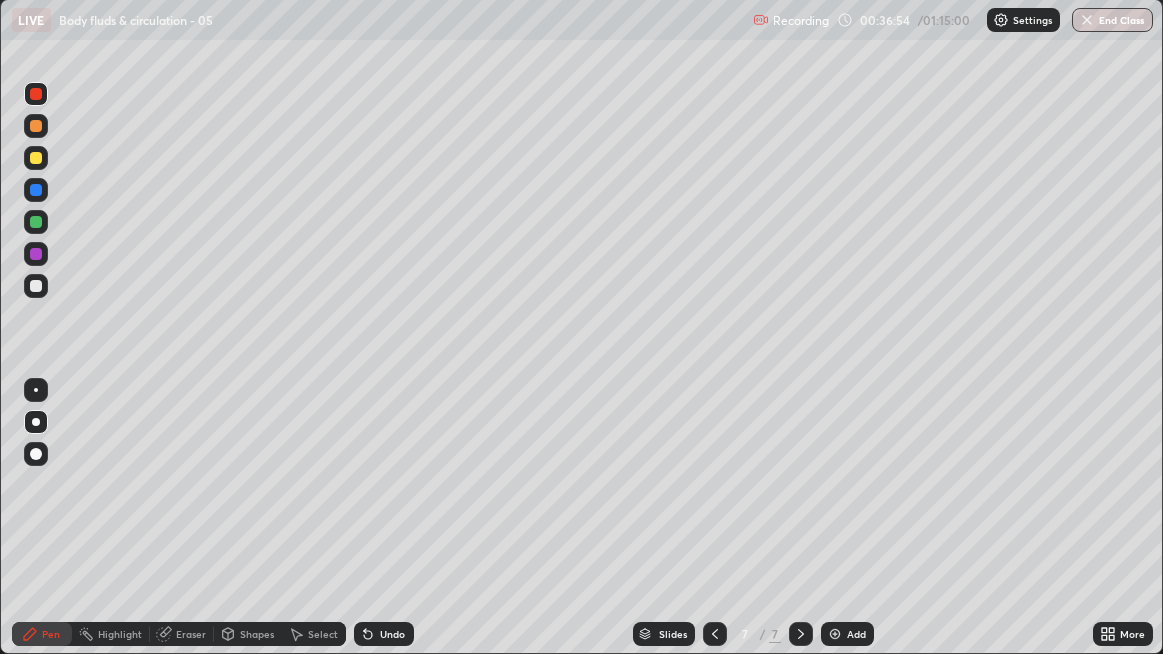 click at bounding box center [36, 286] 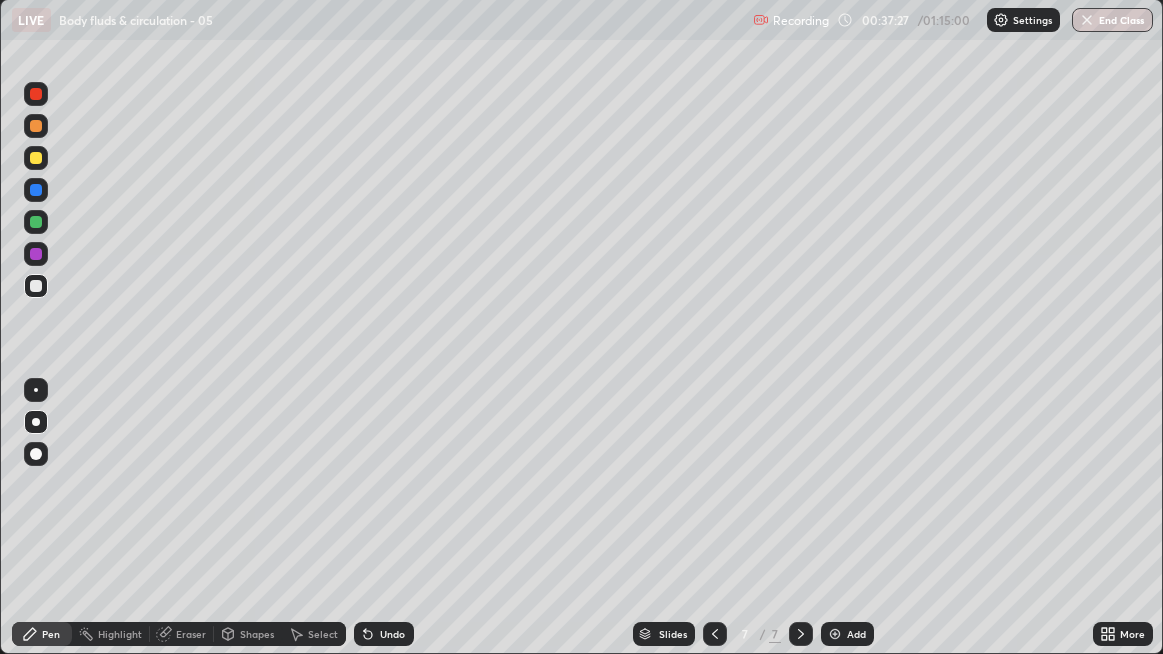 click at bounding box center (36, 286) 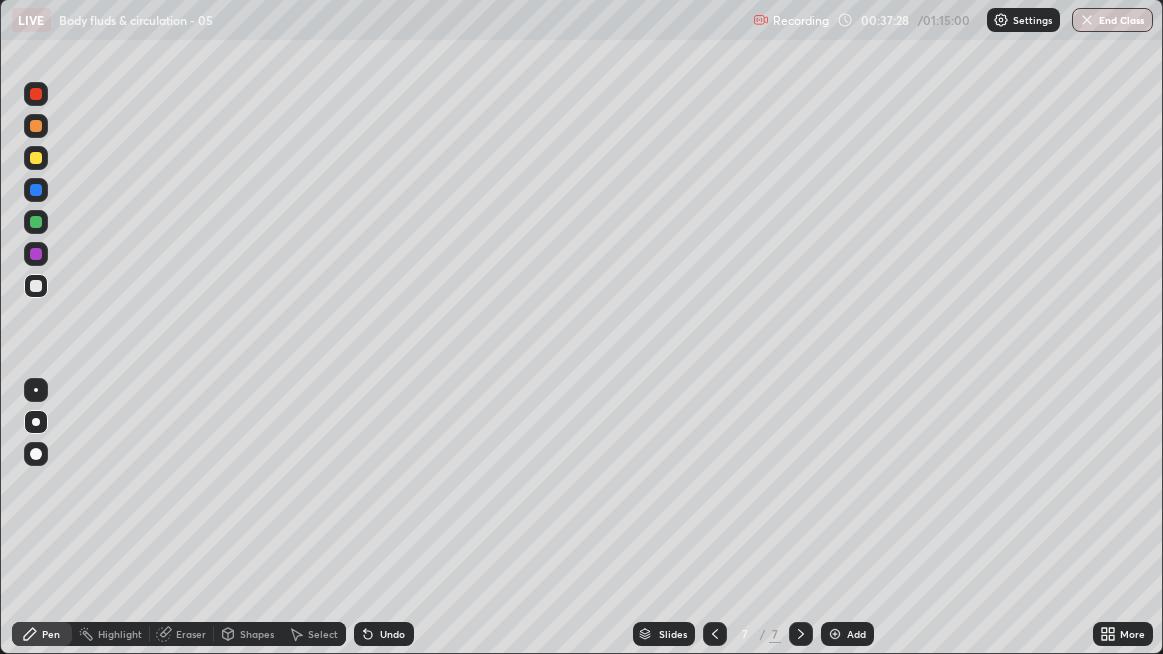 click at bounding box center [36, 254] 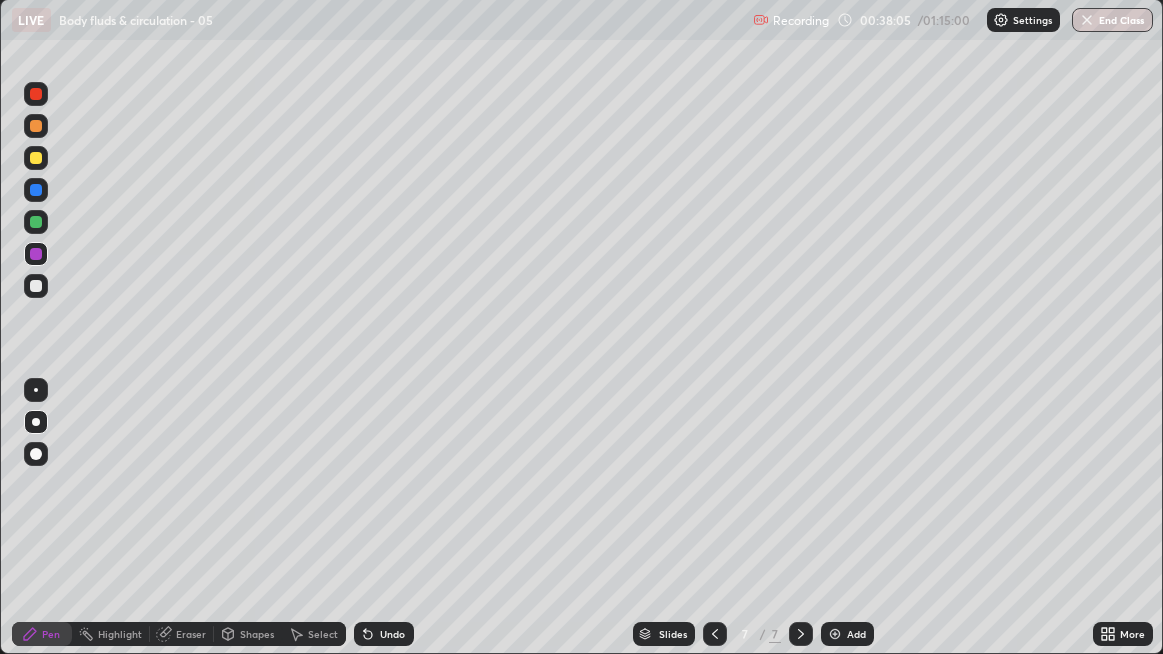 click at bounding box center [36, 222] 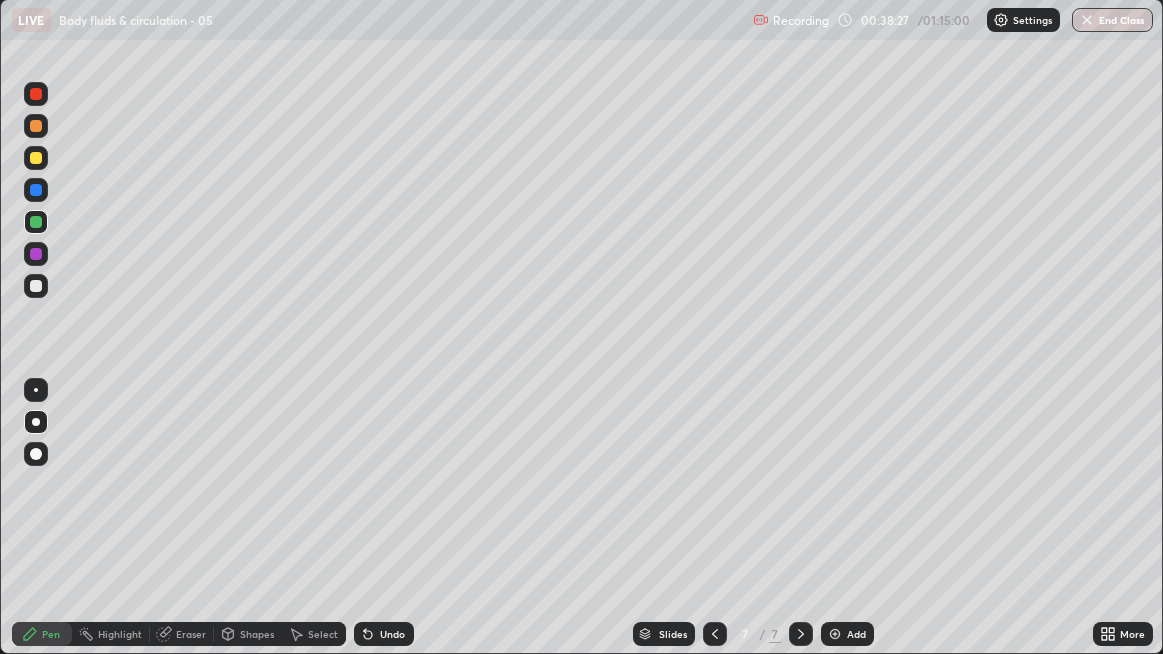click at bounding box center (36, 286) 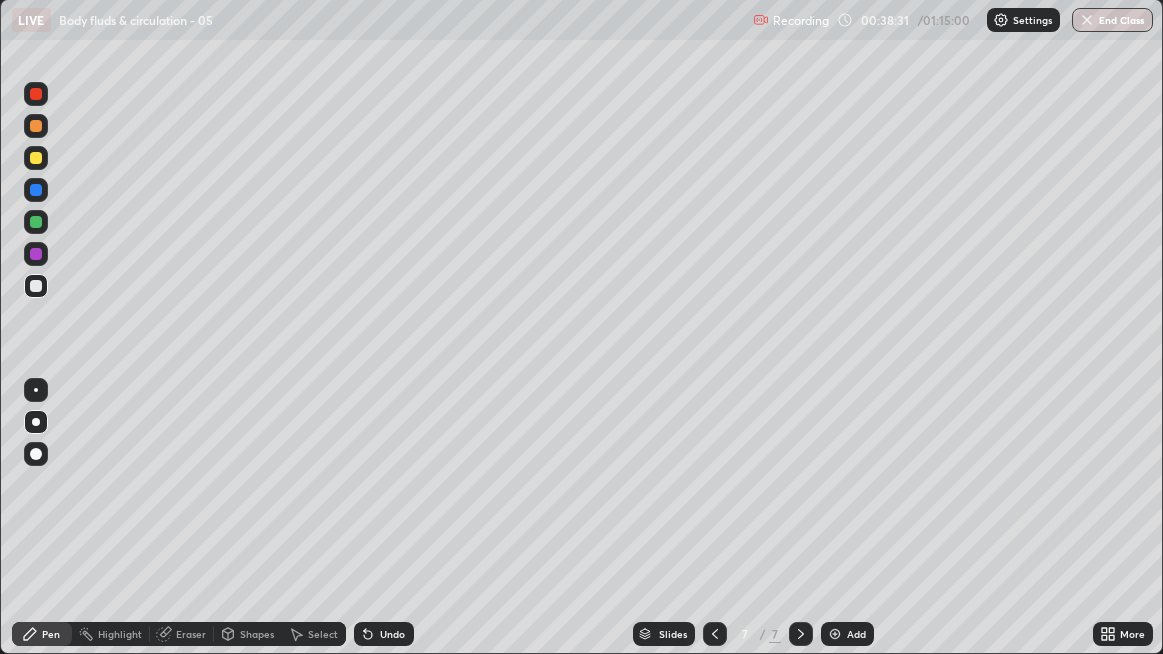 click at bounding box center (36, 222) 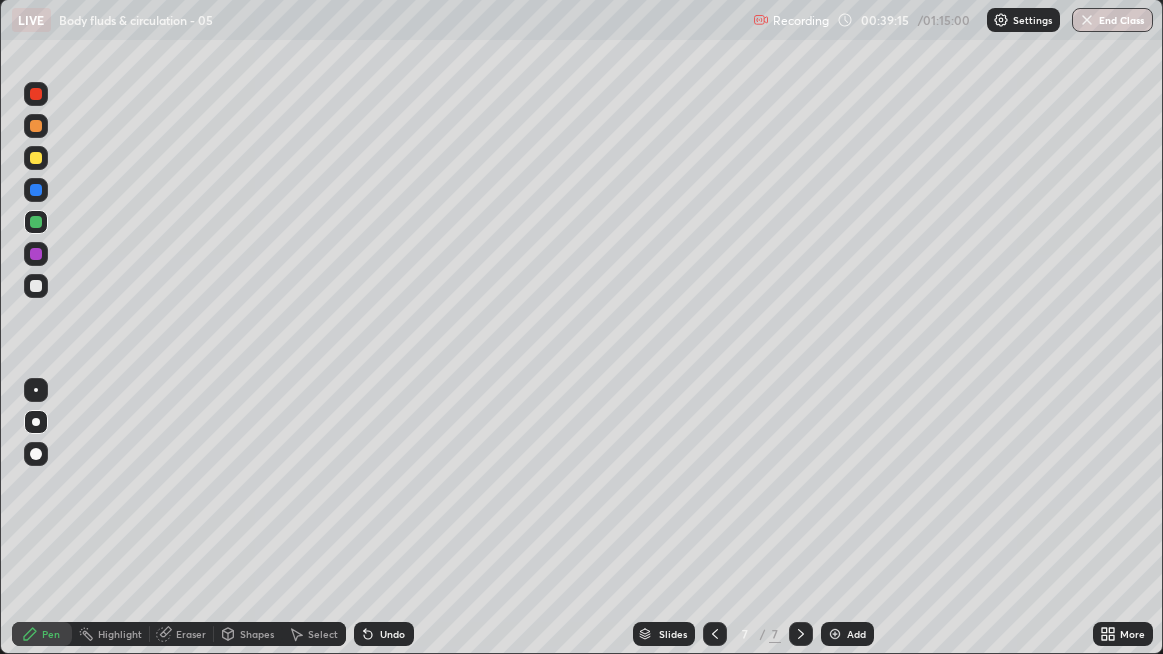 click at bounding box center (36, 286) 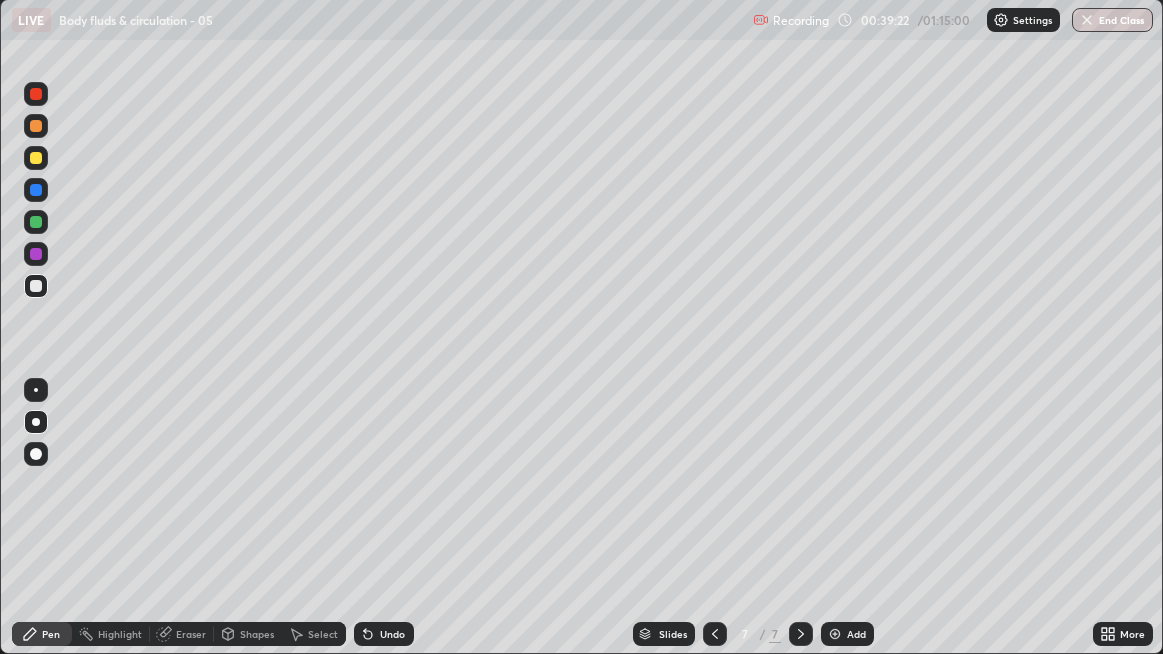 click at bounding box center [36, 222] 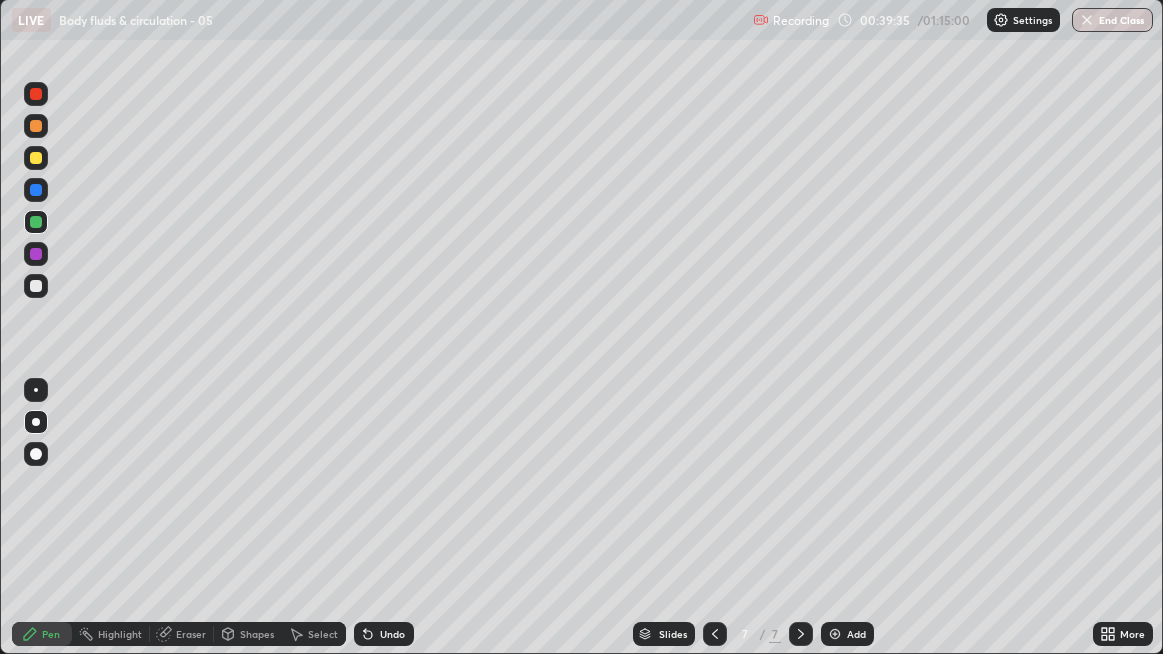click at bounding box center [36, 222] 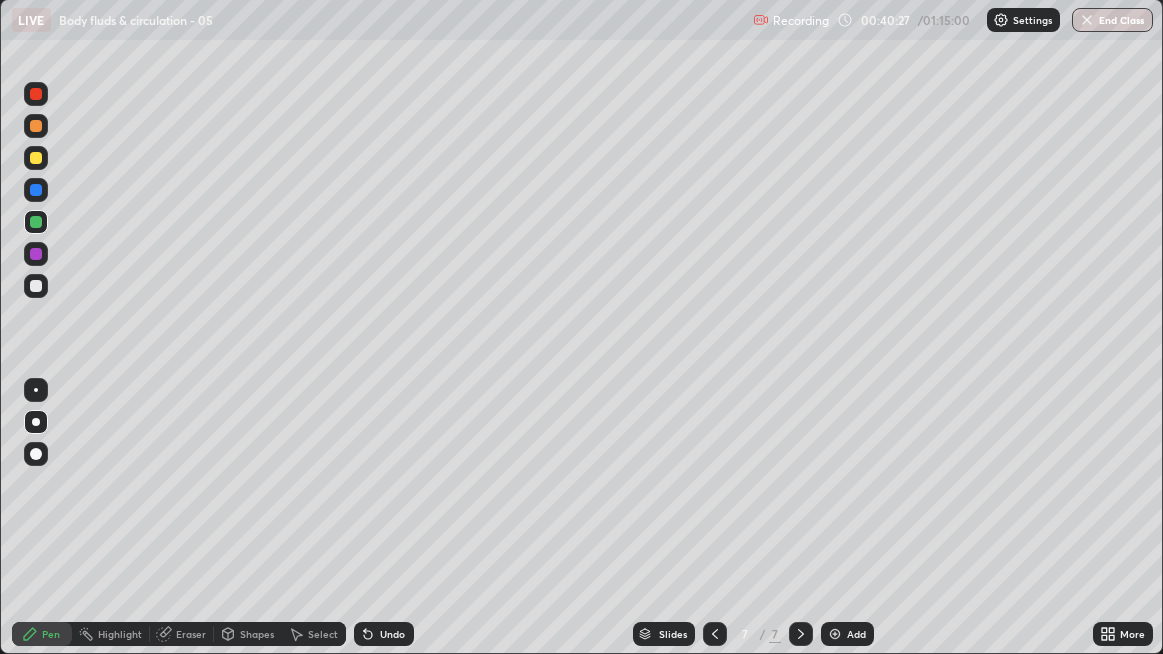 click at bounding box center (36, 286) 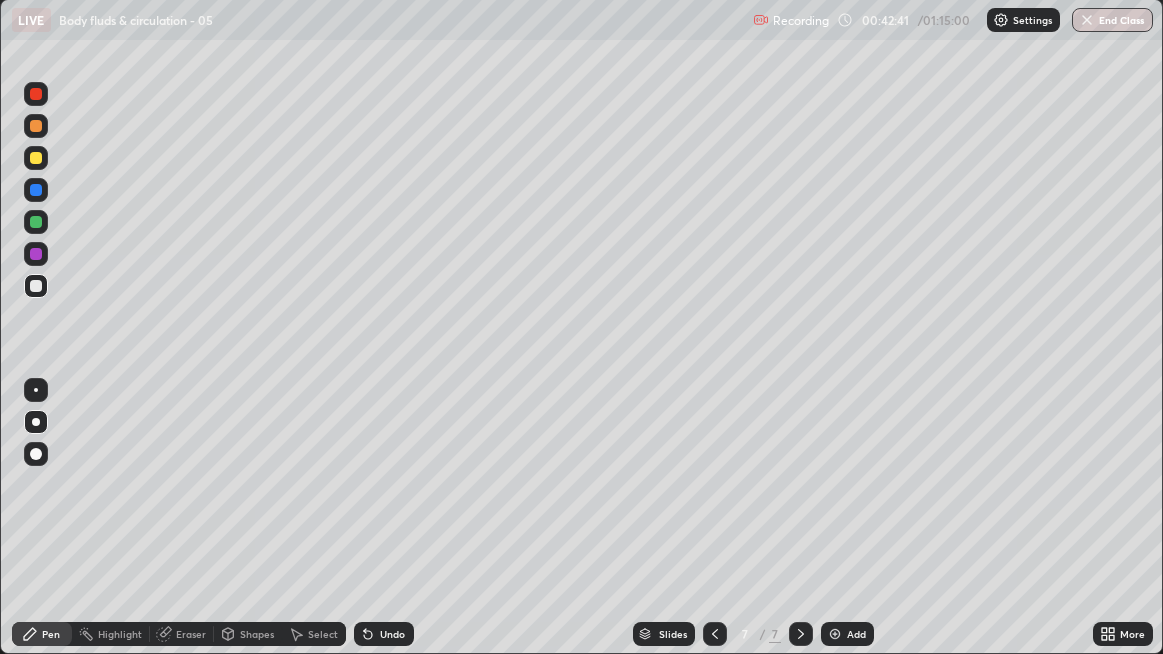 click at bounding box center (36, 286) 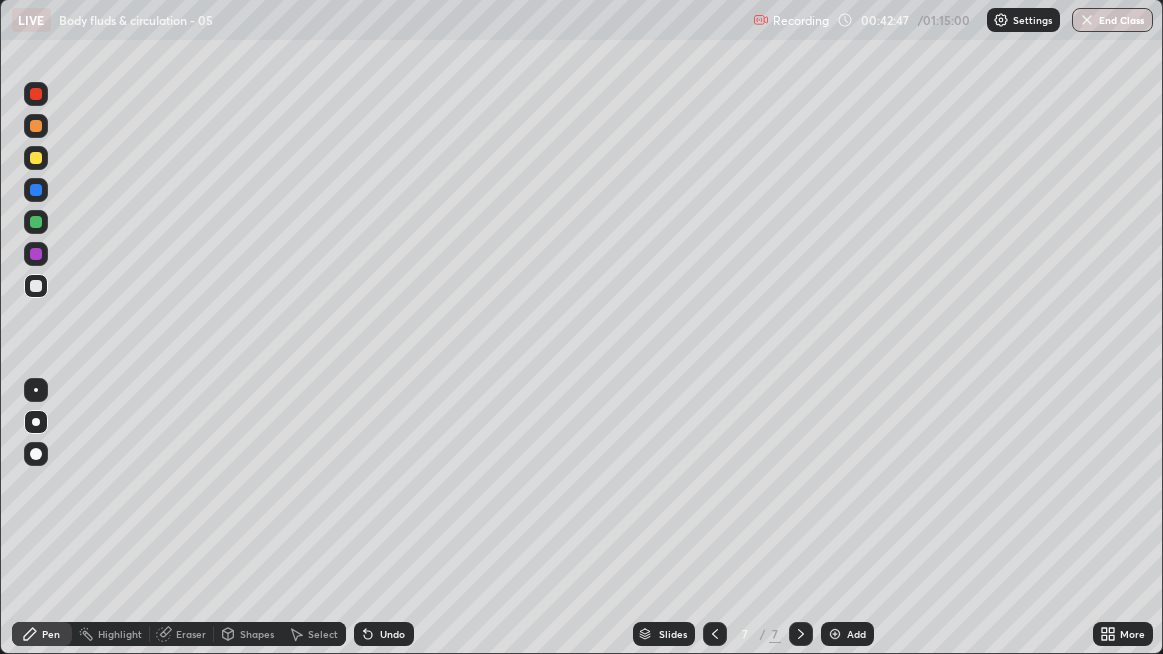 click at bounding box center (36, 126) 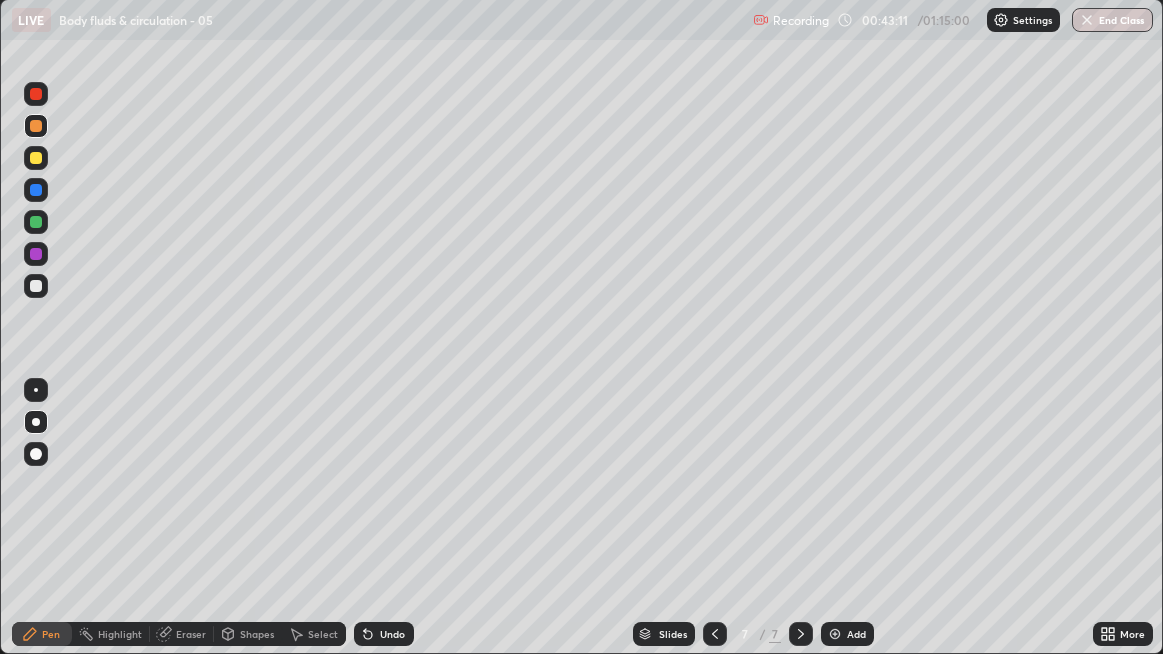 click on "Undo" at bounding box center [380, 634] 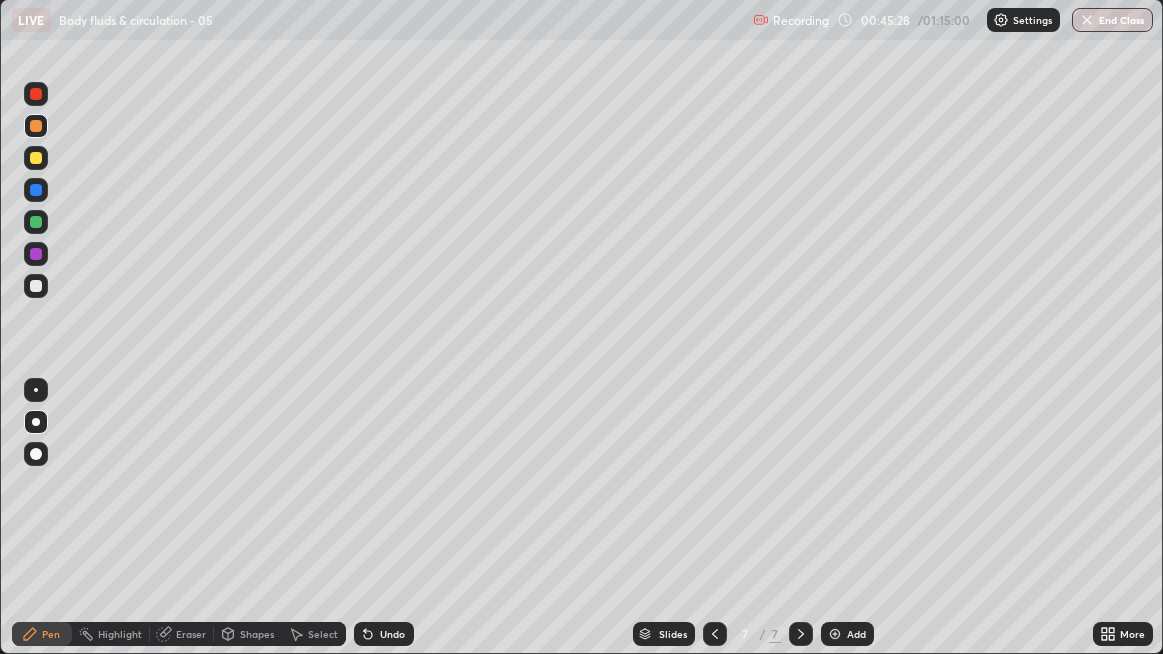 click at bounding box center [36, 286] 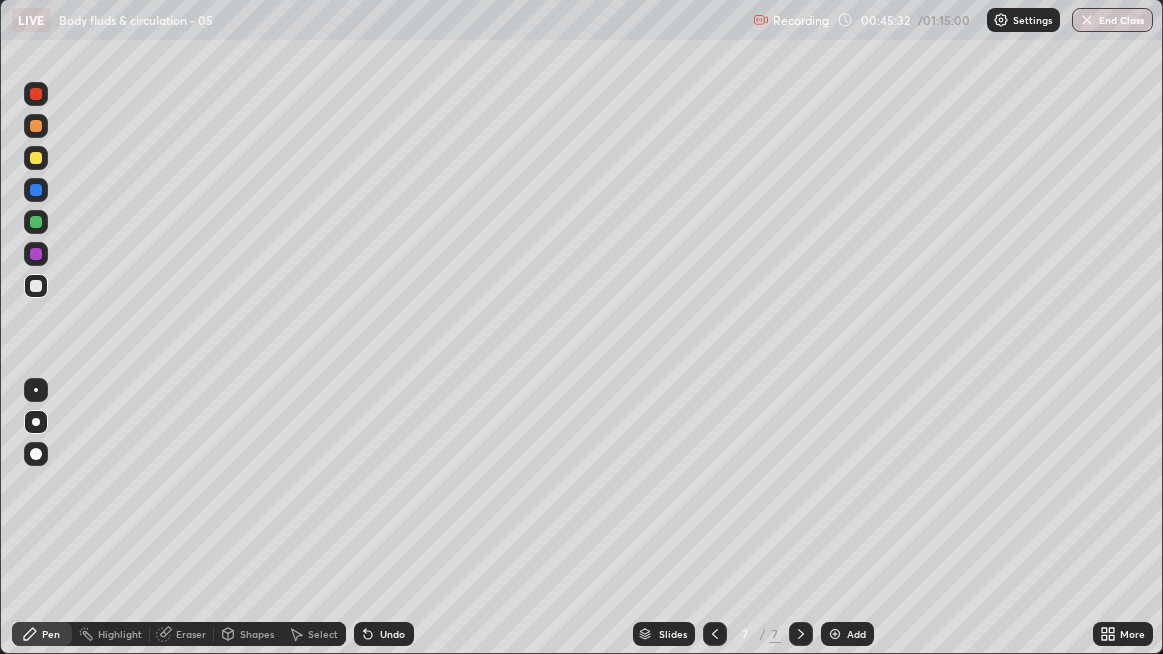 click at bounding box center [36, 286] 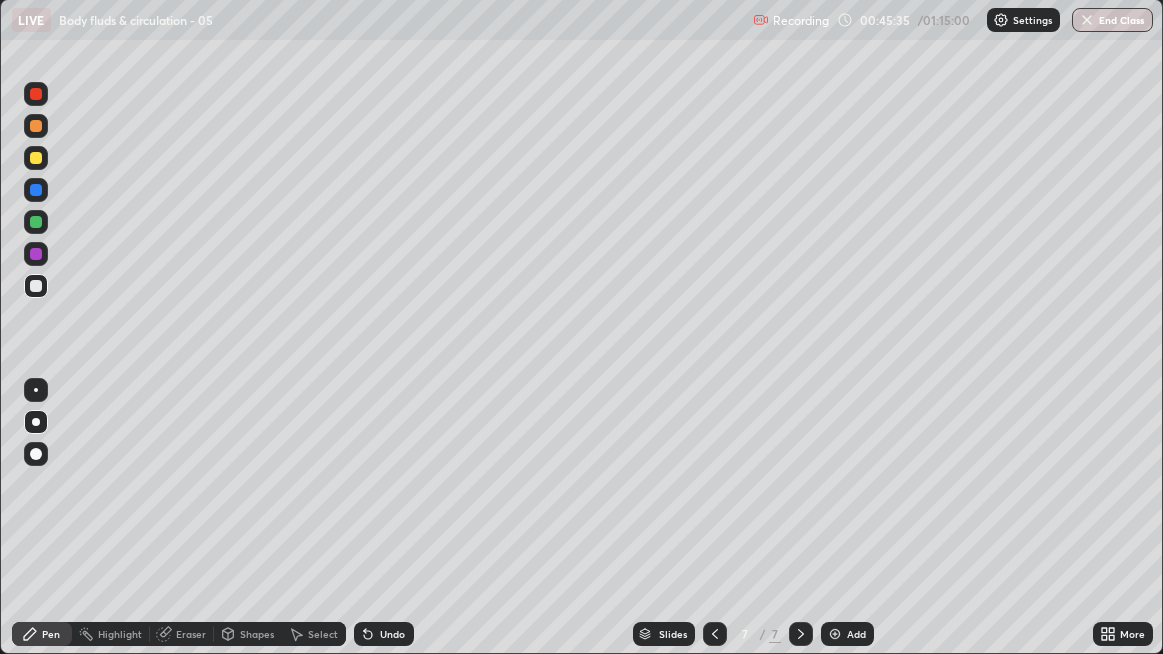 click at bounding box center (36, 286) 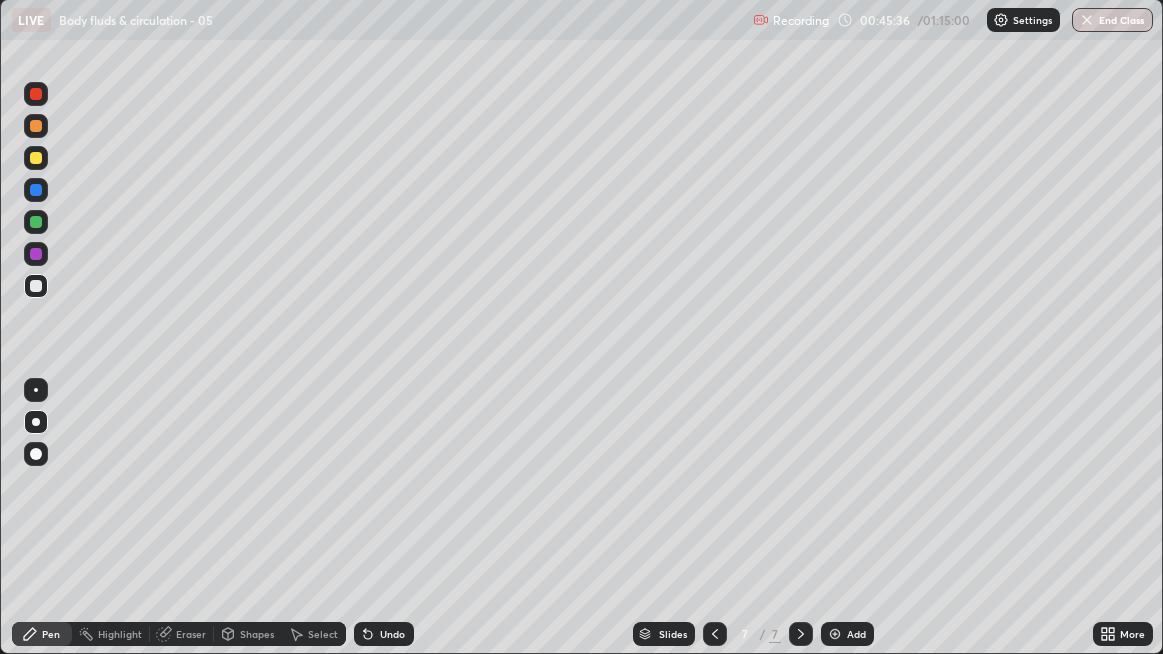 click at bounding box center (36, 254) 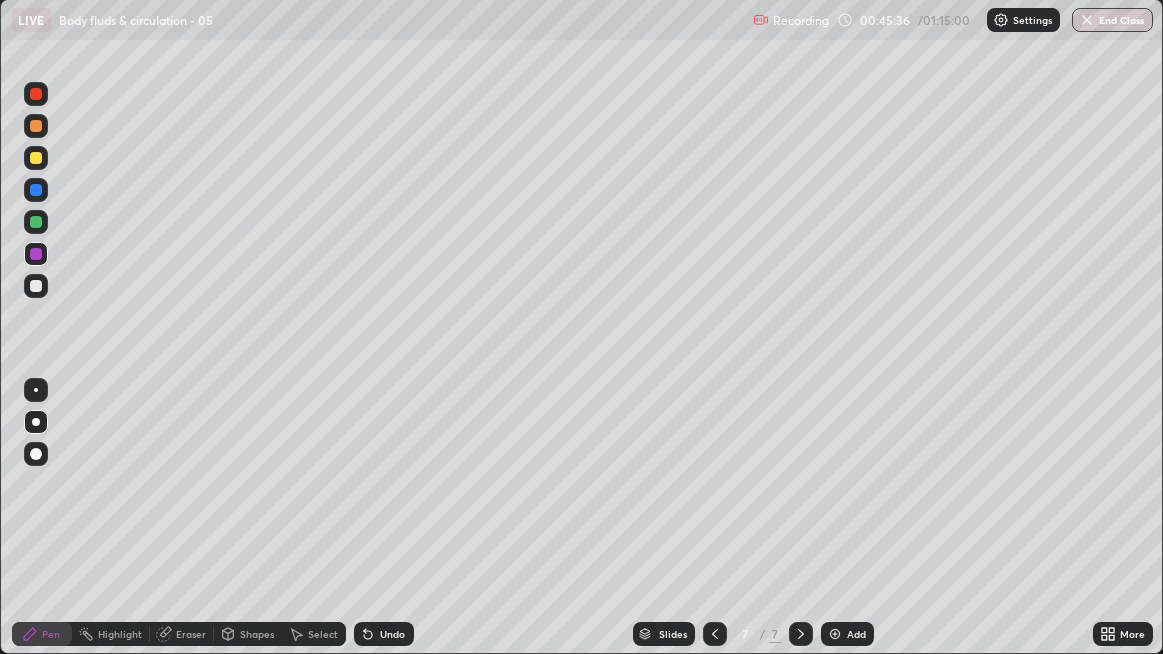 click at bounding box center (36, 286) 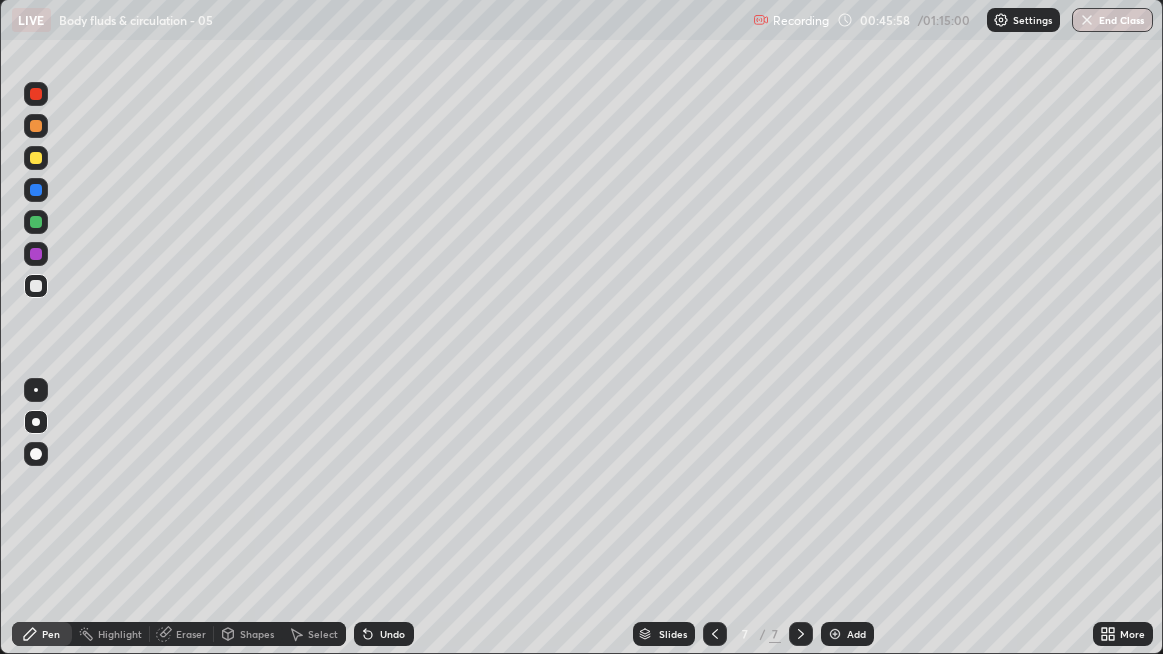 click at bounding box center (36, 286) 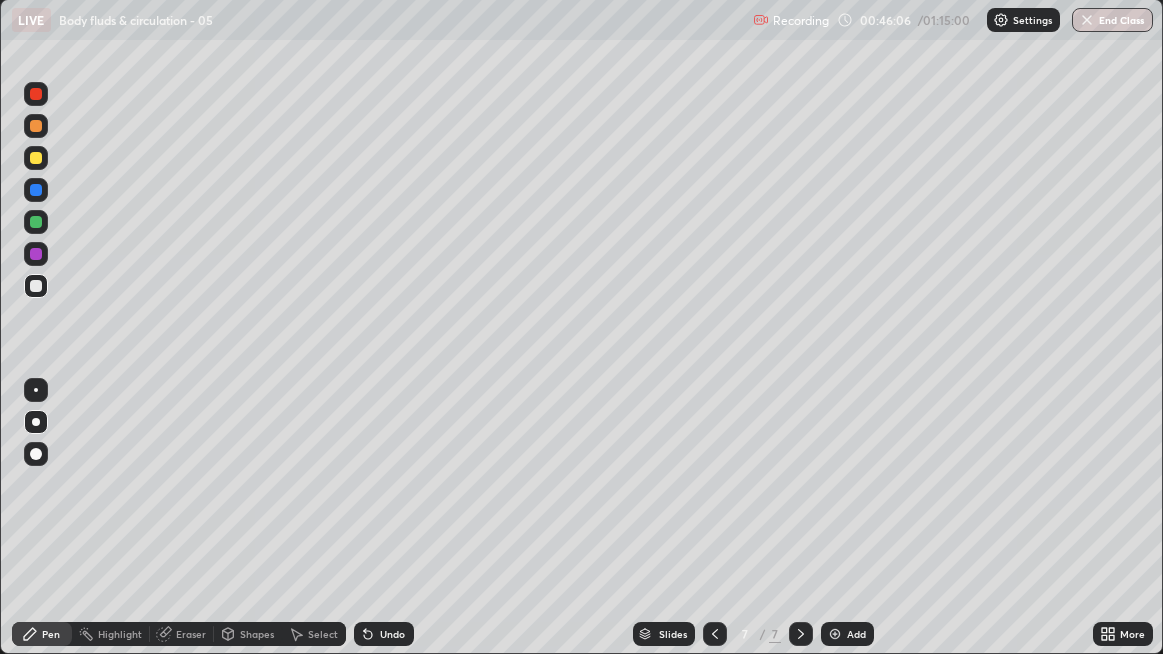 click on "Add" at bounding box center [856, 634] 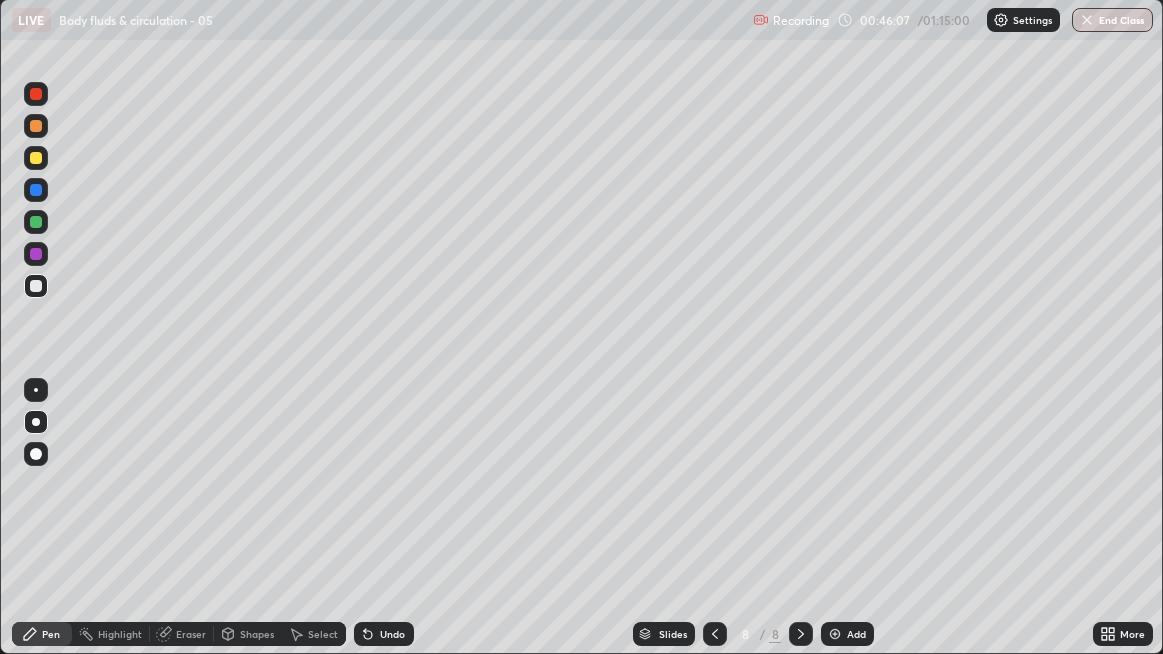 click at bounding box center [36, 286] 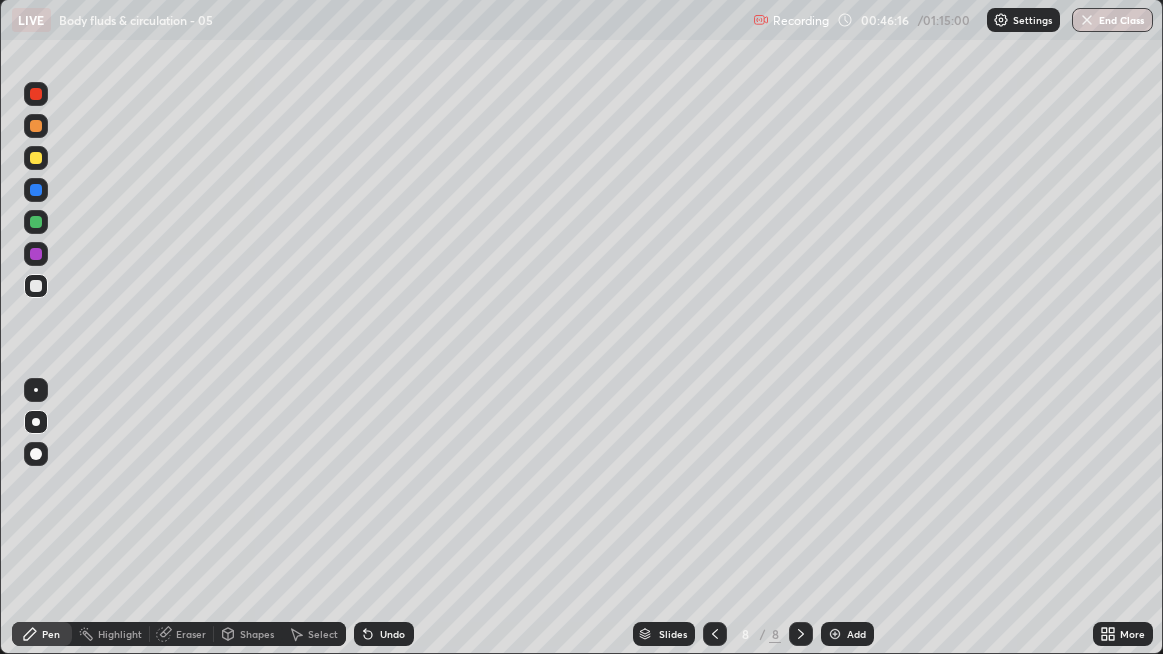 click at bounding box center [36, 222] 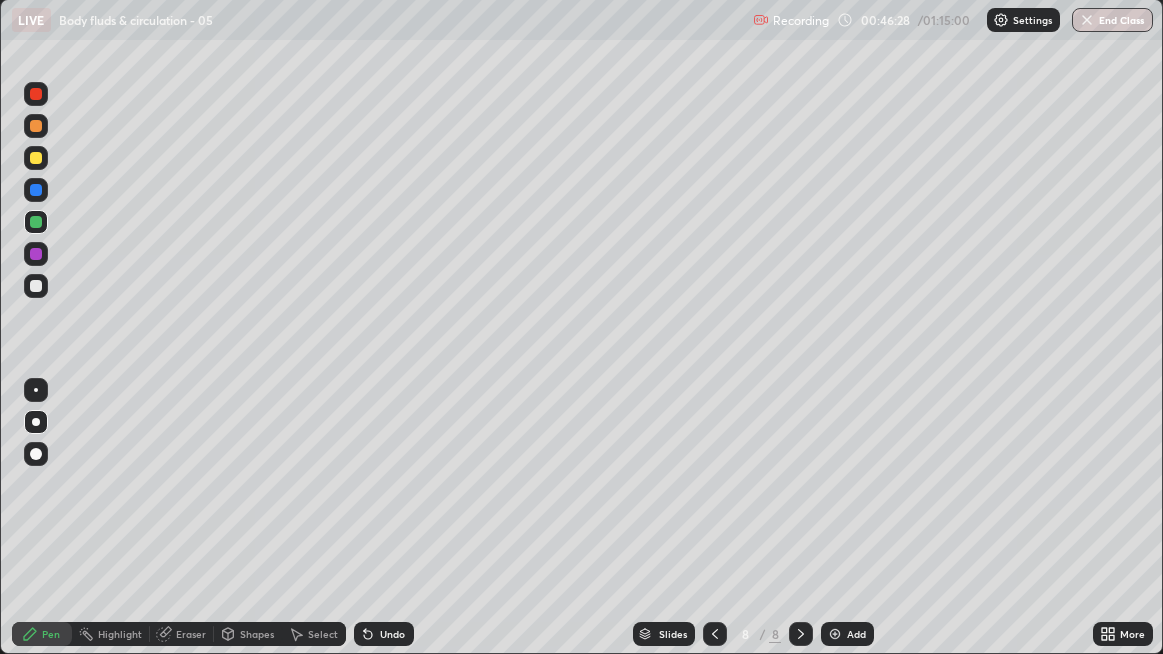 click at bounding box center [36, 286] 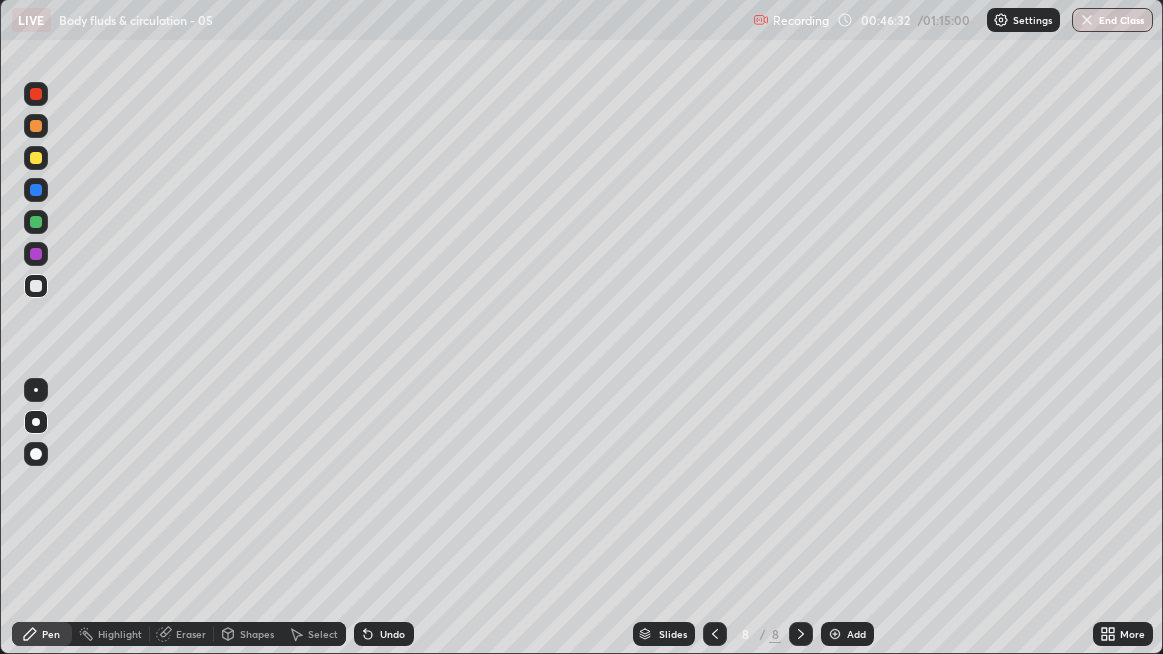 click at bounding box center [36, 286] 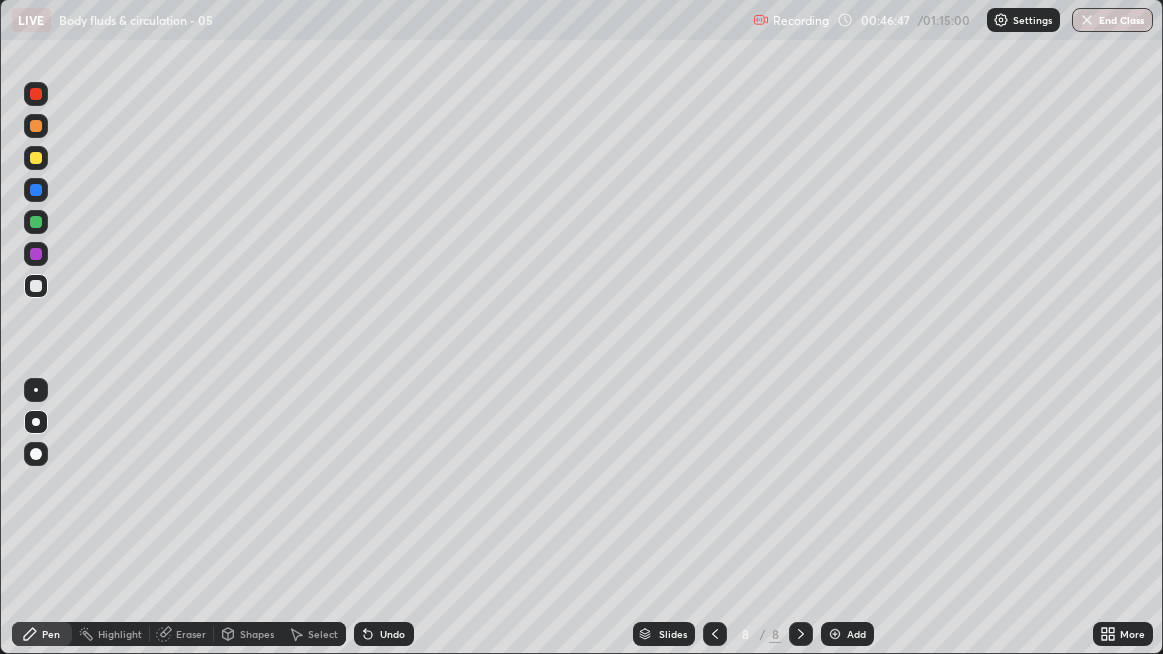 click at bounding box center [36, 286] 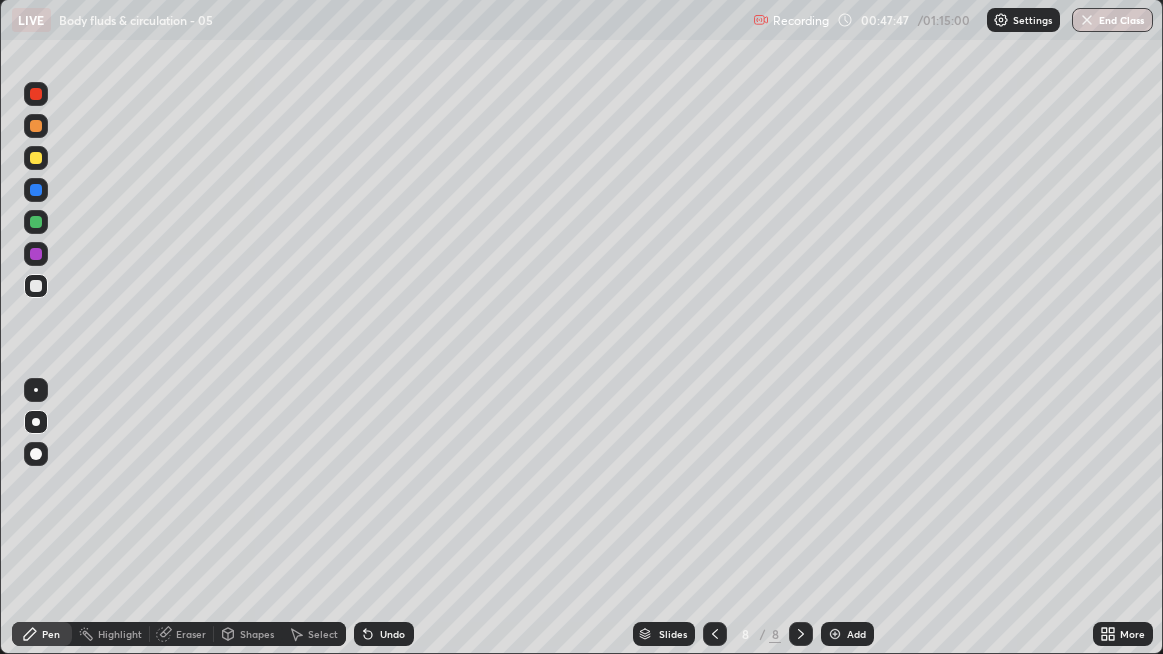 click at bounding box center (36, 286) 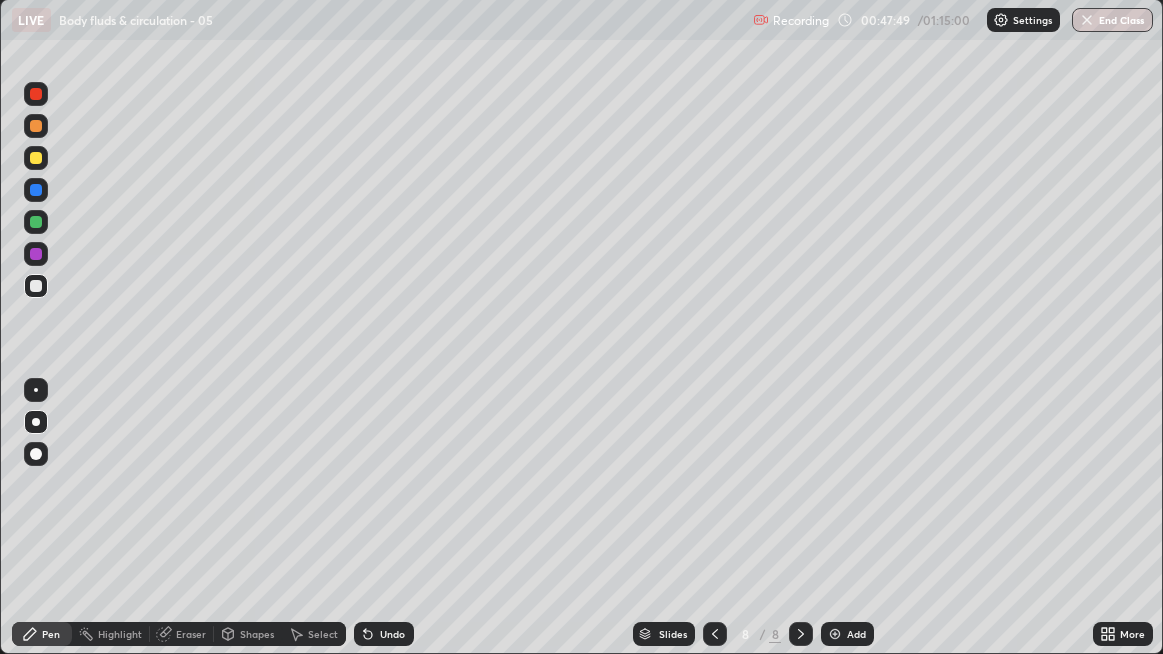 click at bounding box center [36, 286] 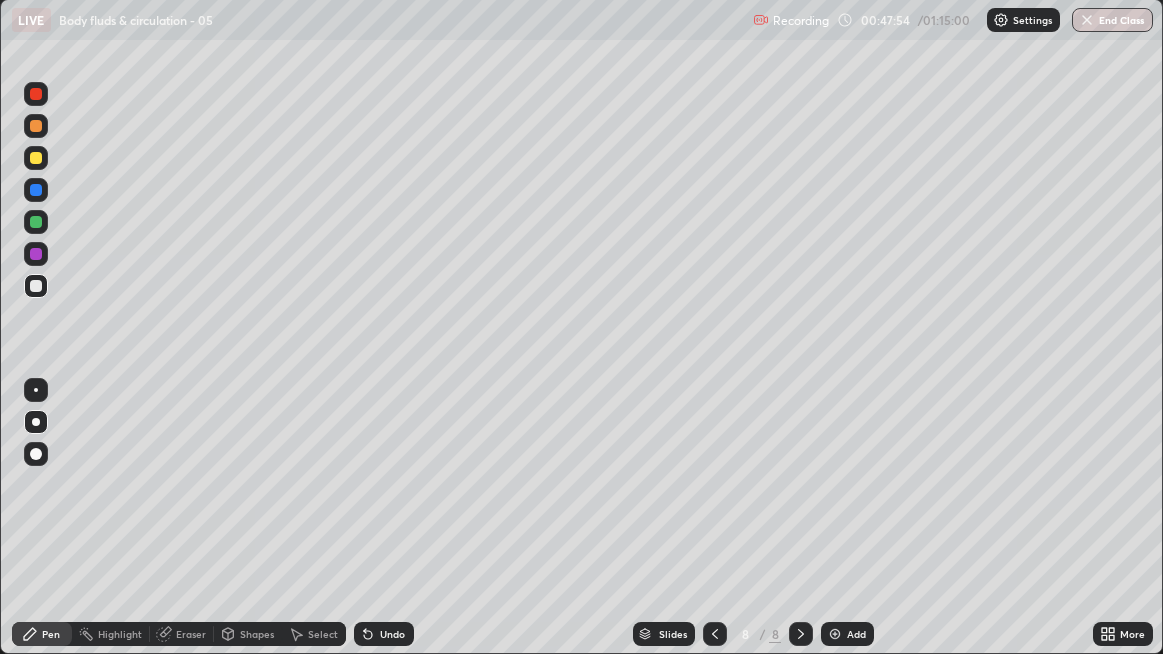 click at bounding box center [36, 286] 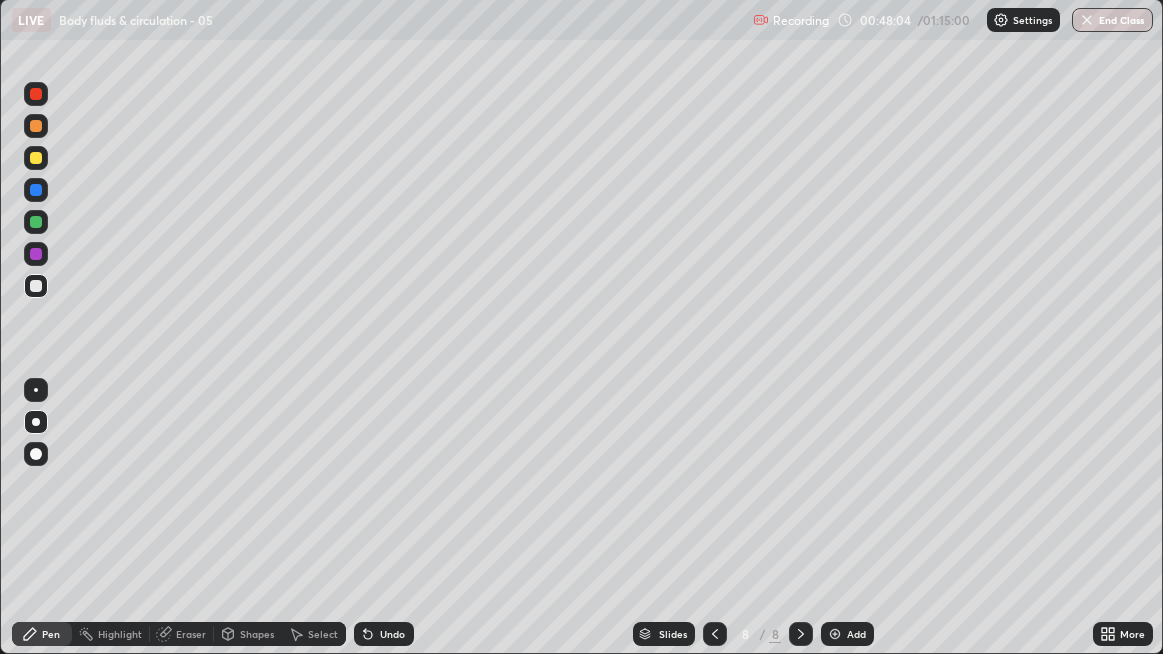 click 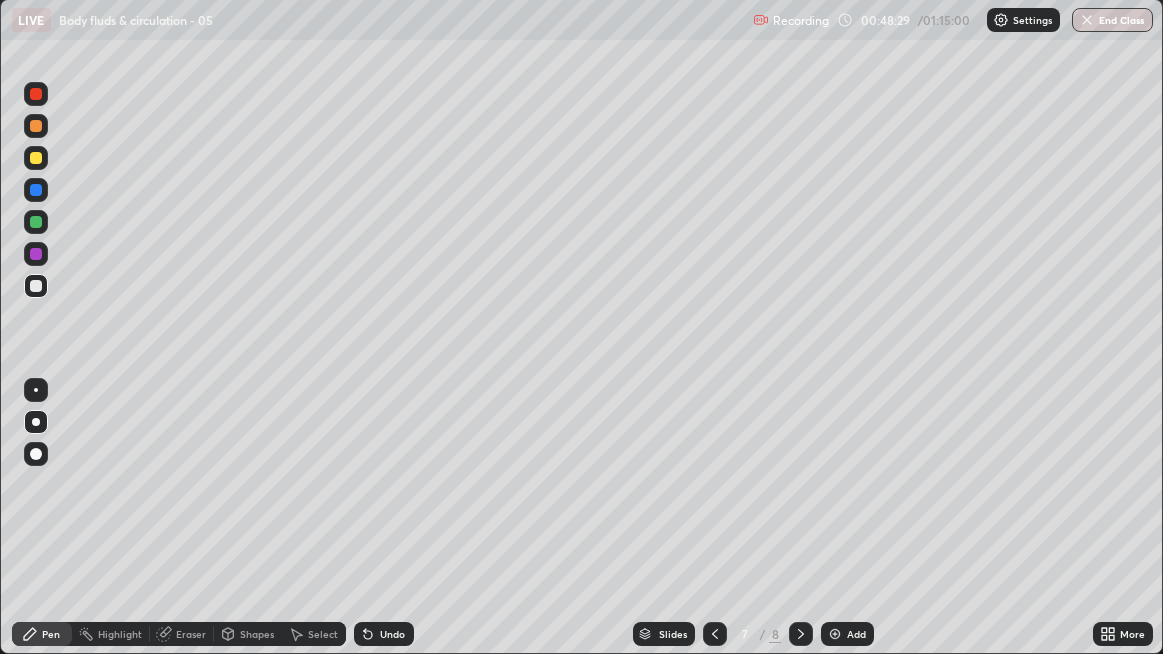 click 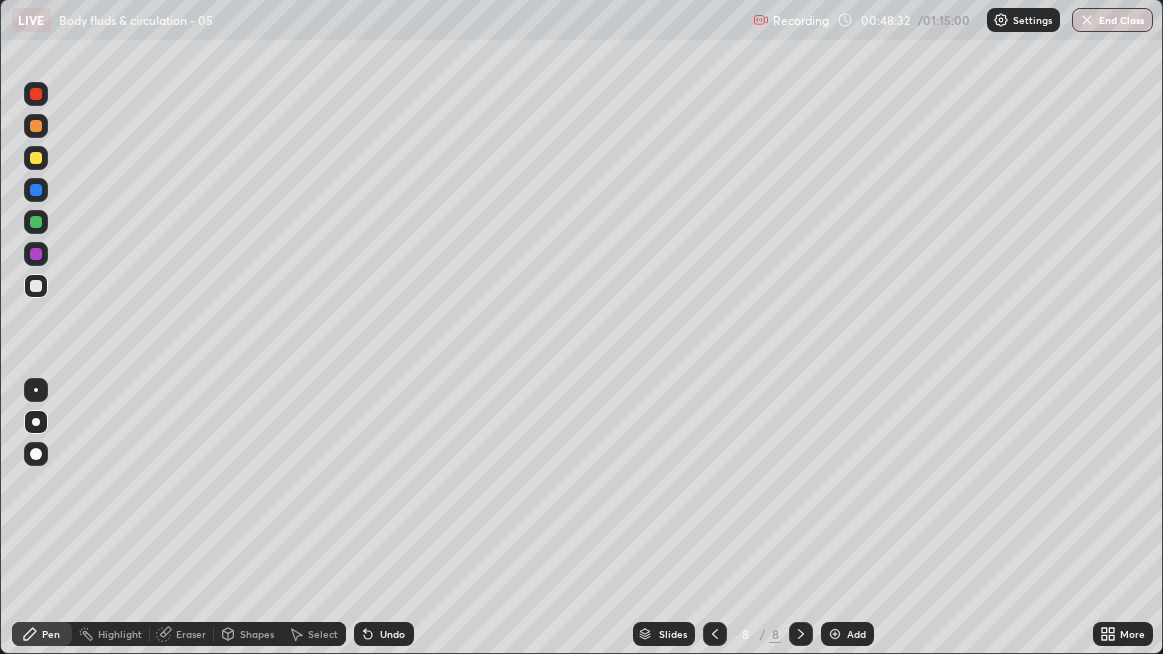 click at bounding box center (36, 286) 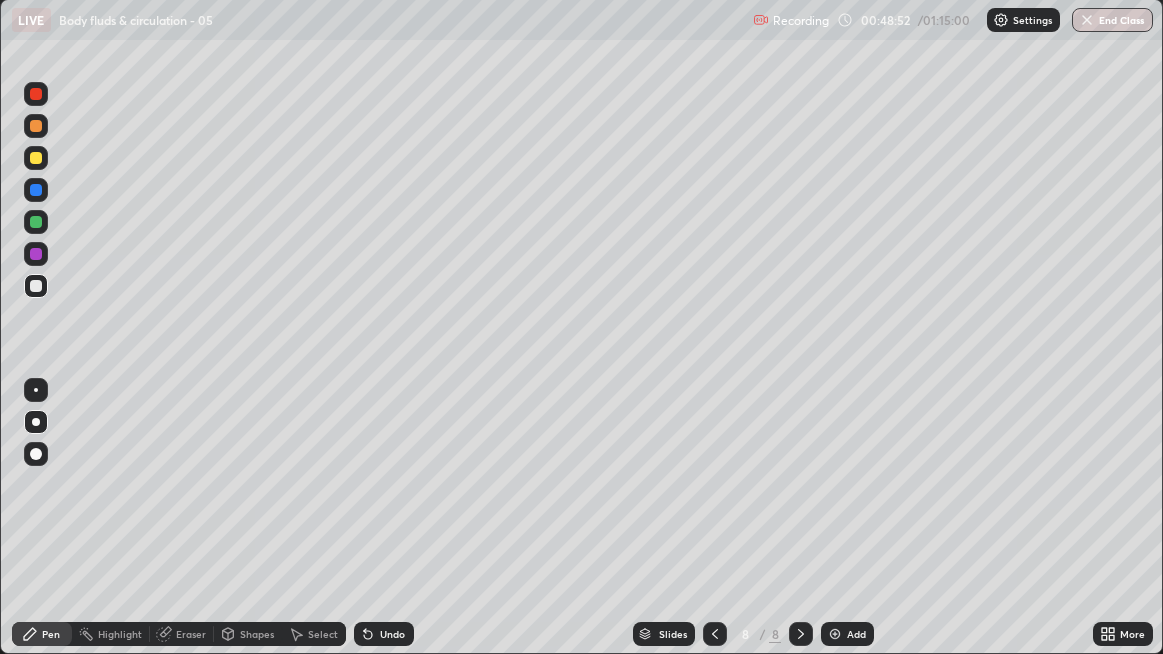 click at bounding box center [36, 286] 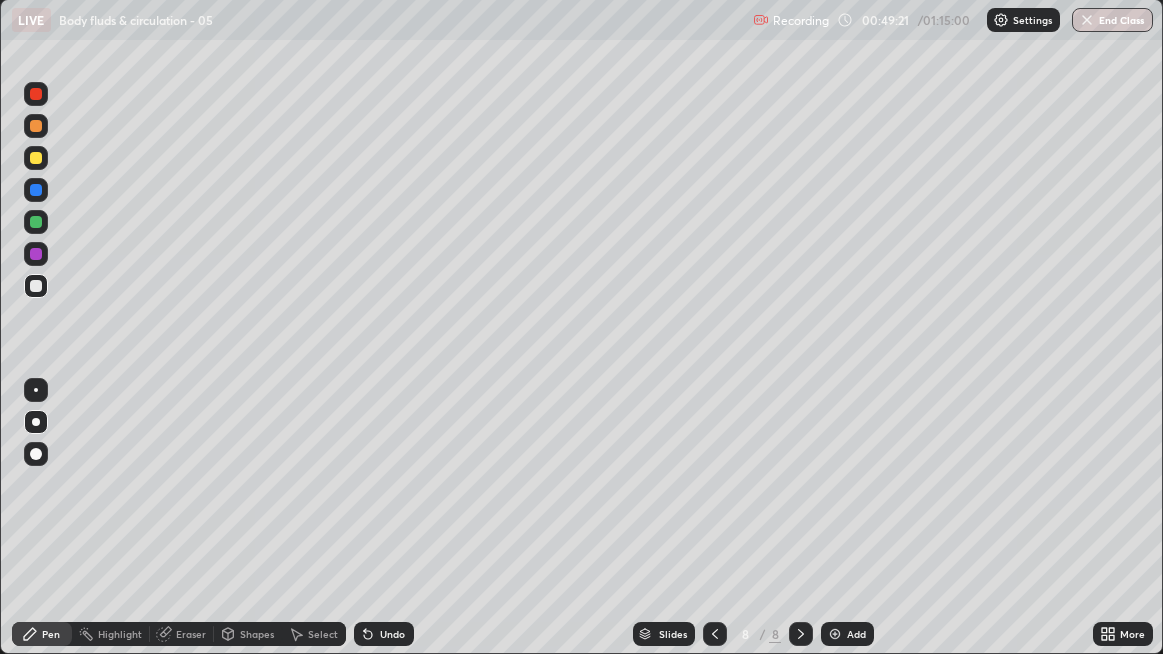 click at bounding box center (36, 286) 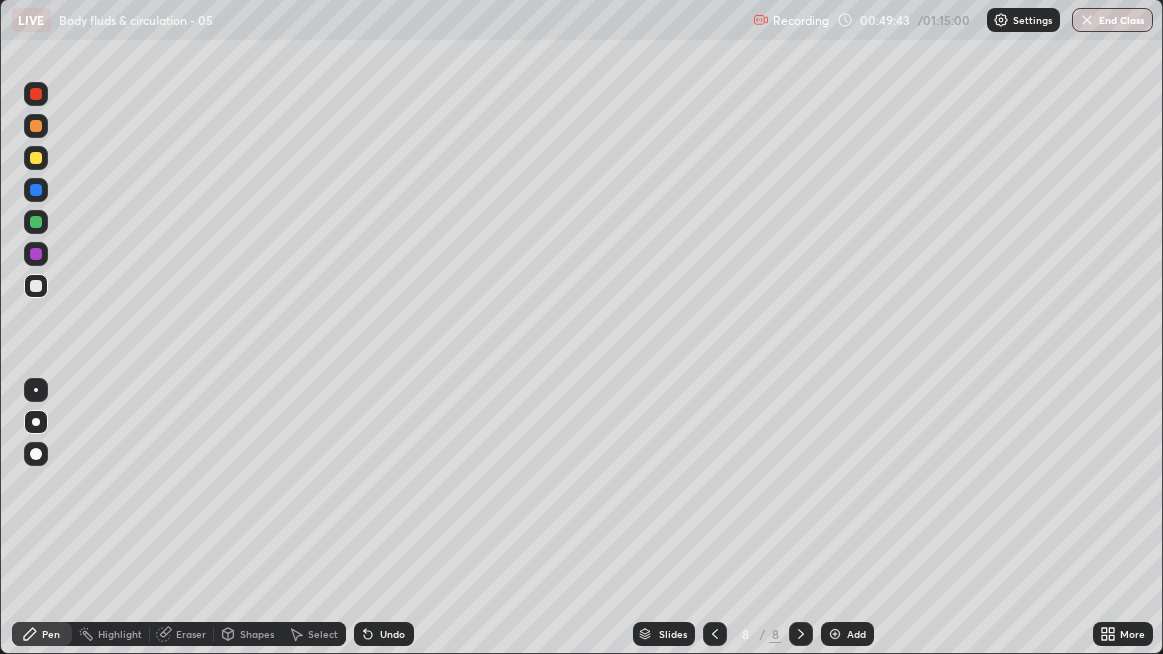 click 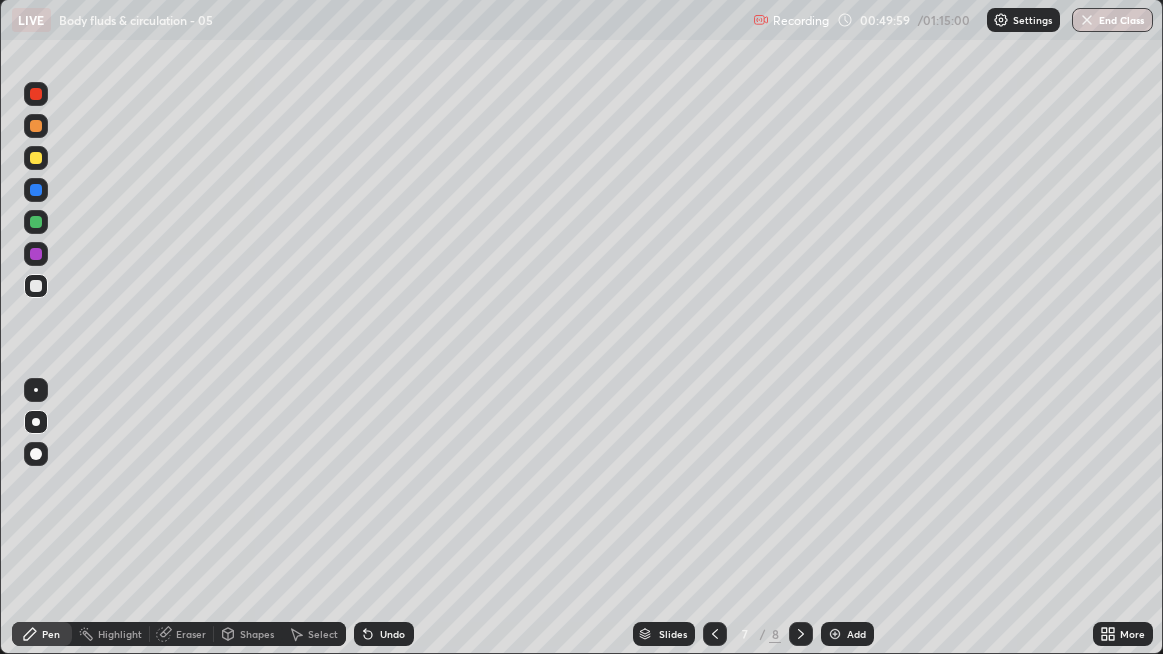 click at bounding box center [36, 158] 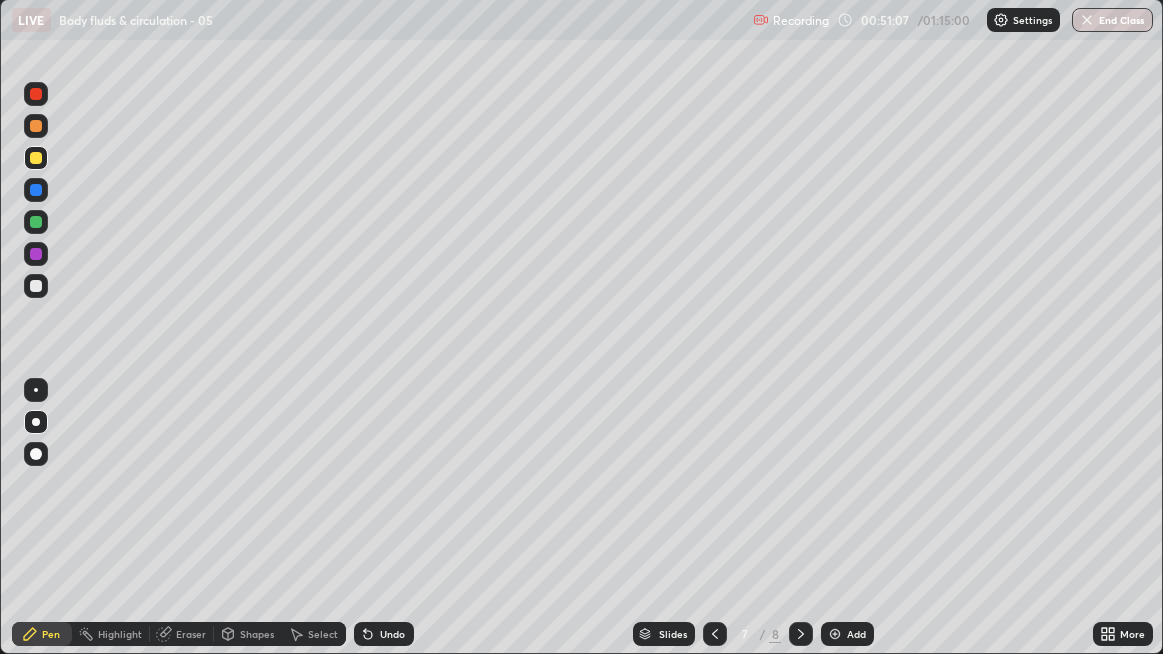 click 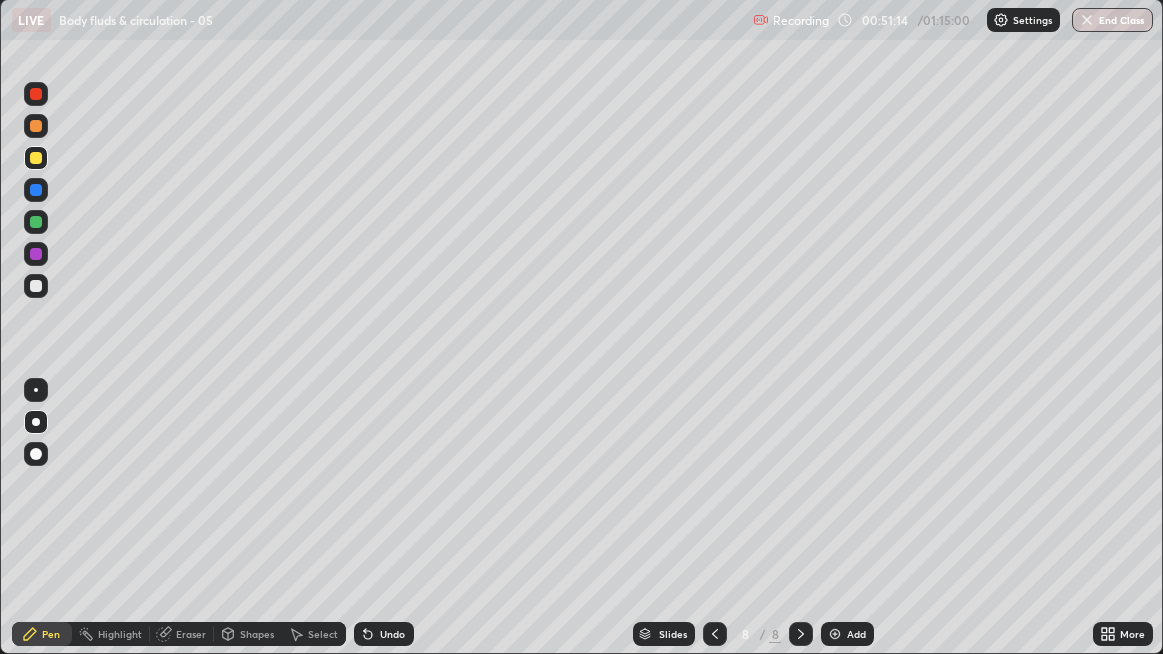 click at bounding box center (36, 190) 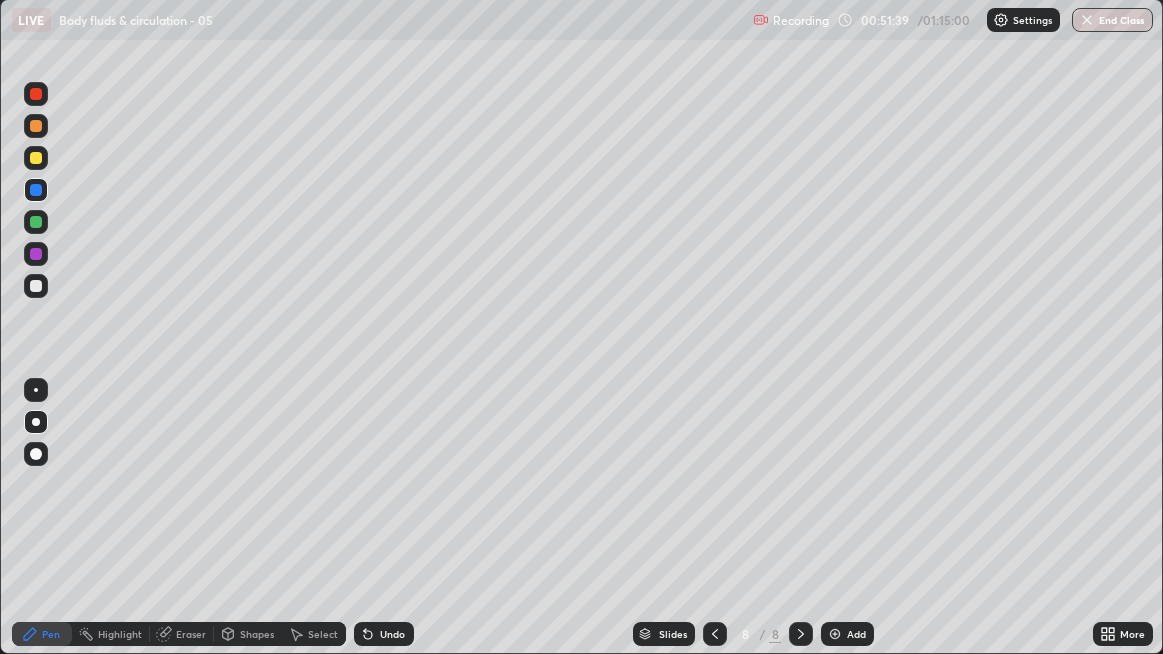 click at bounding box center [36, 286] 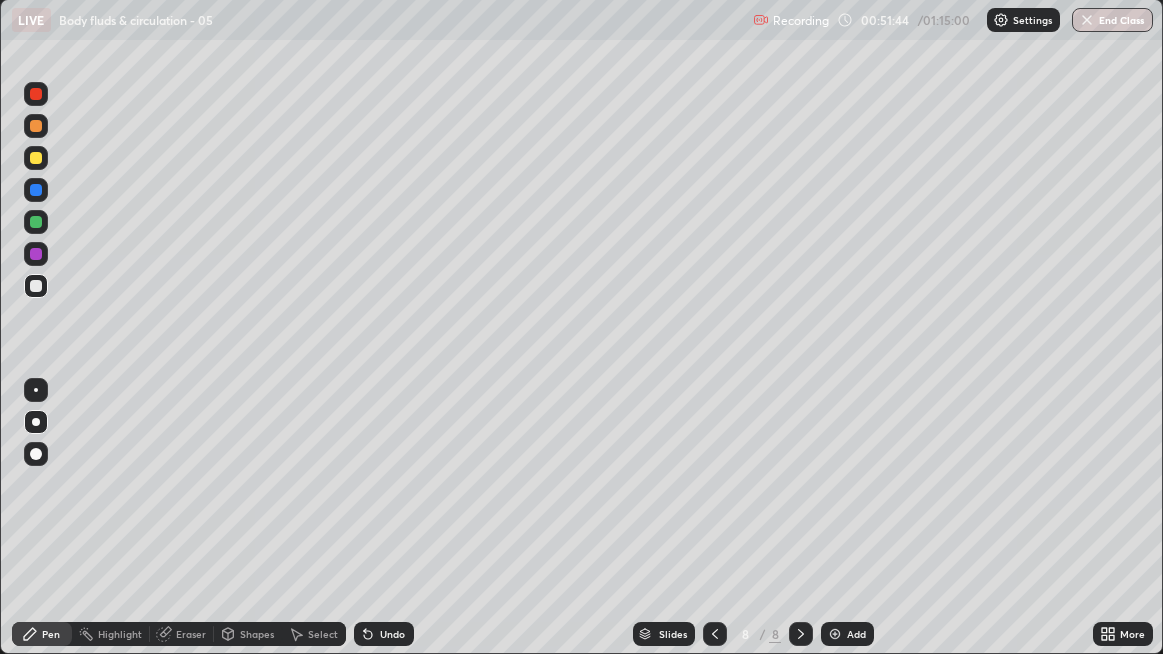 click at bounding box center (36, 158) 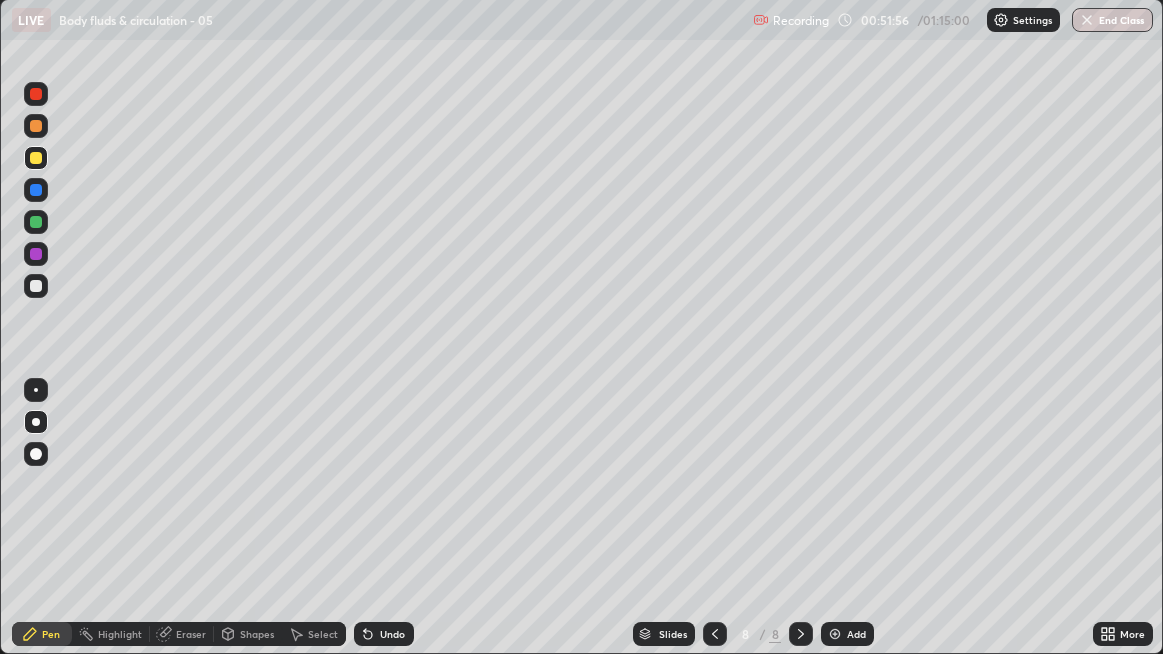 click on "Undo" at bounding box center [392, 634] 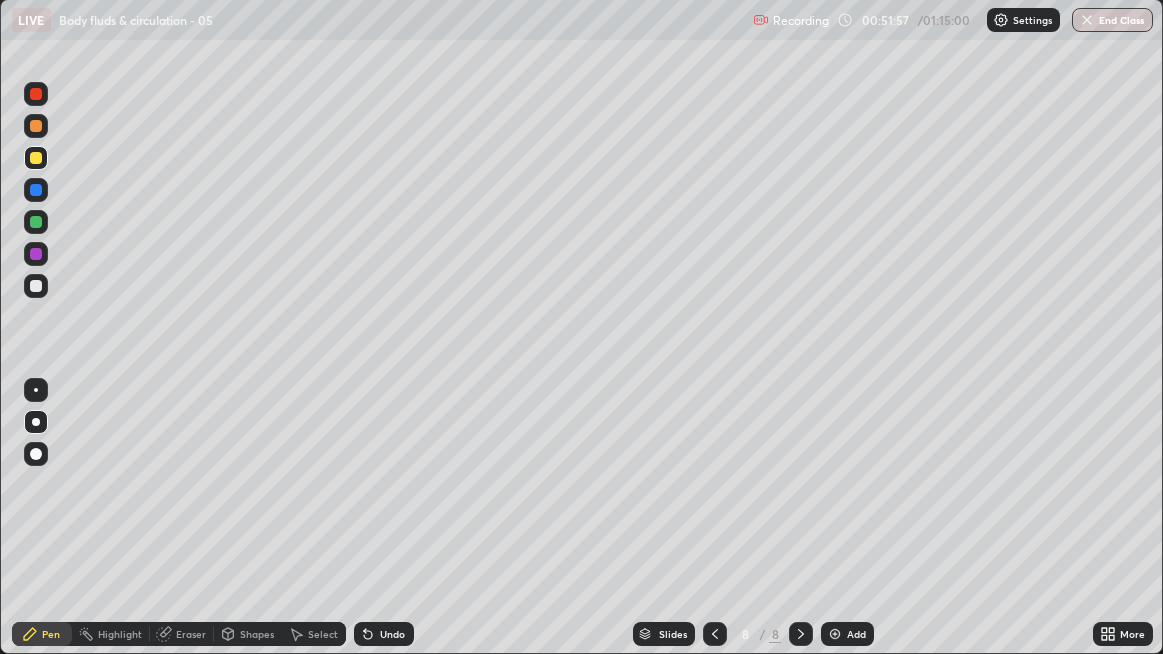 click on "Undo" at bounding box center [392, 634] 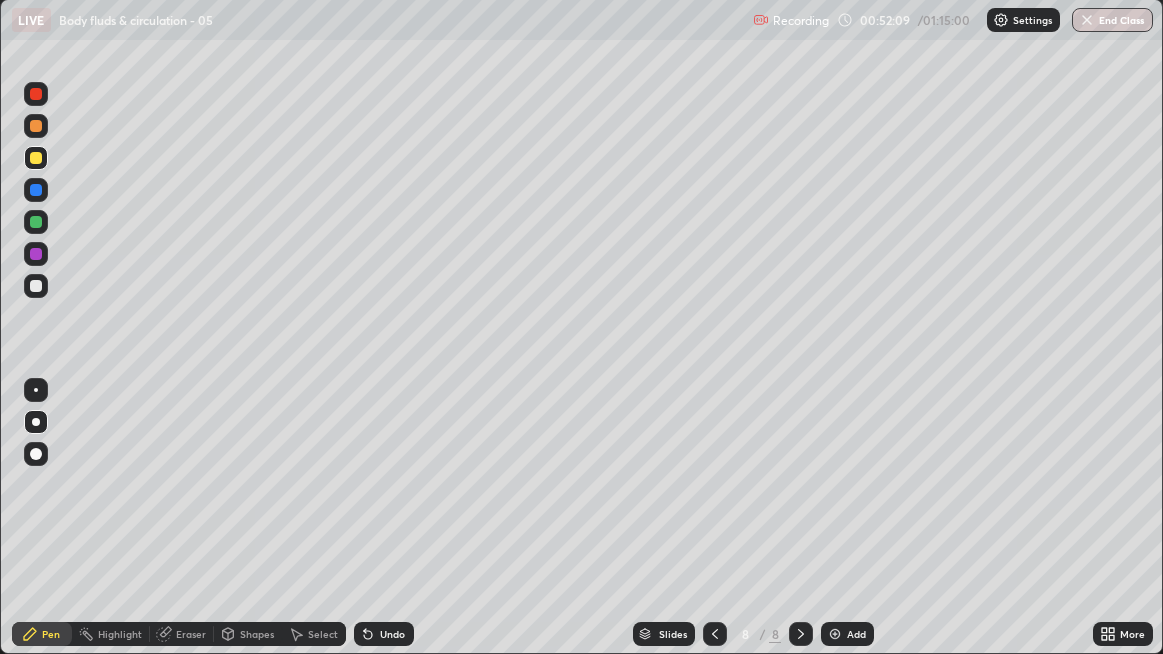 click at bounding box center (36, 126) 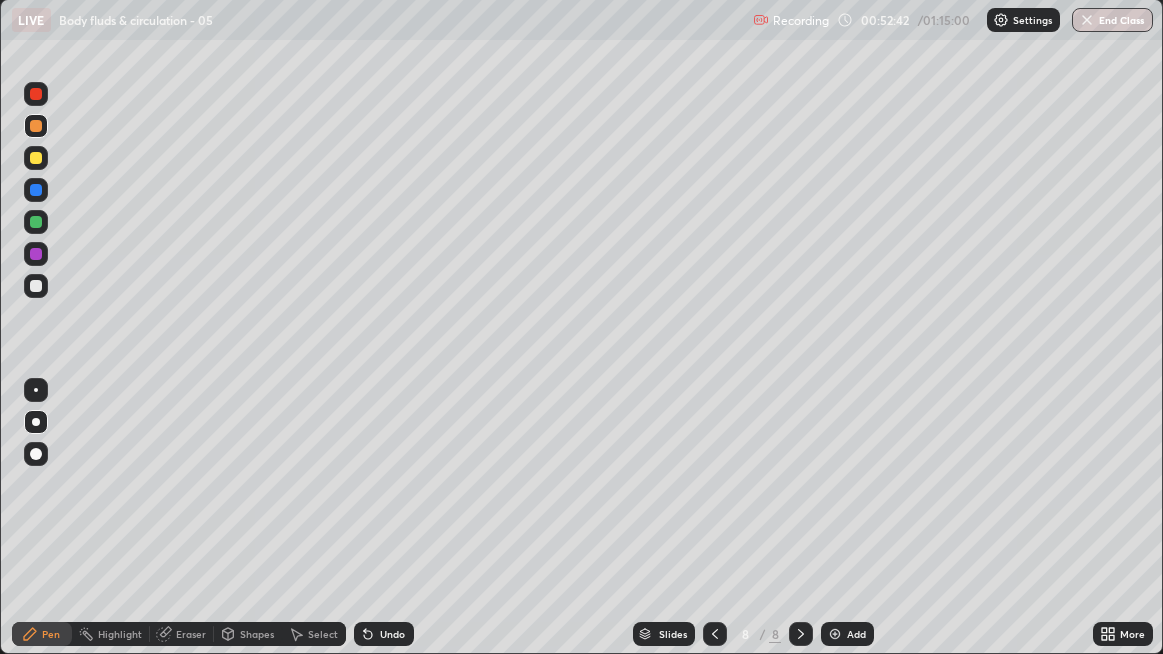 click at bounding box center (36, 422) 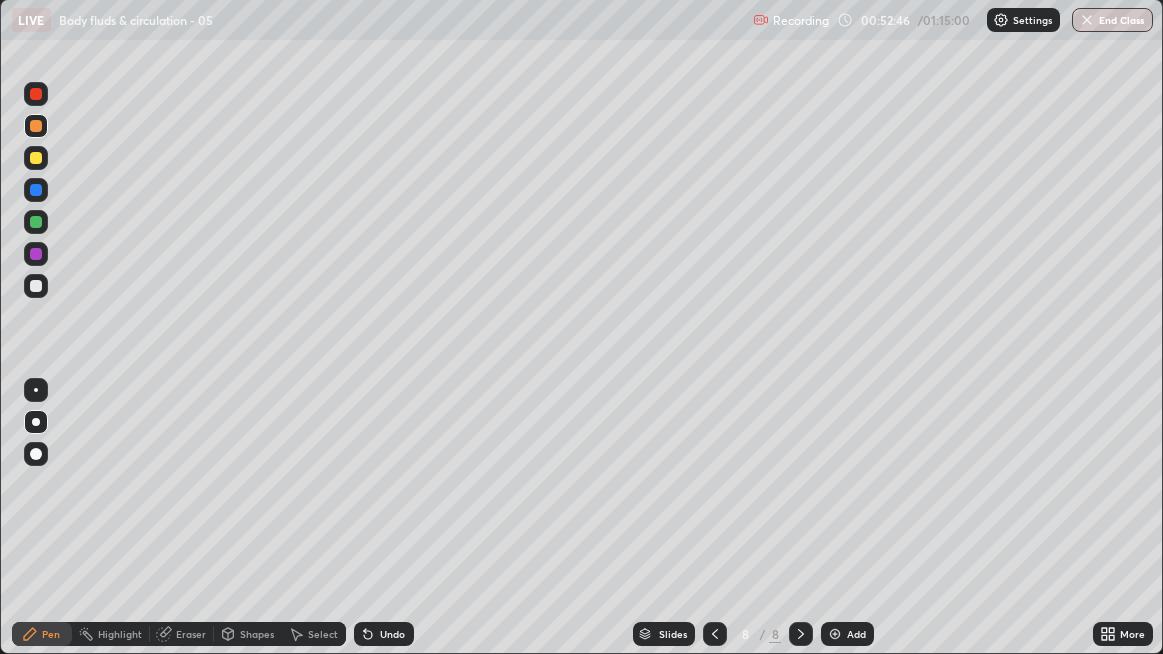 click at bounding box center [36, 422] 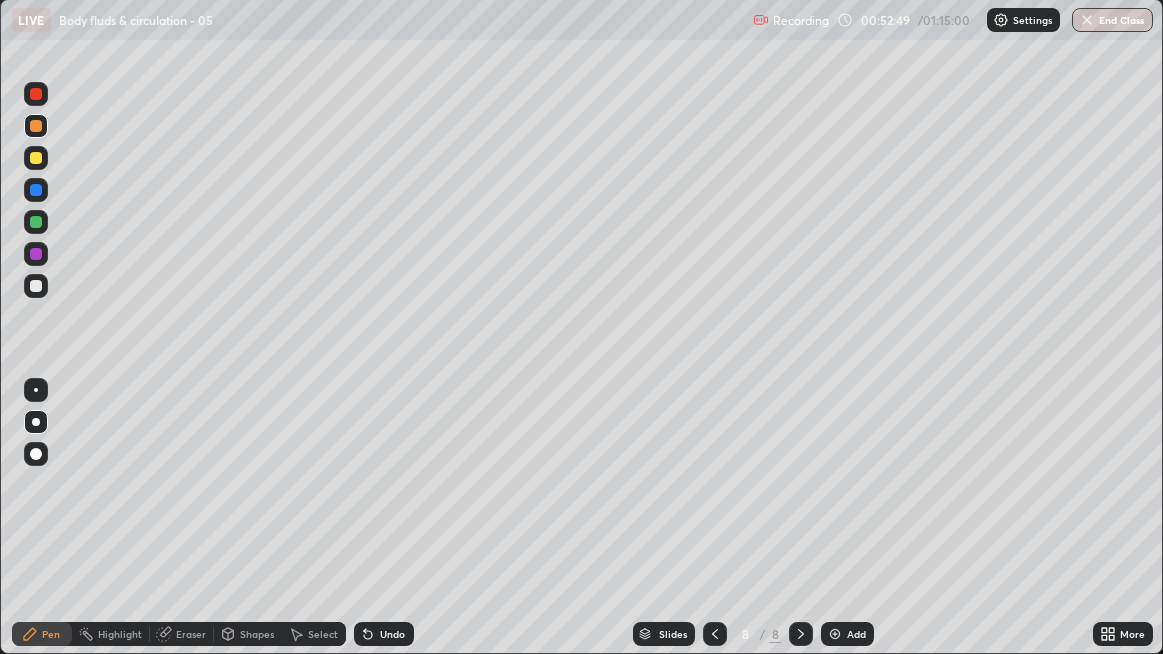 click at bounding box center (36, 286) 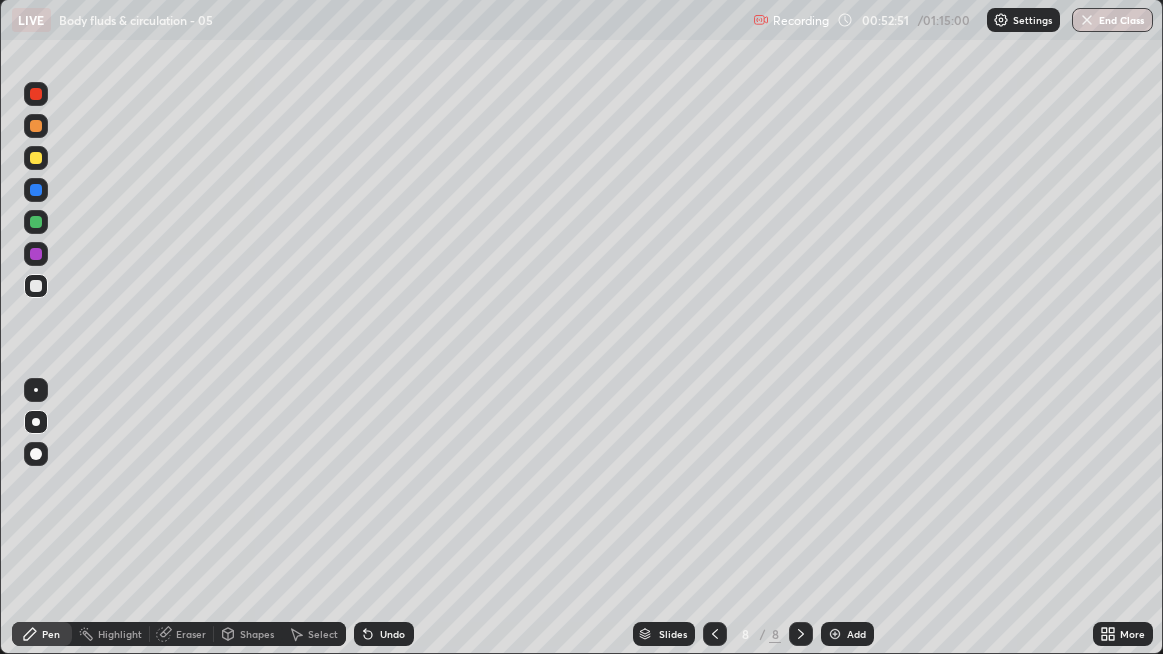 click 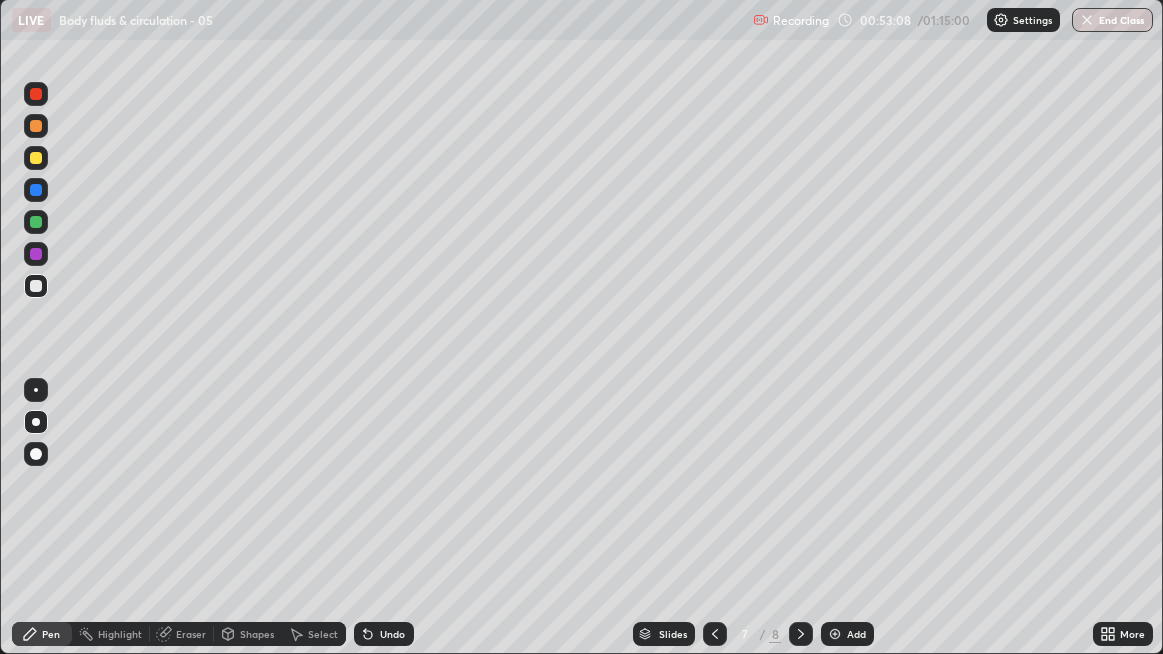 click 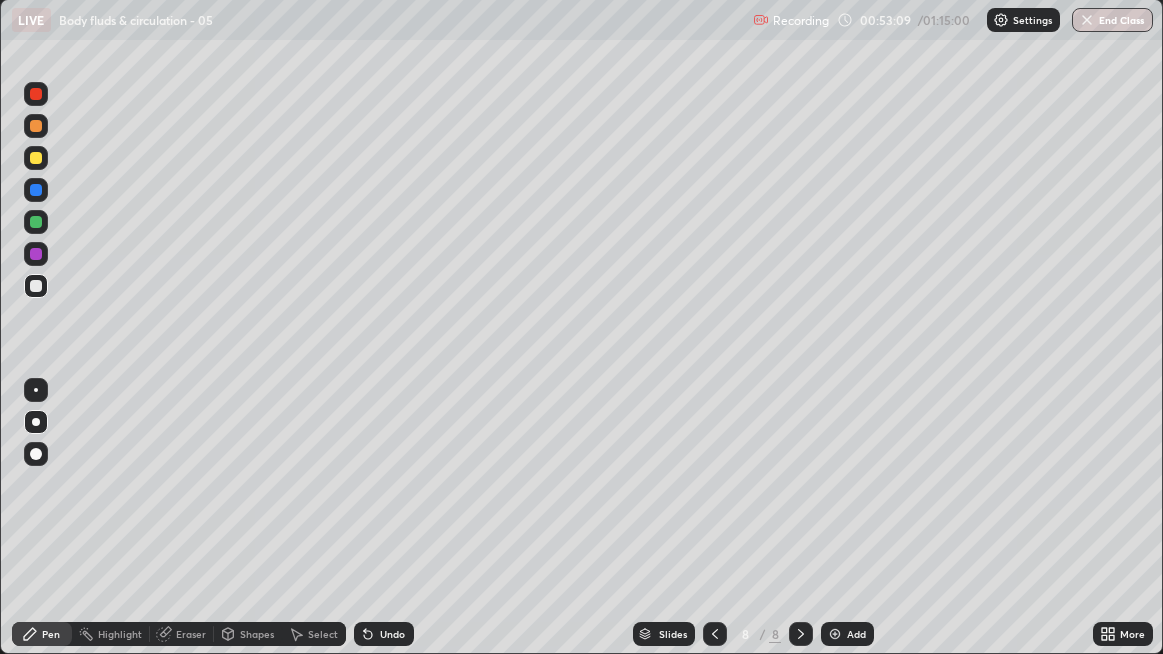 click on "Add" at bounding box center (847, 634) 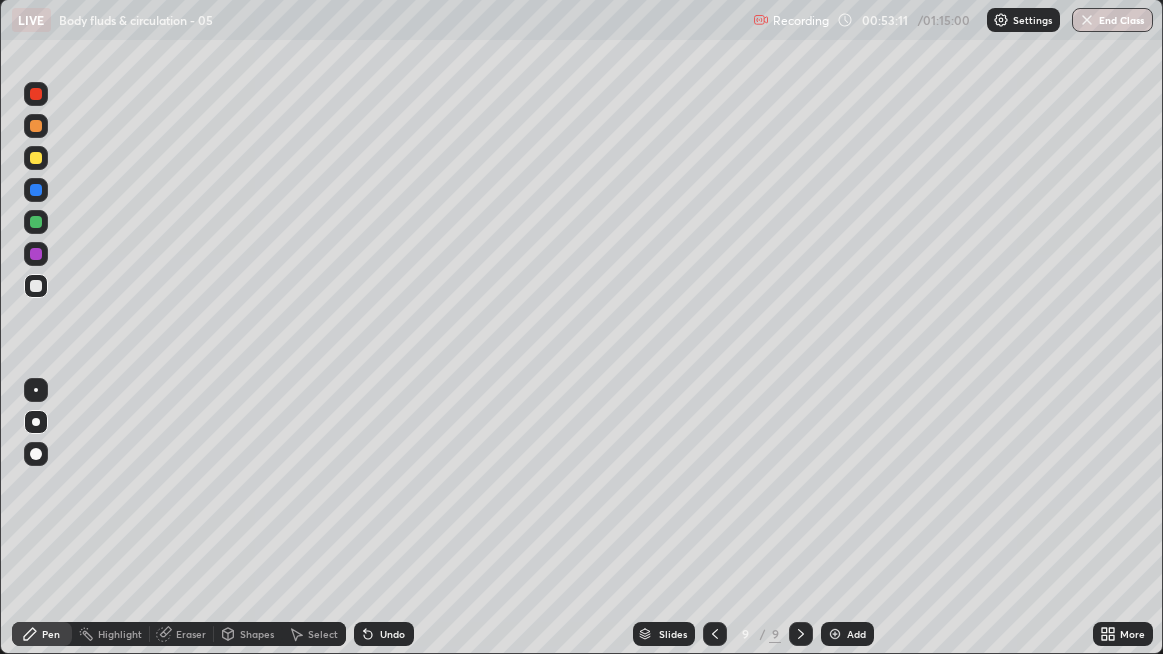 click at bounding box center (36, 286) 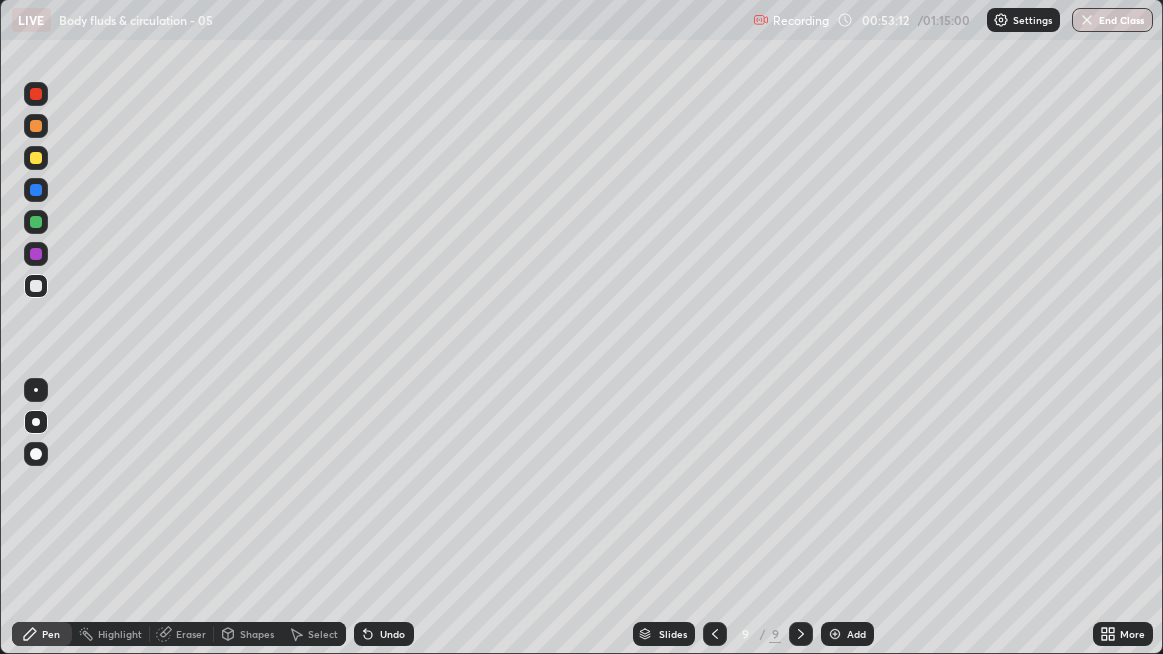 click at bounding box center (36, 286) 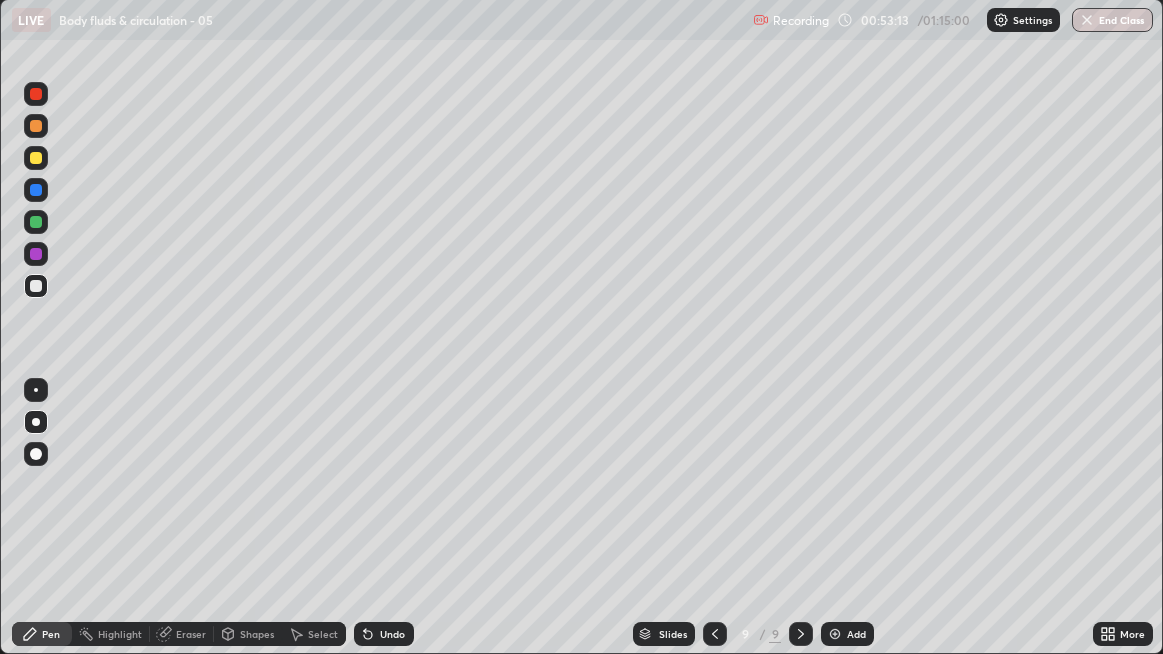 click at bounding box center (36, 286) 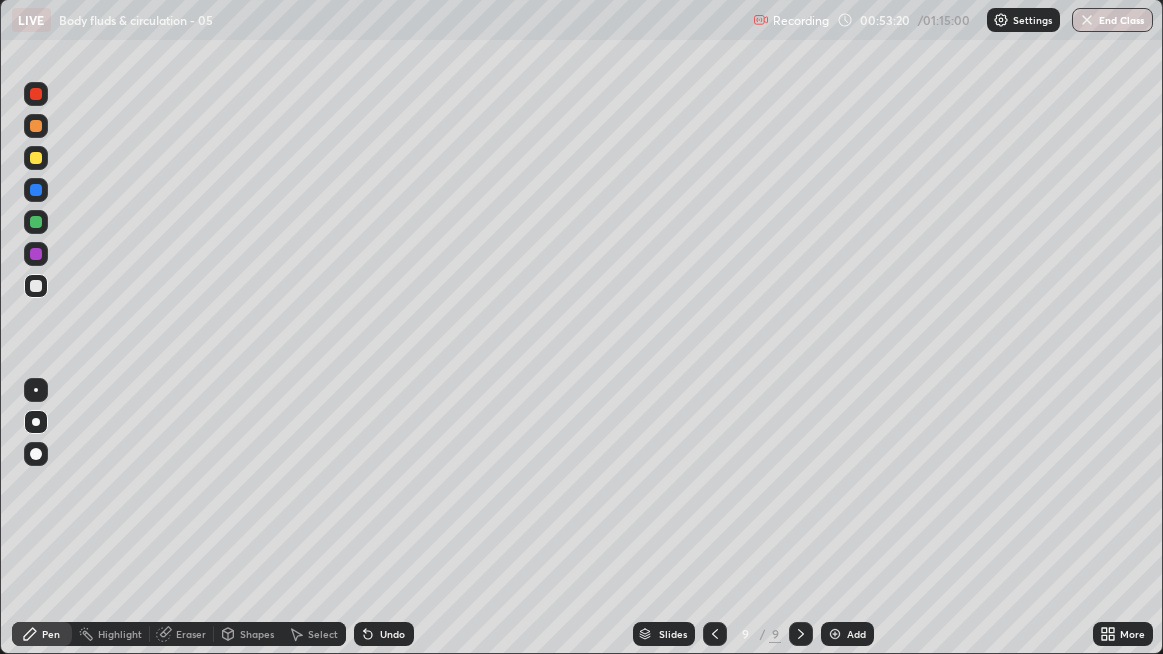 click at bounding box center (715, 634) 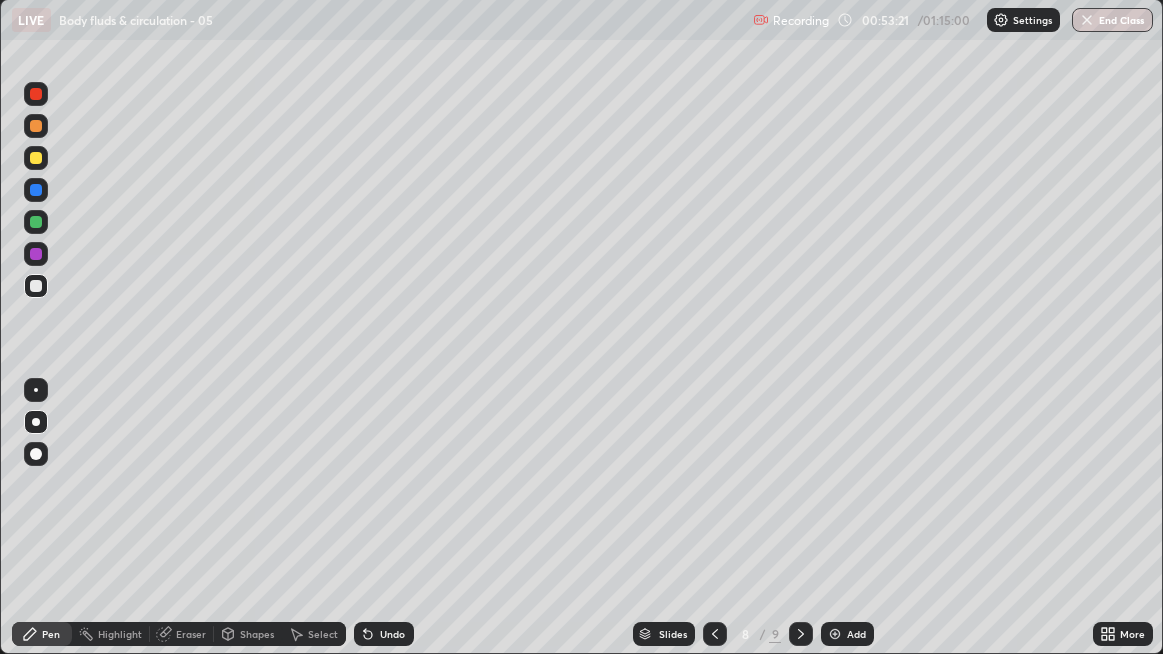 click 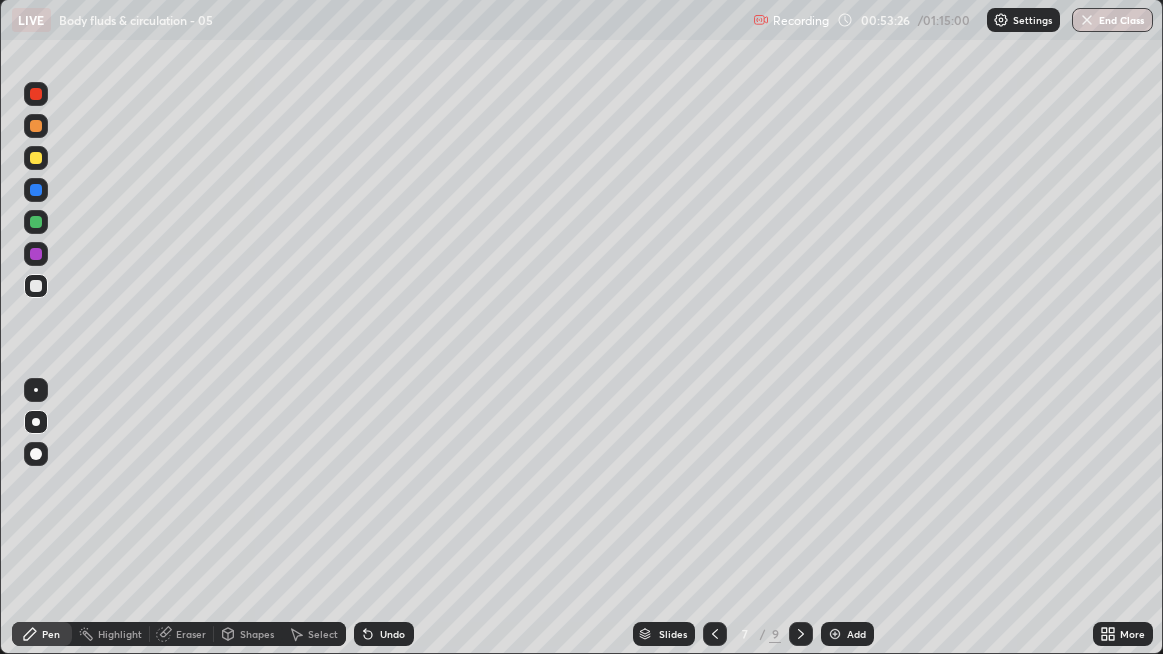 click 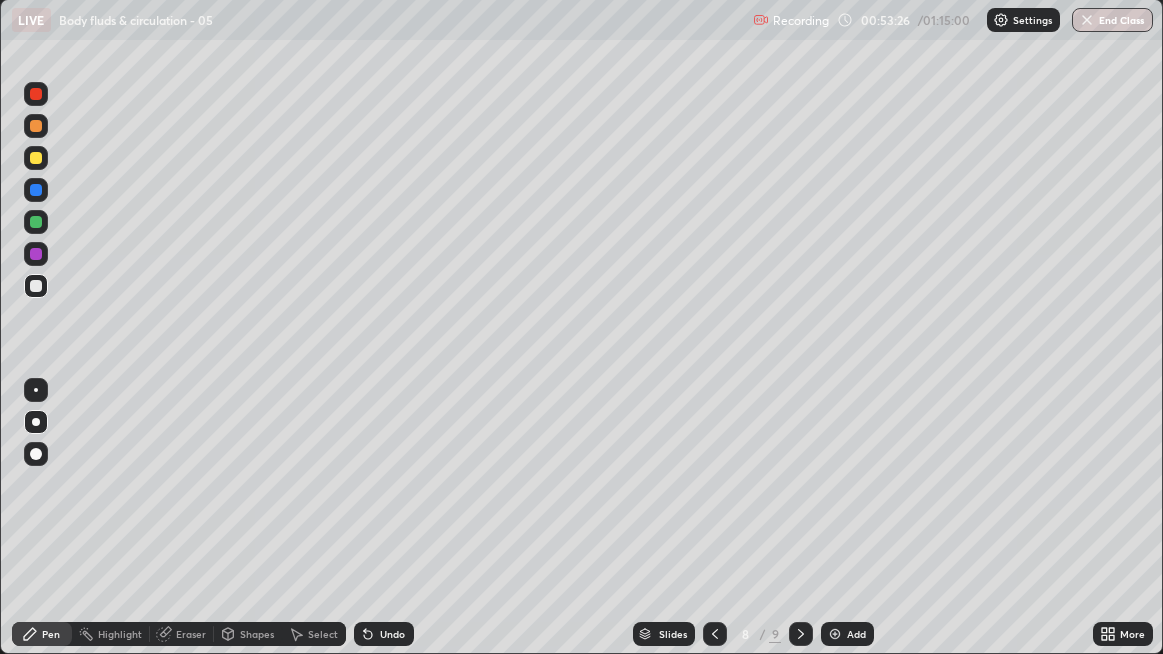 click 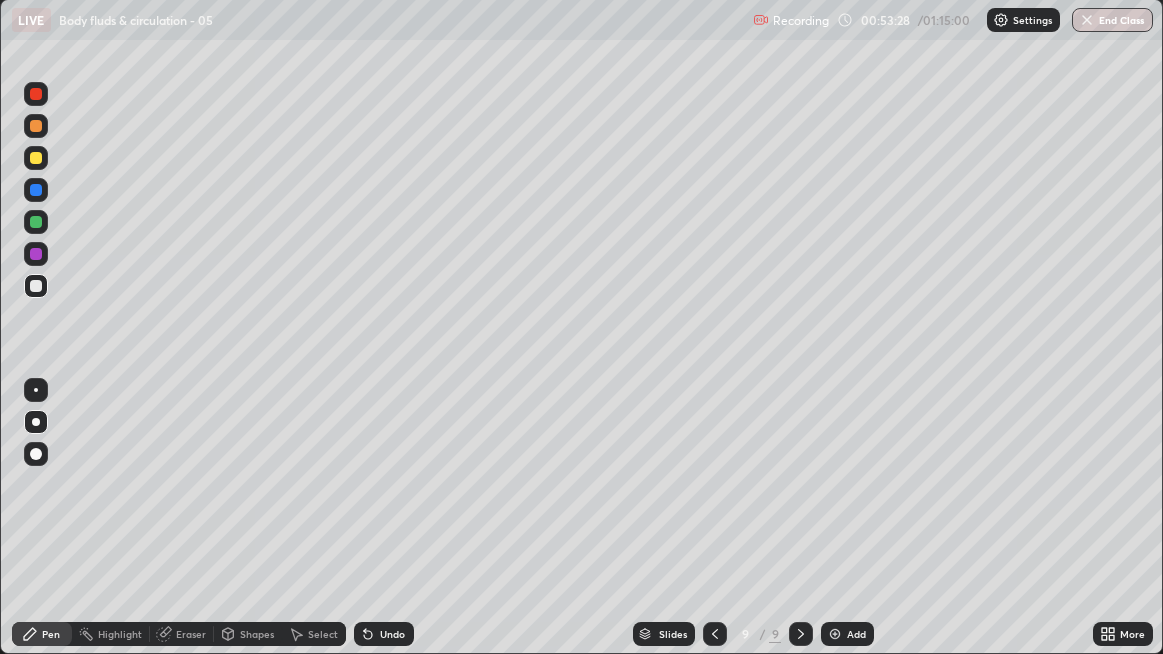 click at bounding box center [36, 286] 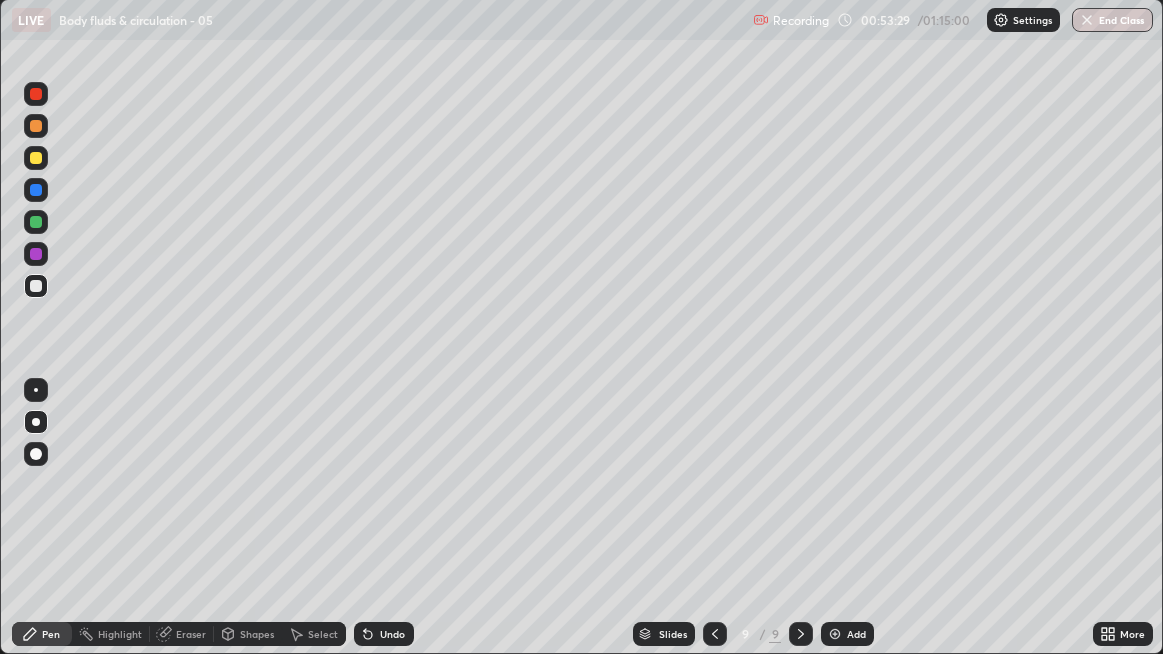 click at bounding box center (36, 286) 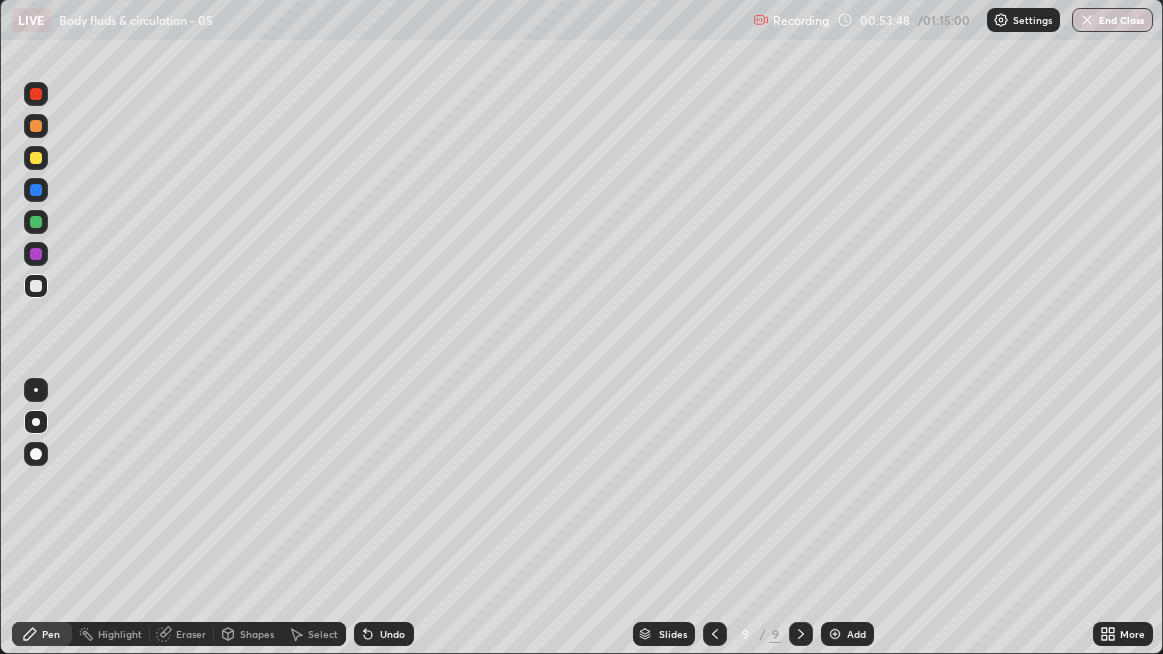 click at bounding box center (36, 190) 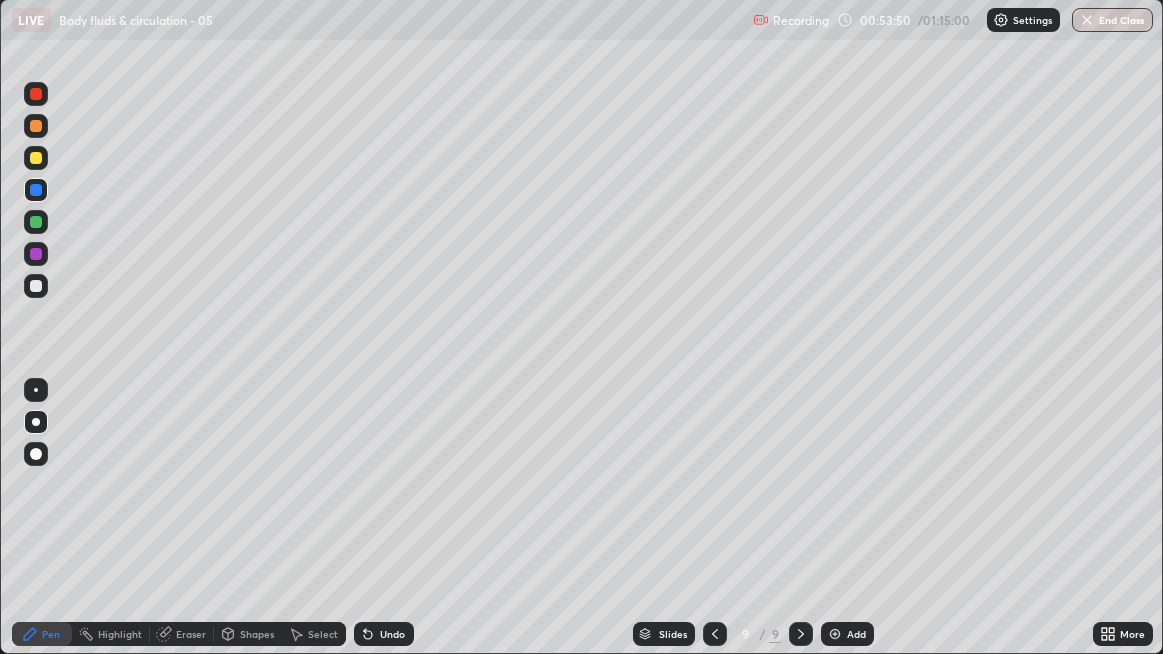 click at bounding box center [36, 190] 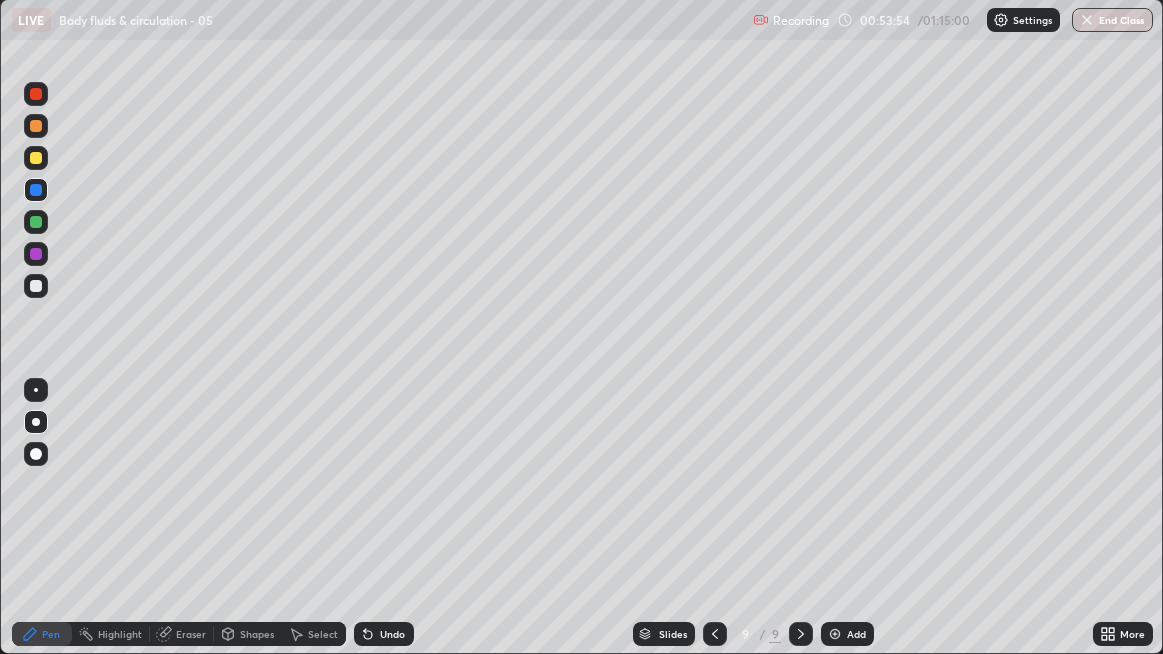 click at bounding box center [36, 126] 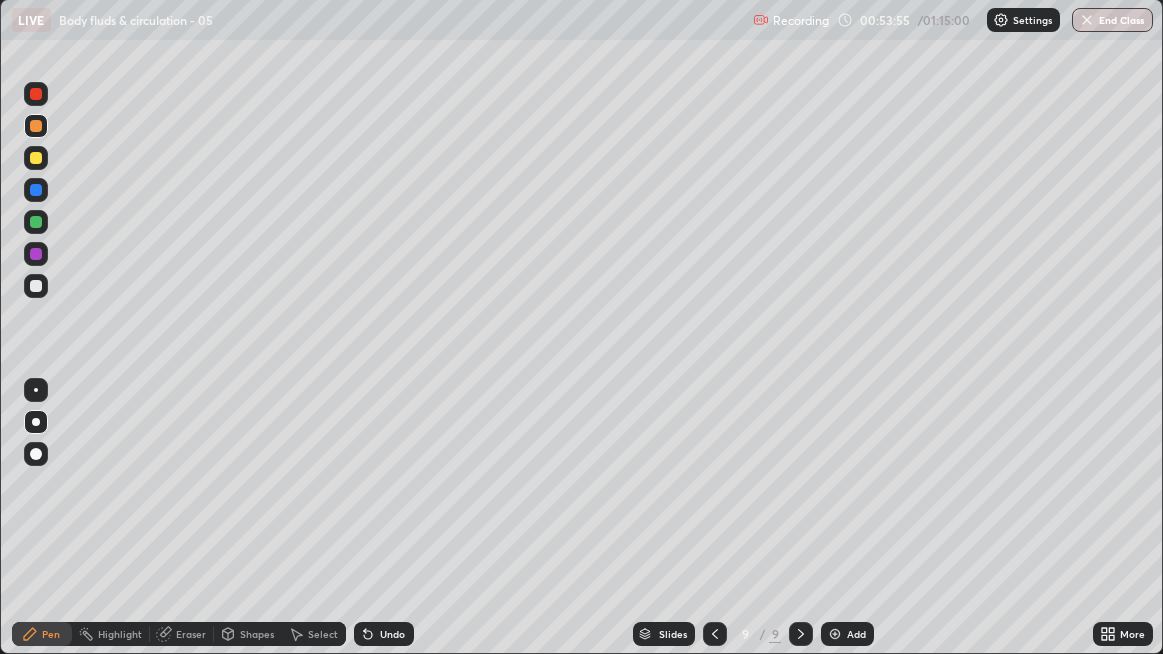 click at bounding box center (36, 94) 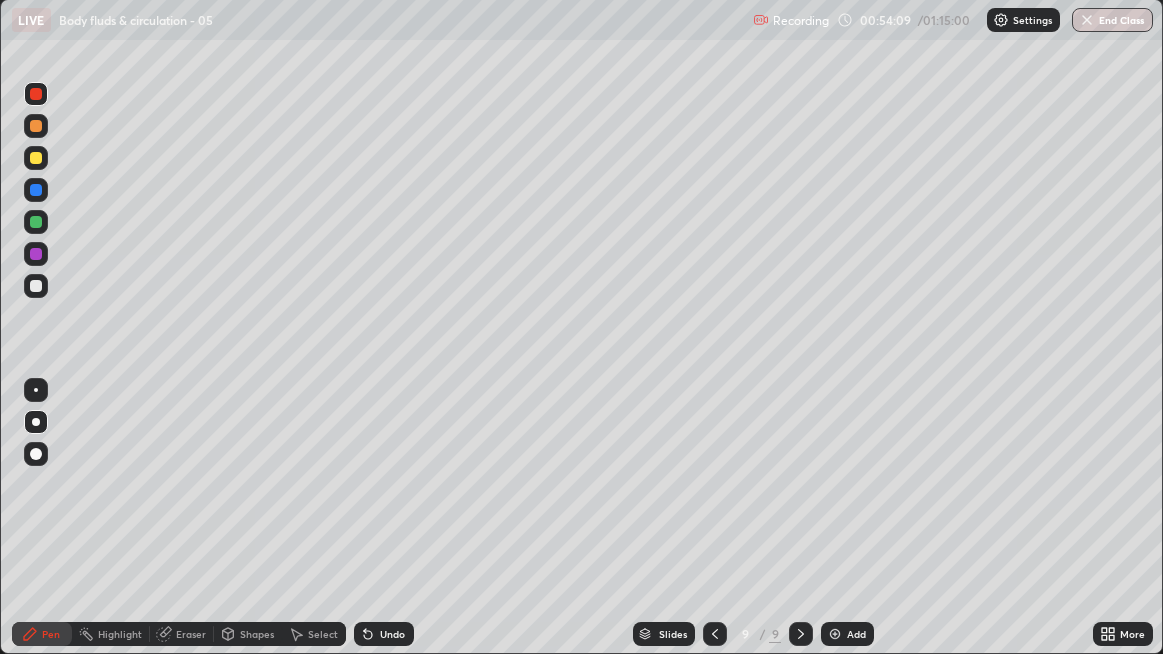 click at bounding box center (36, 254) 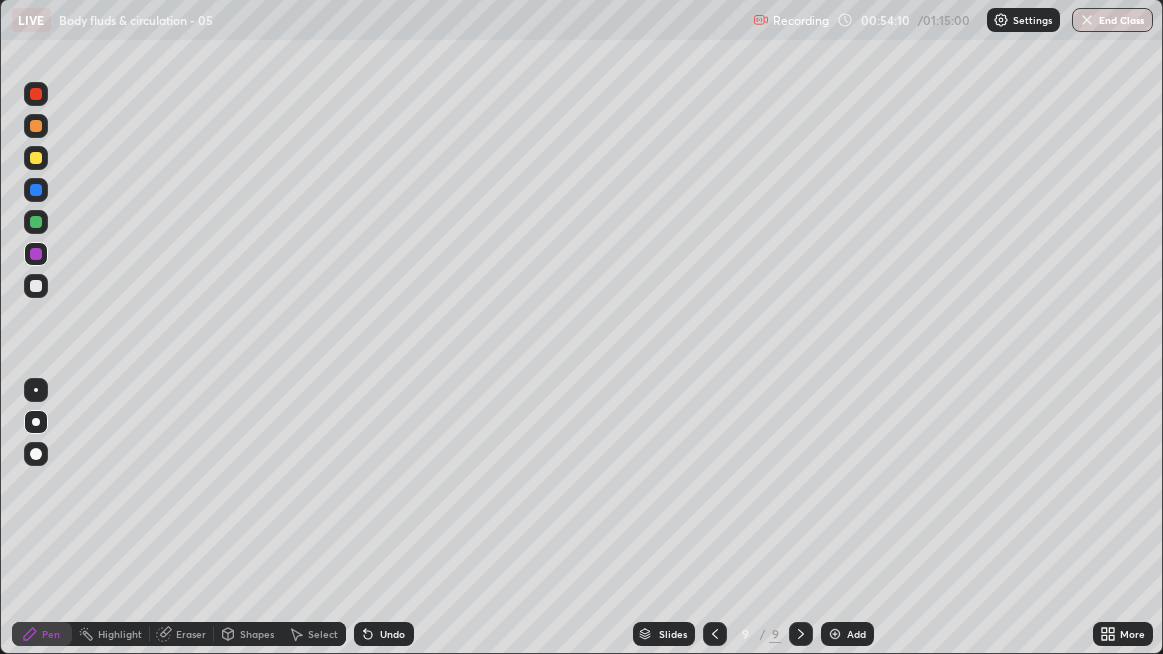 click at bounding box center (36, 190) 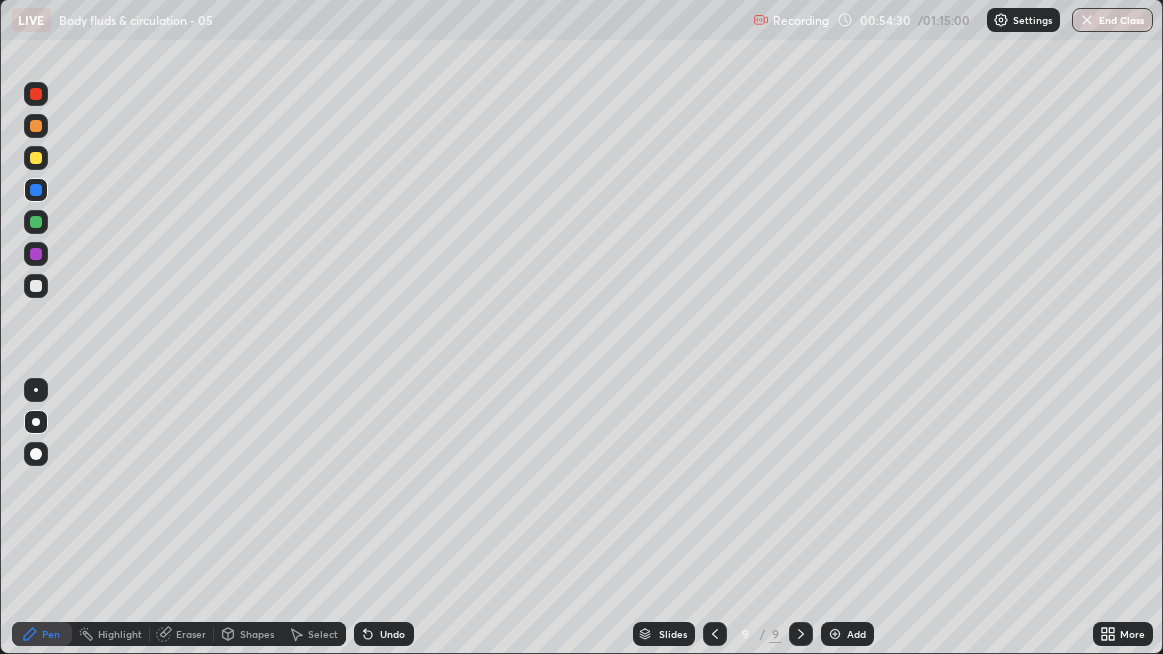 click at bounding box center [36, 94] 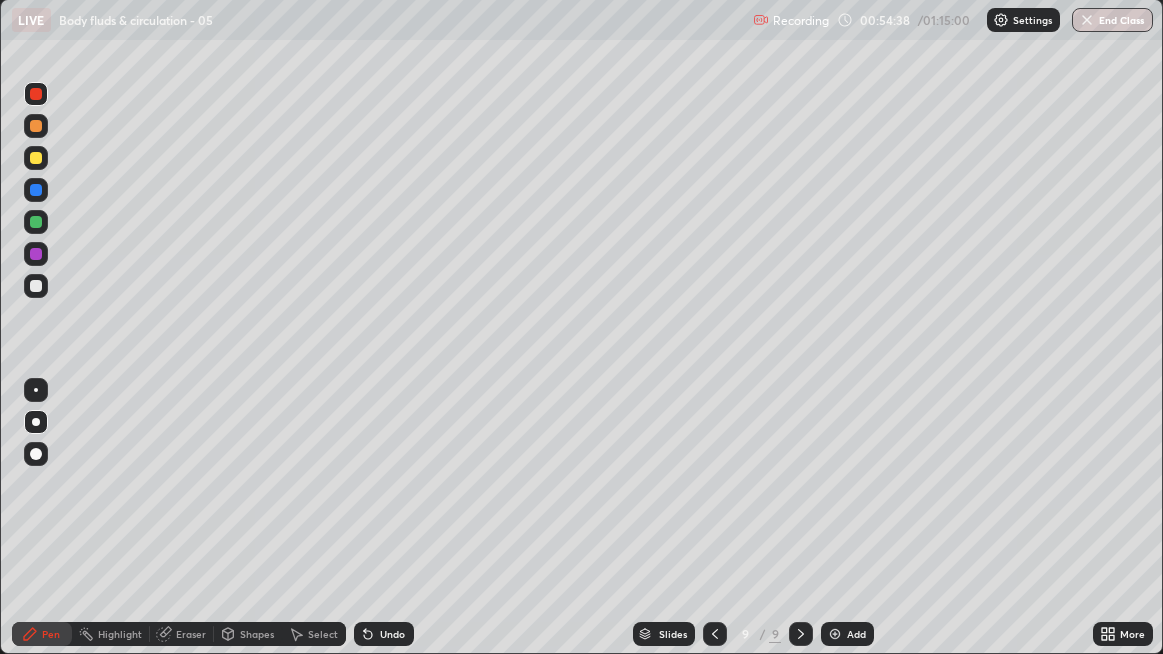 click on "Undo" at bounding box center [392, 634] 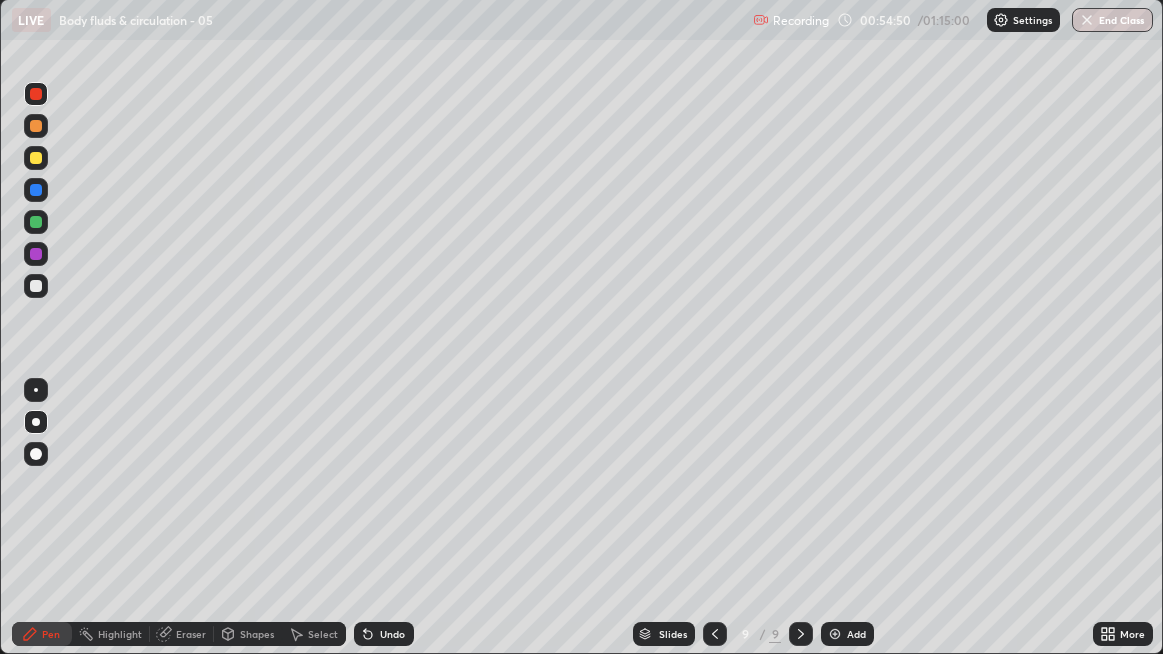 click at bounding box center (36, 190) 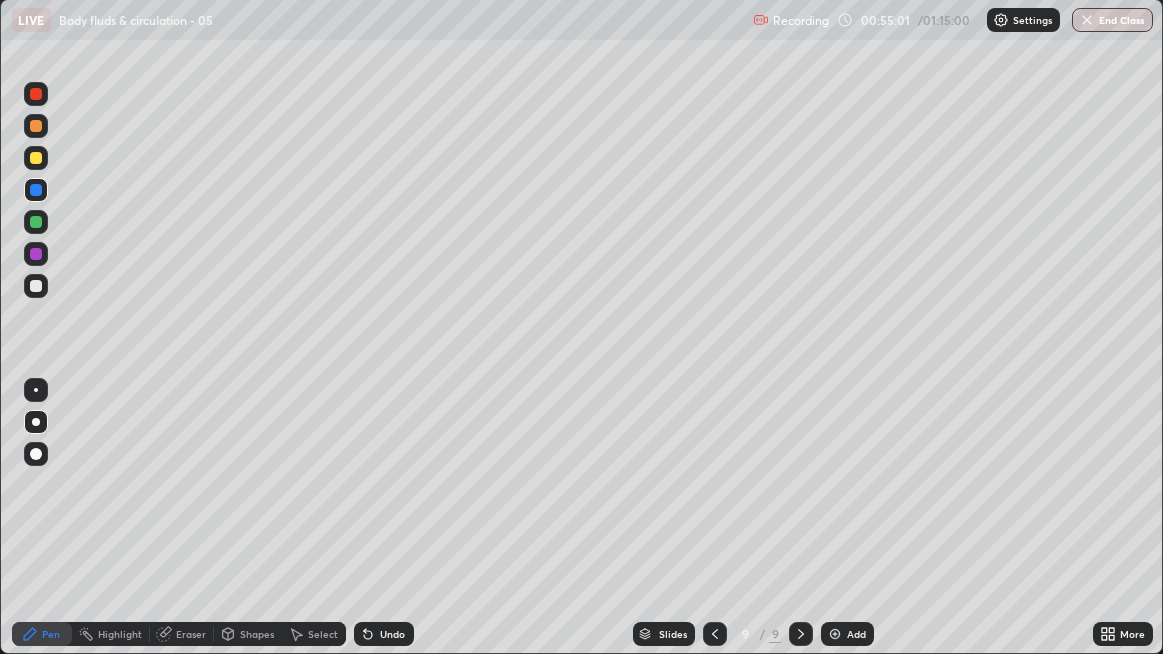 click at bounding box center (36, 94) 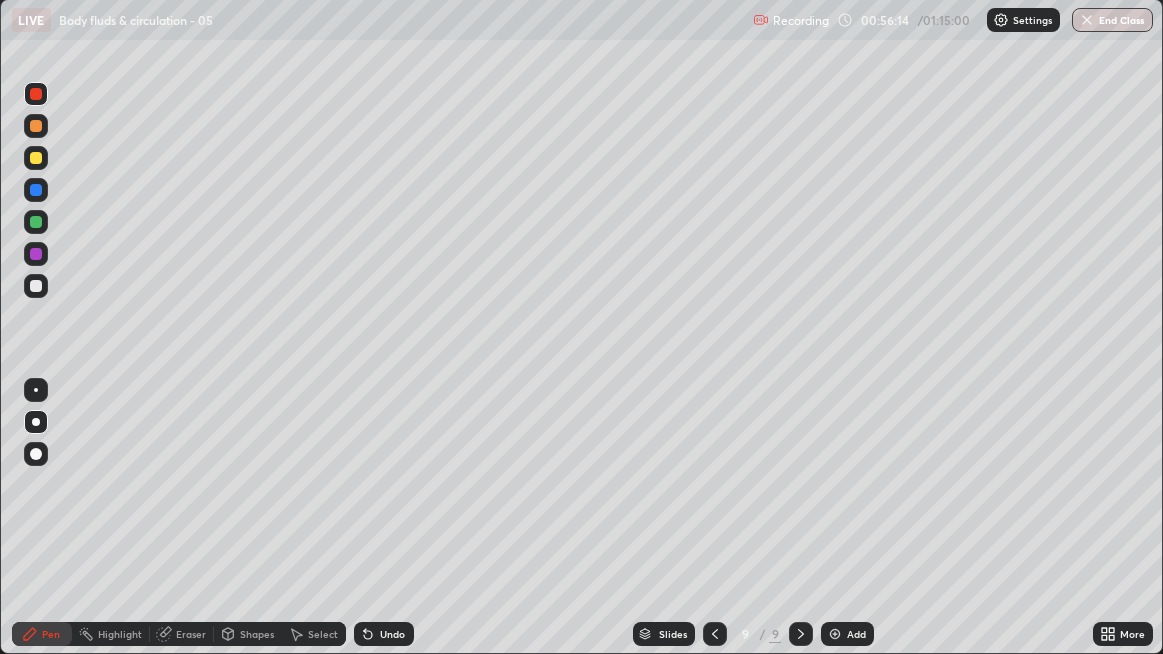 click at bounding box center [36, 286] 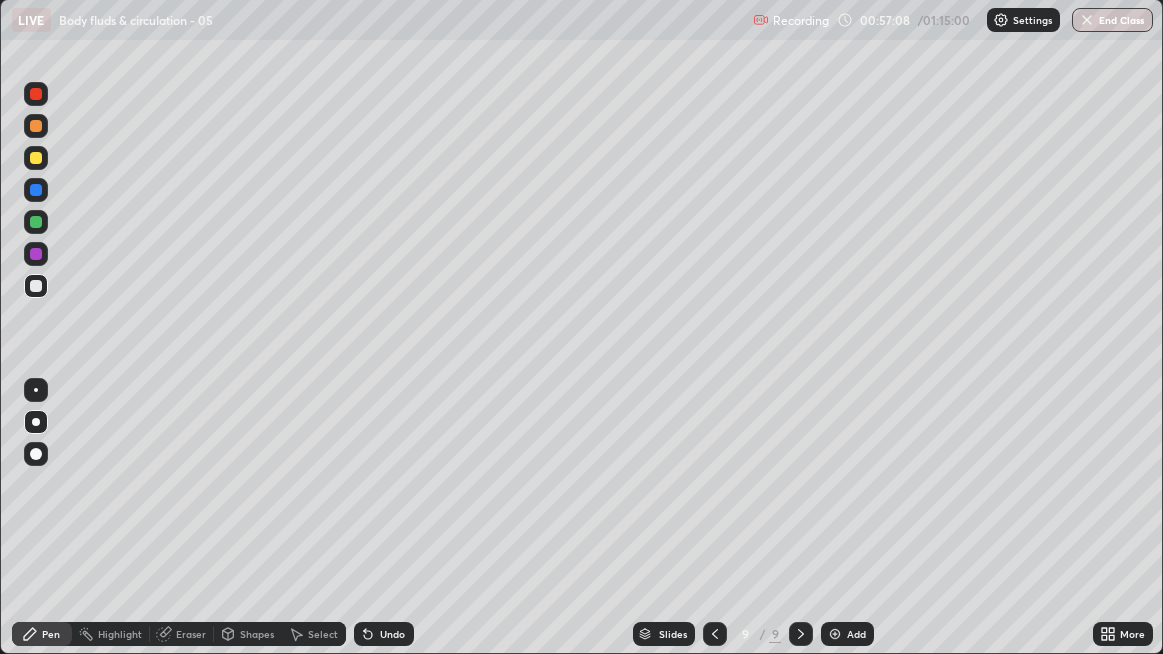 click at bounding box center [36, 286] 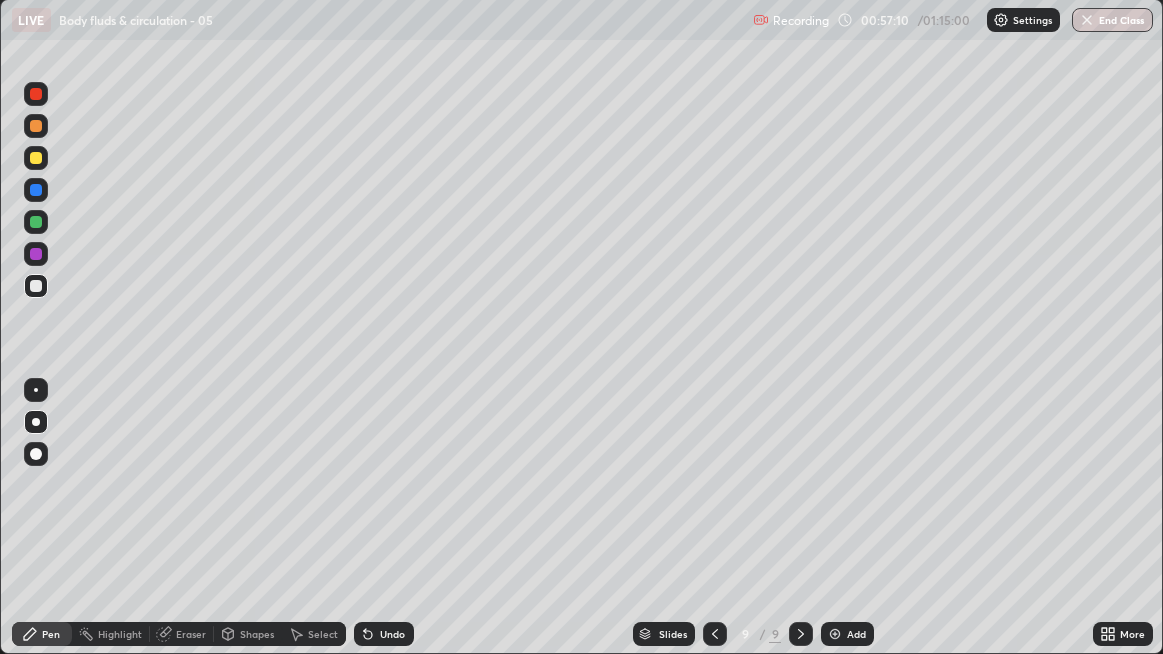 click at bounding box center [36, 286] 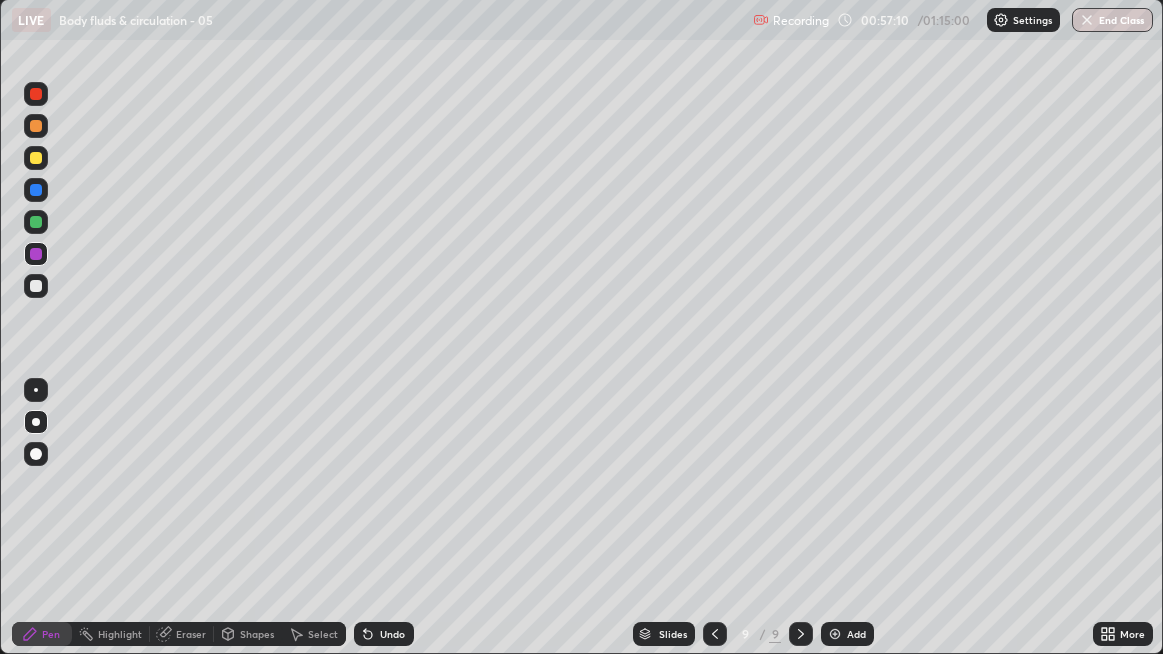 click at bounding box center (36, 286) 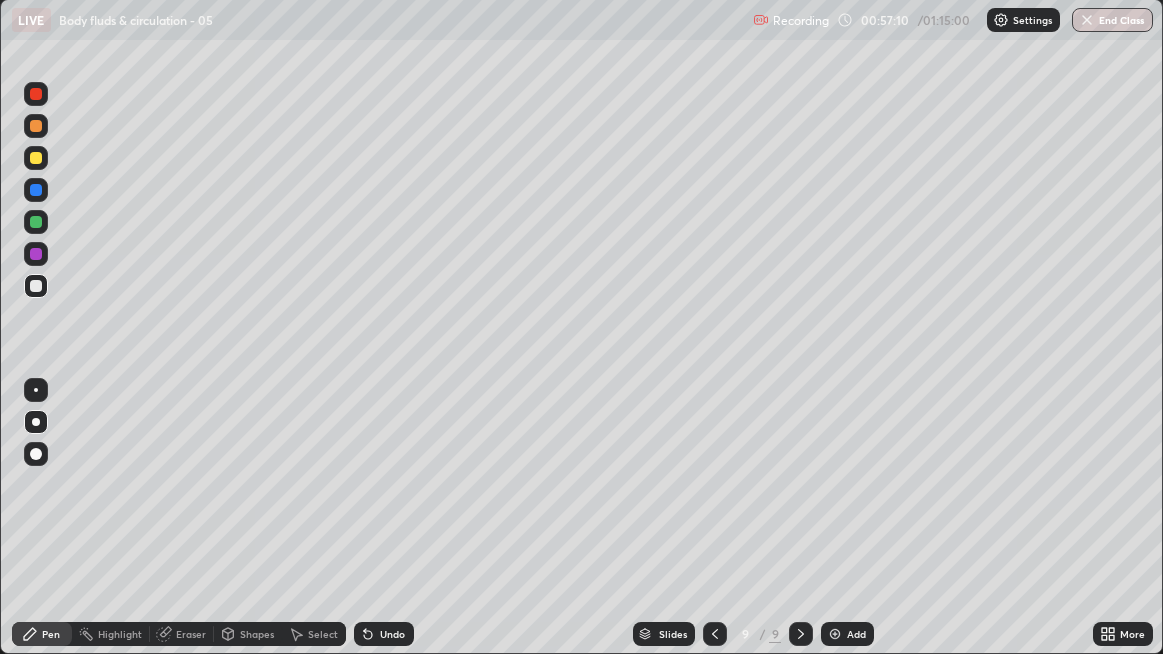click at bounding box center (36, 254) 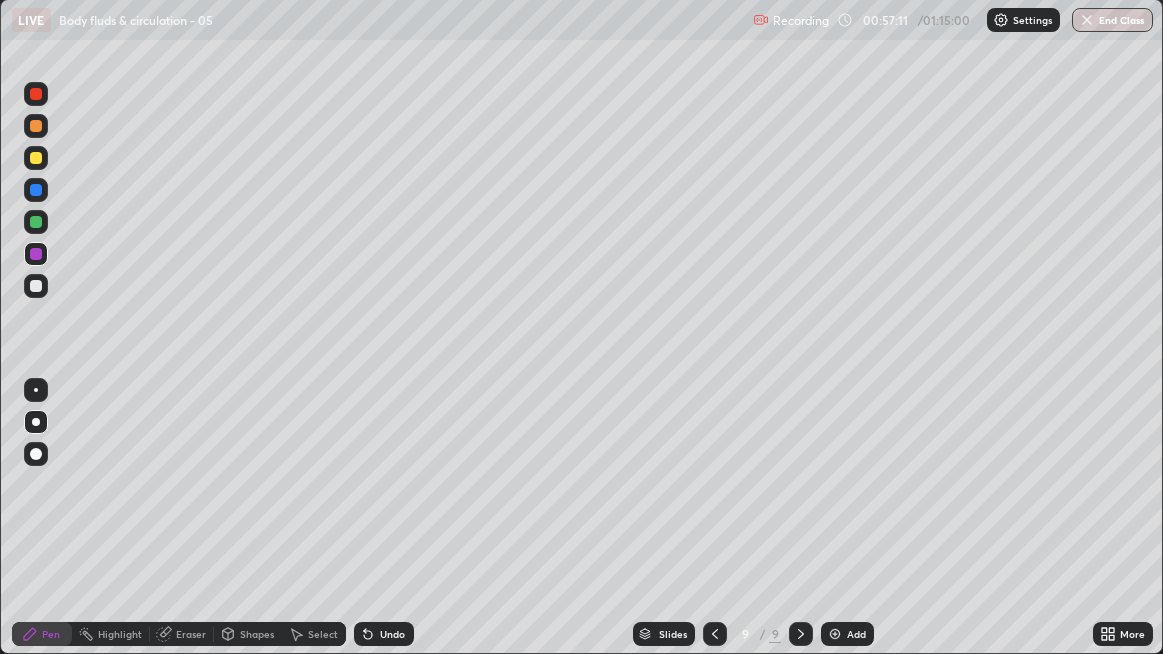 click at bounding box center (36, 286) 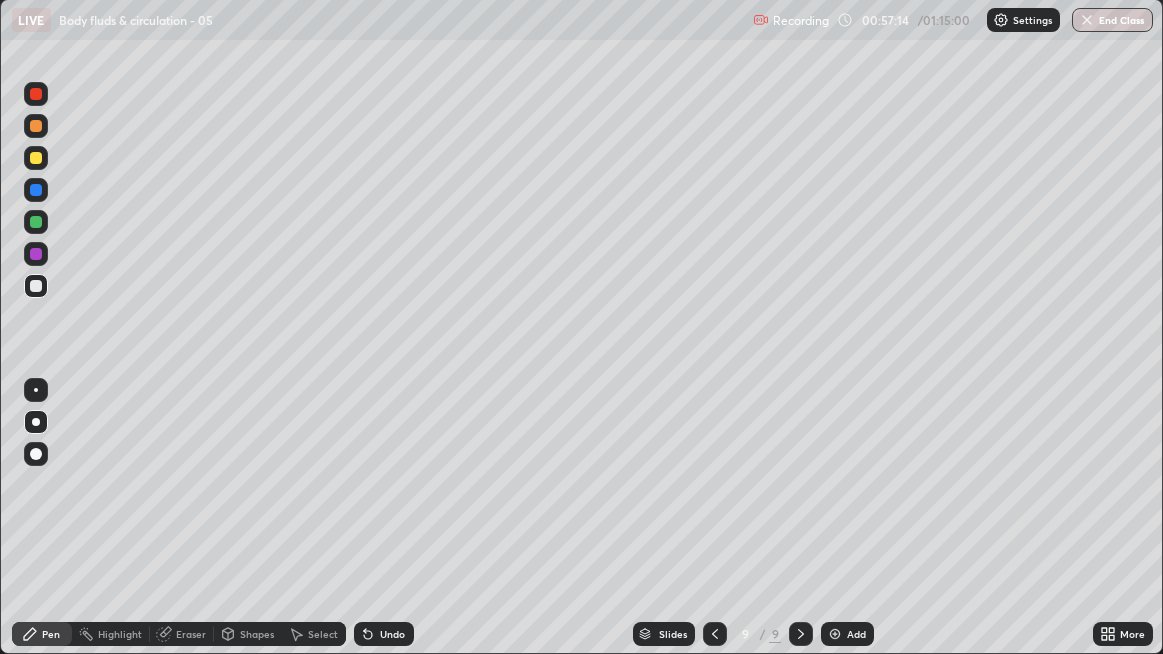 click at bounding box center [36, 286] 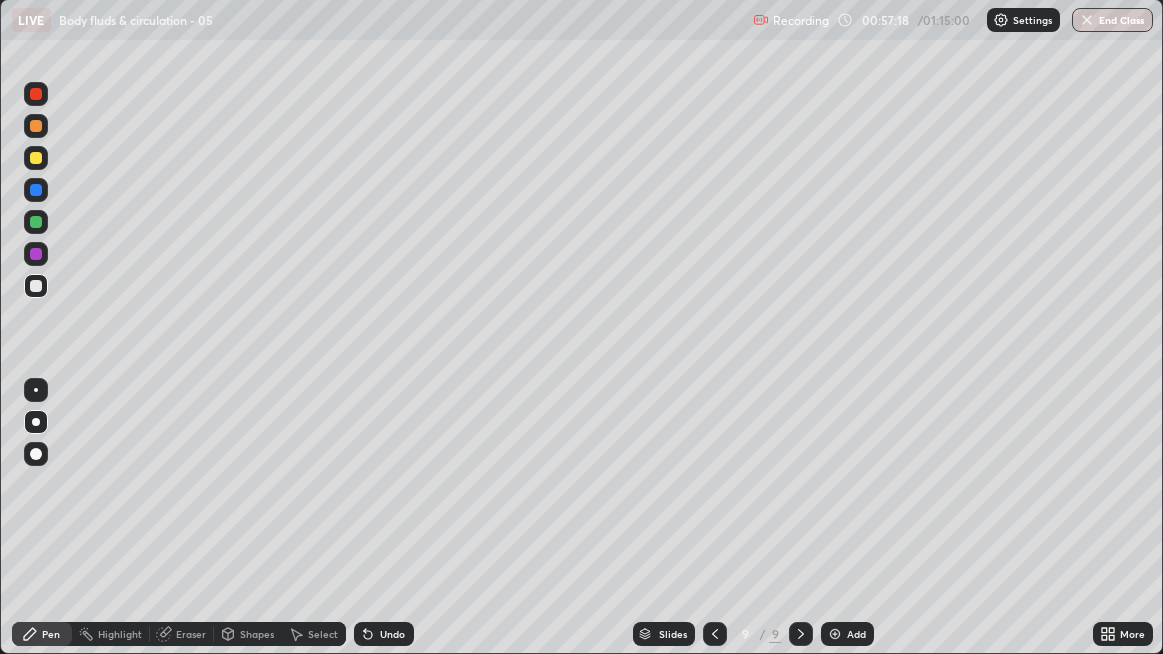 click at bounding box center [36, 286] 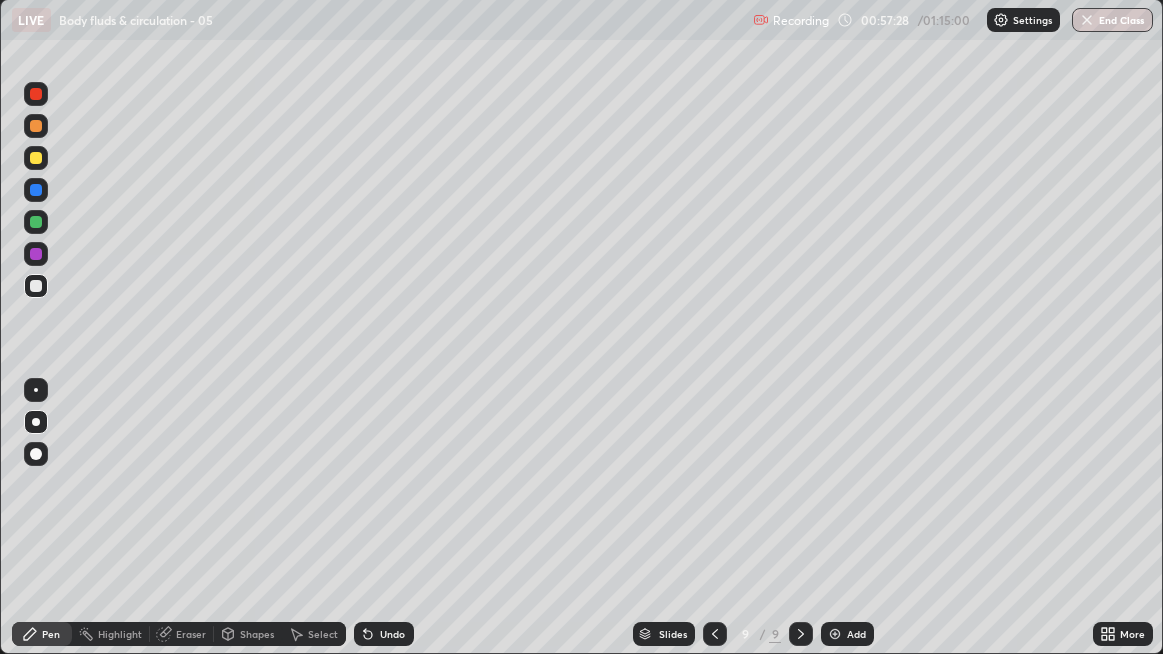 click at bounding box center [36, 286] 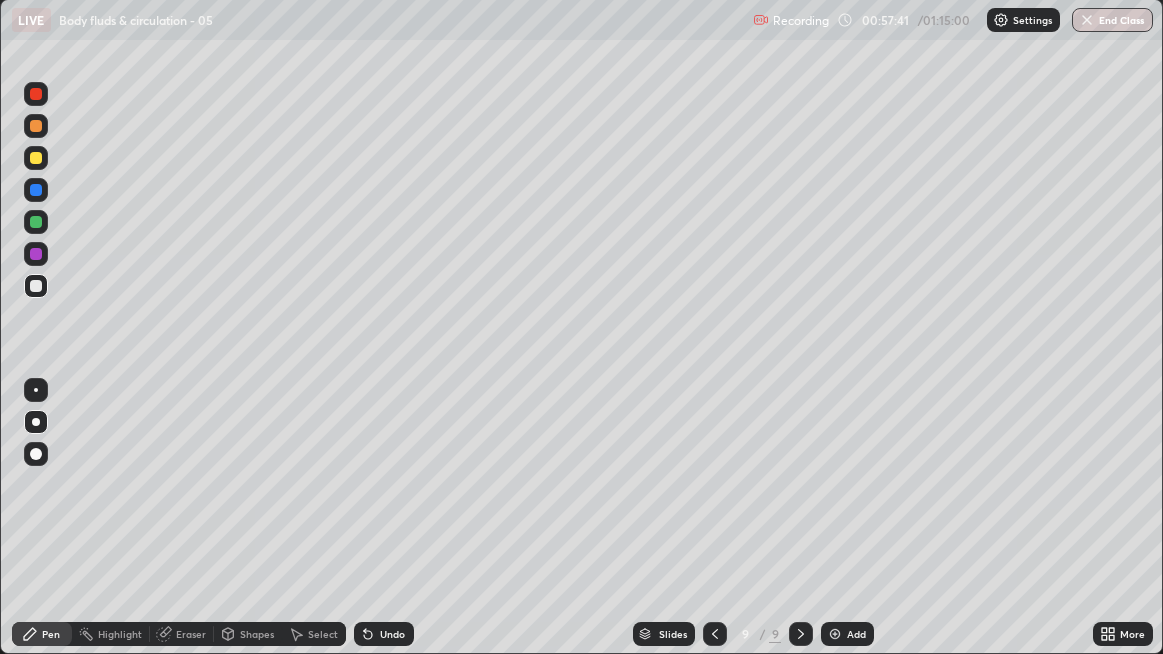 click on "Undo" at bounding box center [392, 634] 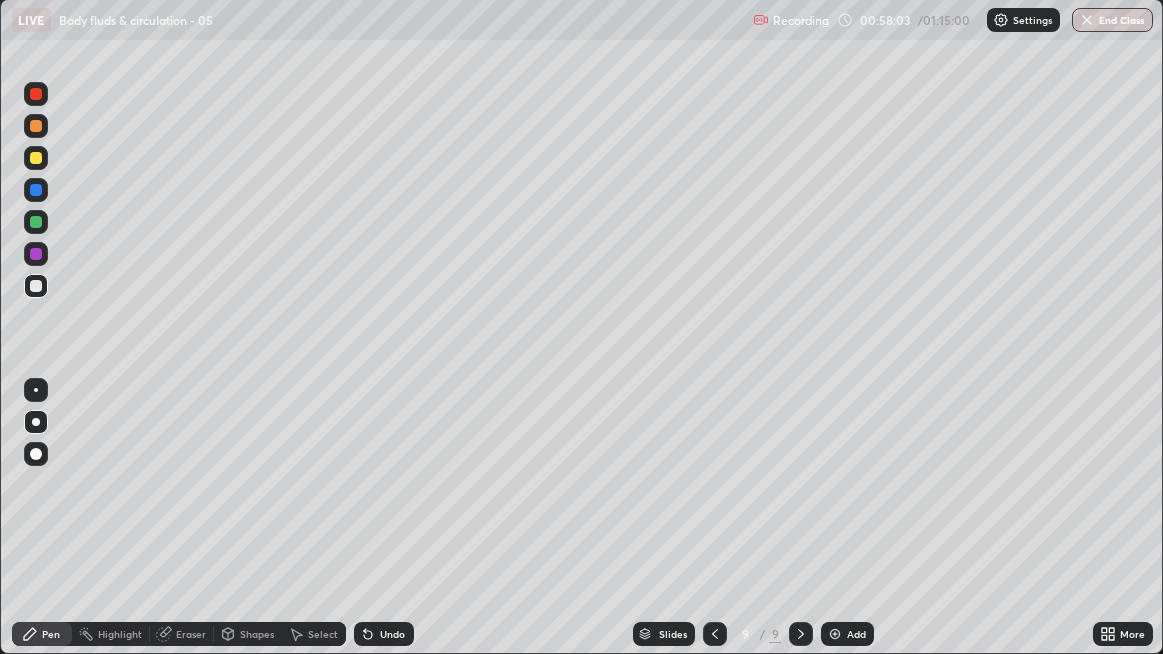 click at bounding box center [36, 286] 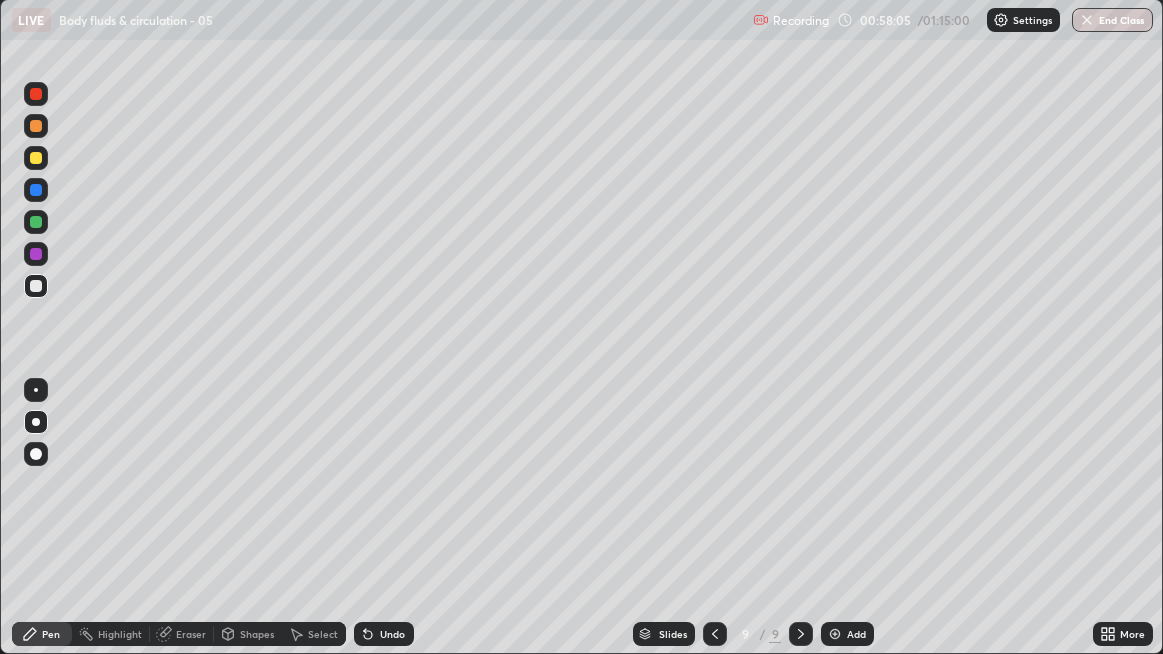click at bounding box center [36, 286] 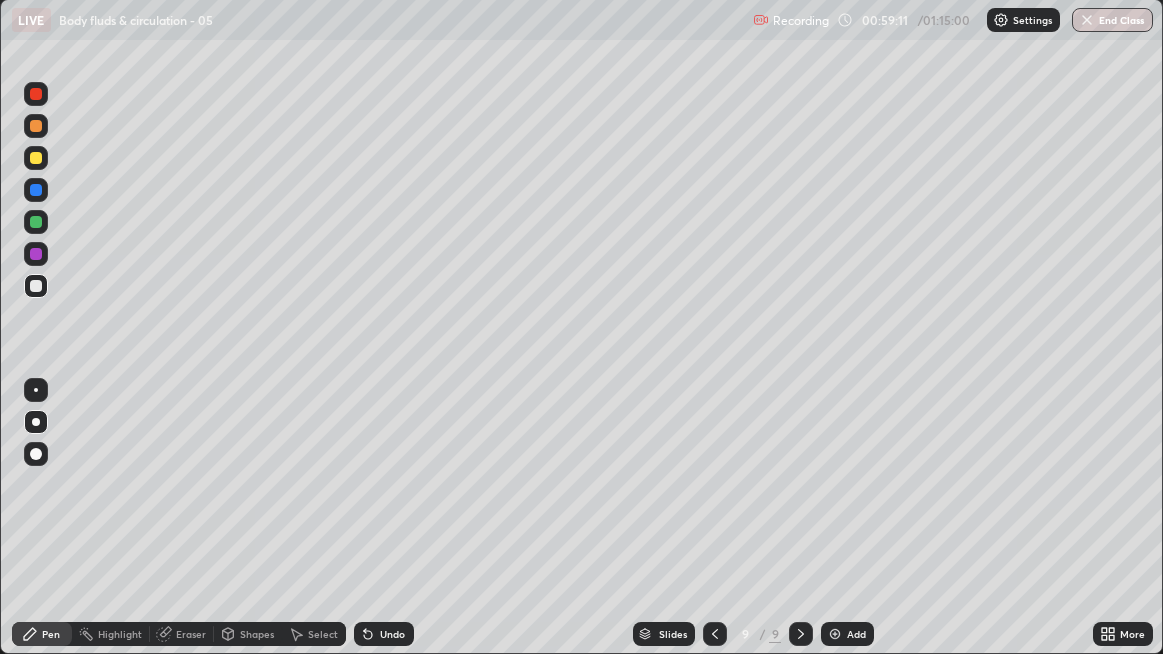 click at bounding box center [36, 222] 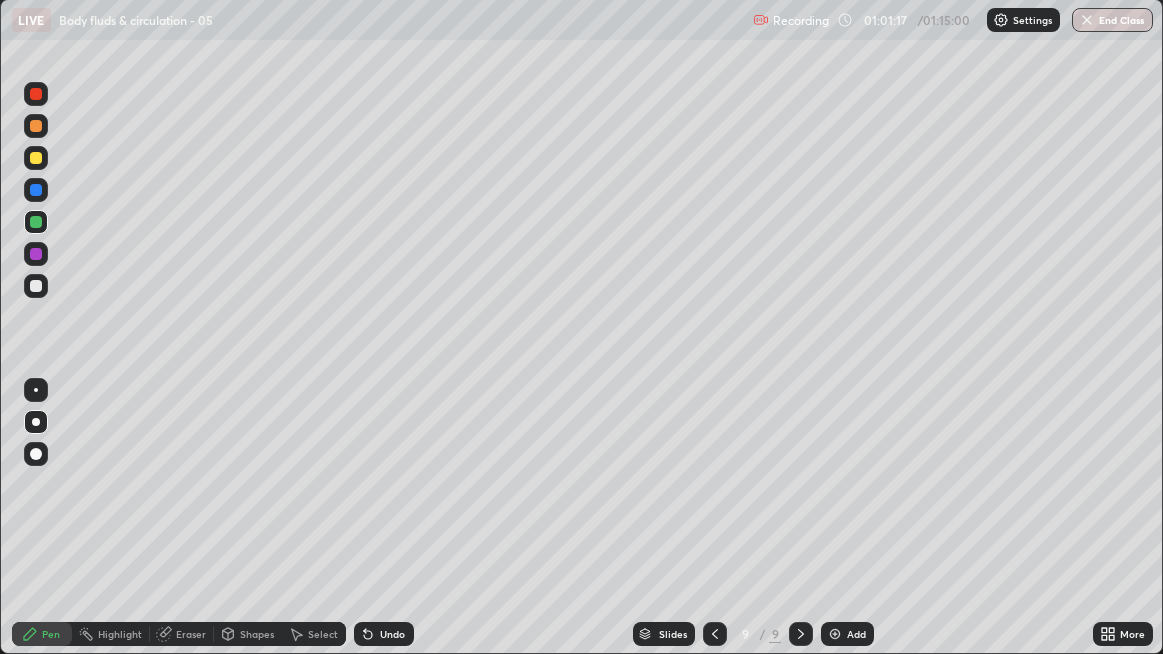 click at bounding box center [36, 286] 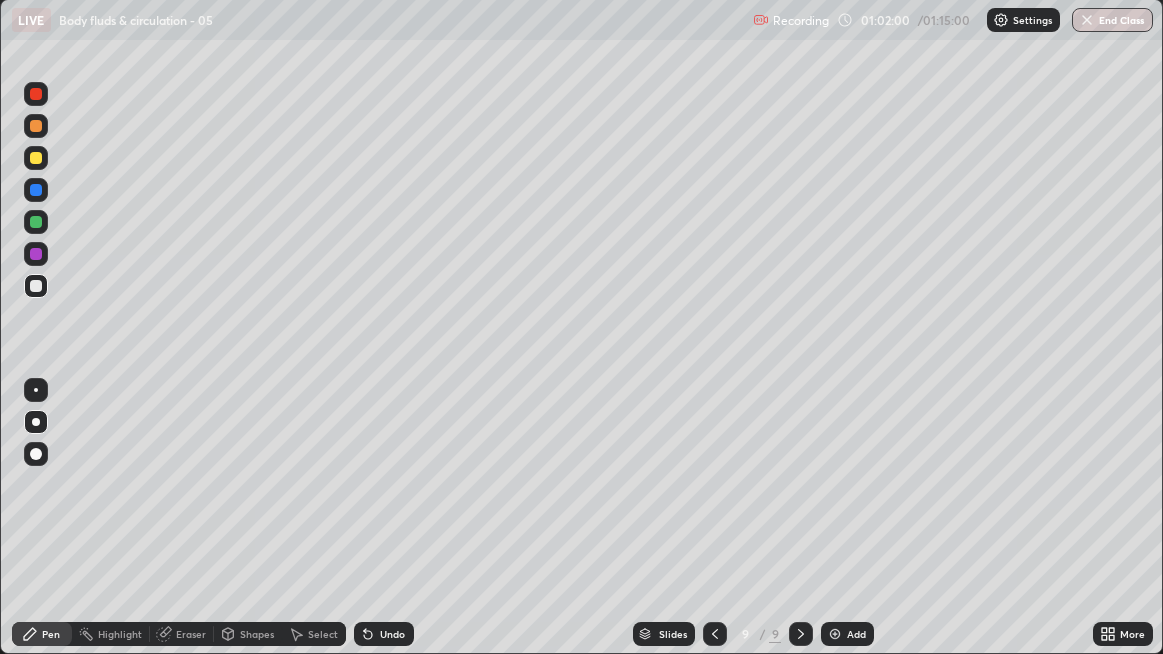 click at bounding box center (36, 286) 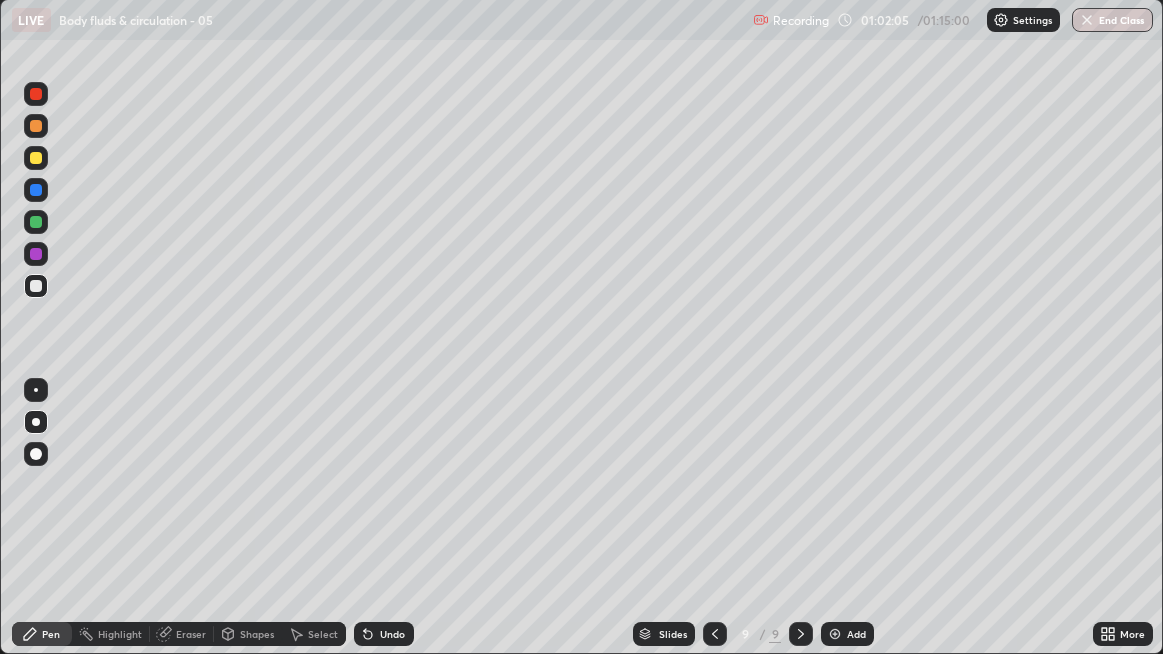 click at bounding box center [36, 286] 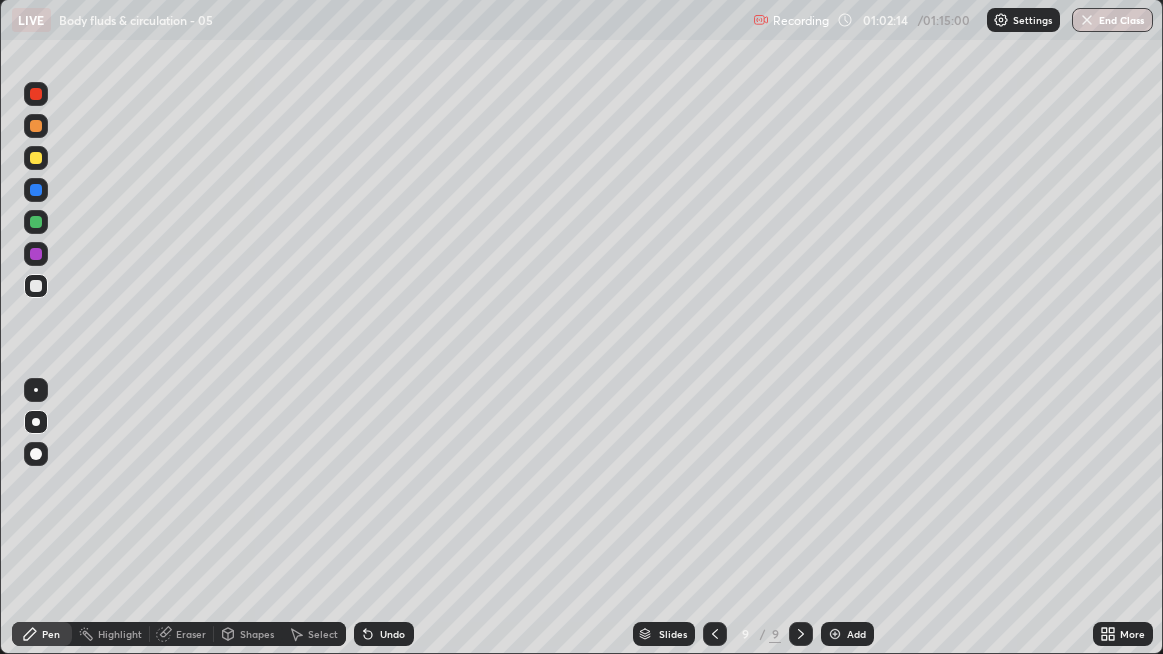 click on "Add" at bounding box center [856, 634] 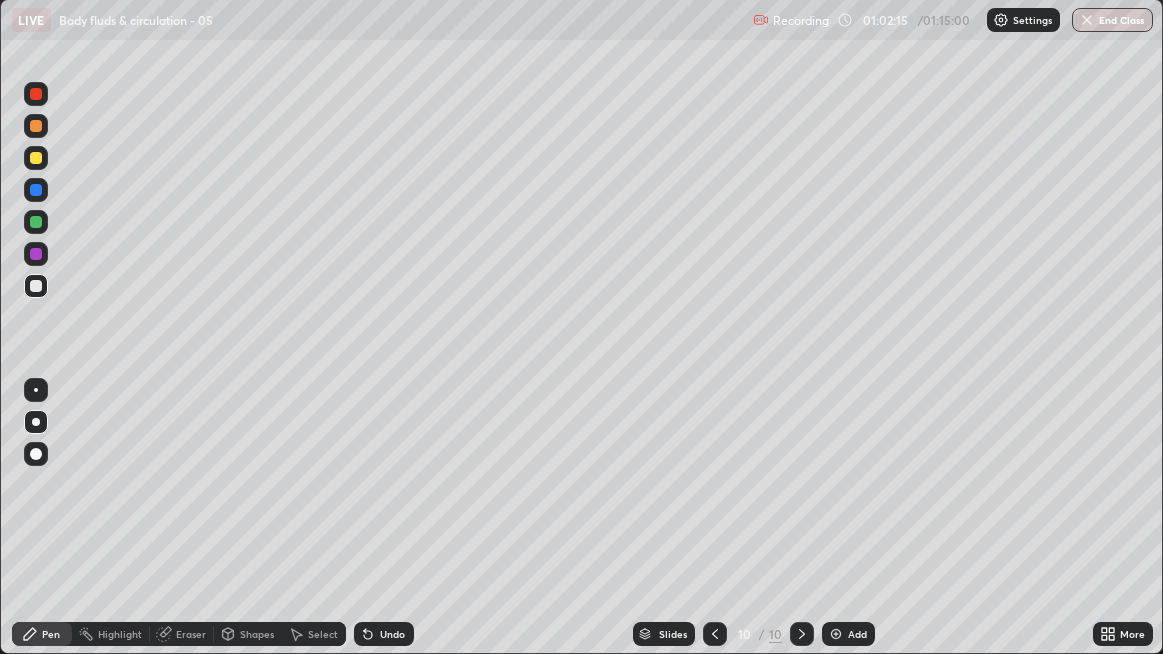 click at bounding box center [36, 286] 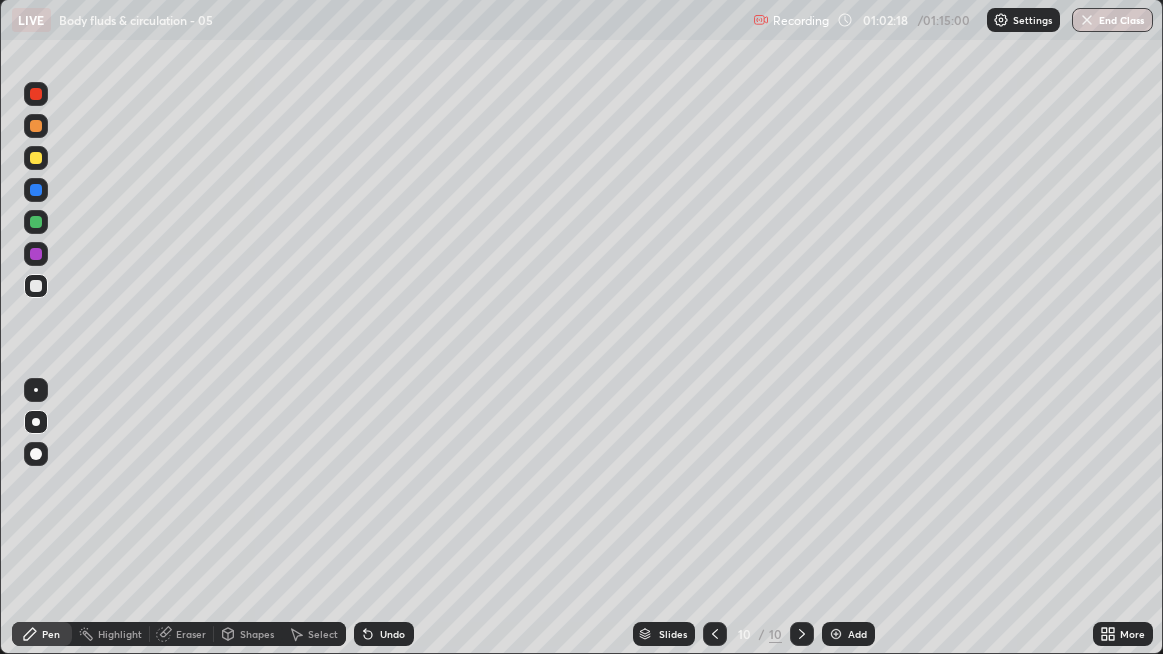 click at bounding box center [36, 286] 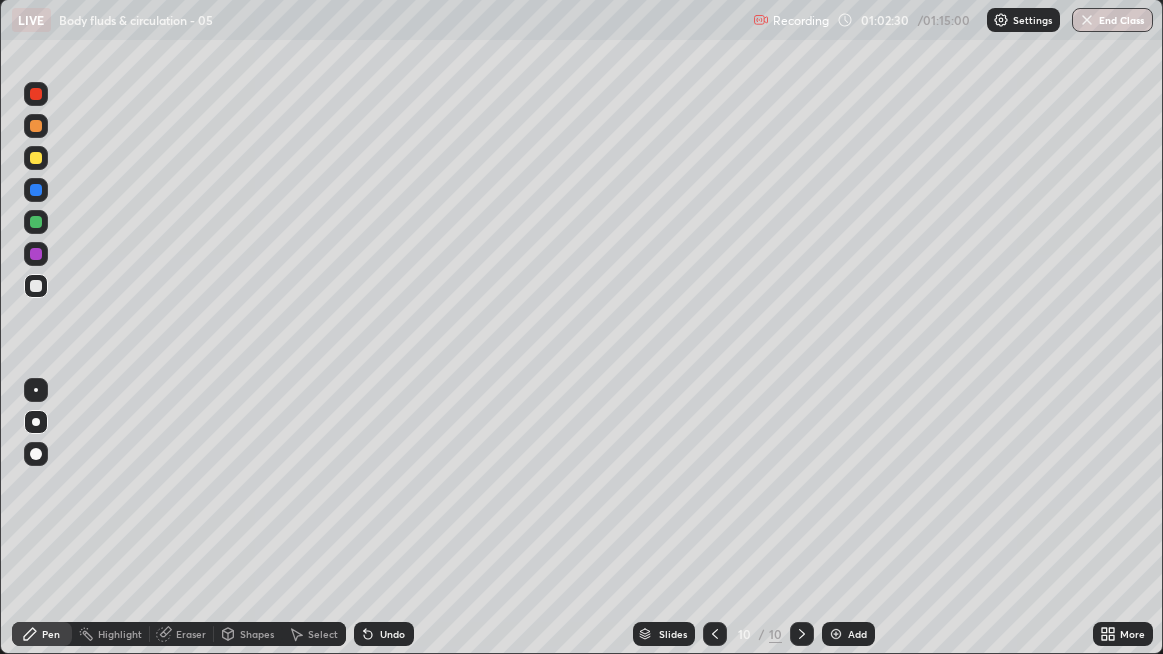 click at bounding box center (36, 222) 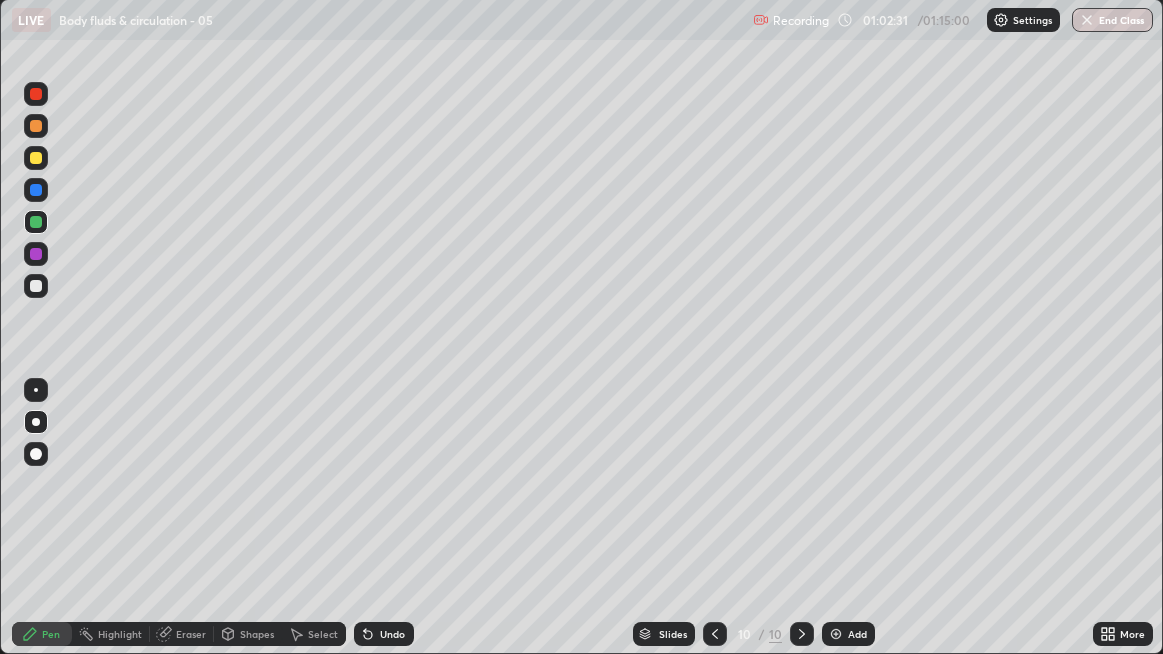 click at bounding box center (36, 94) 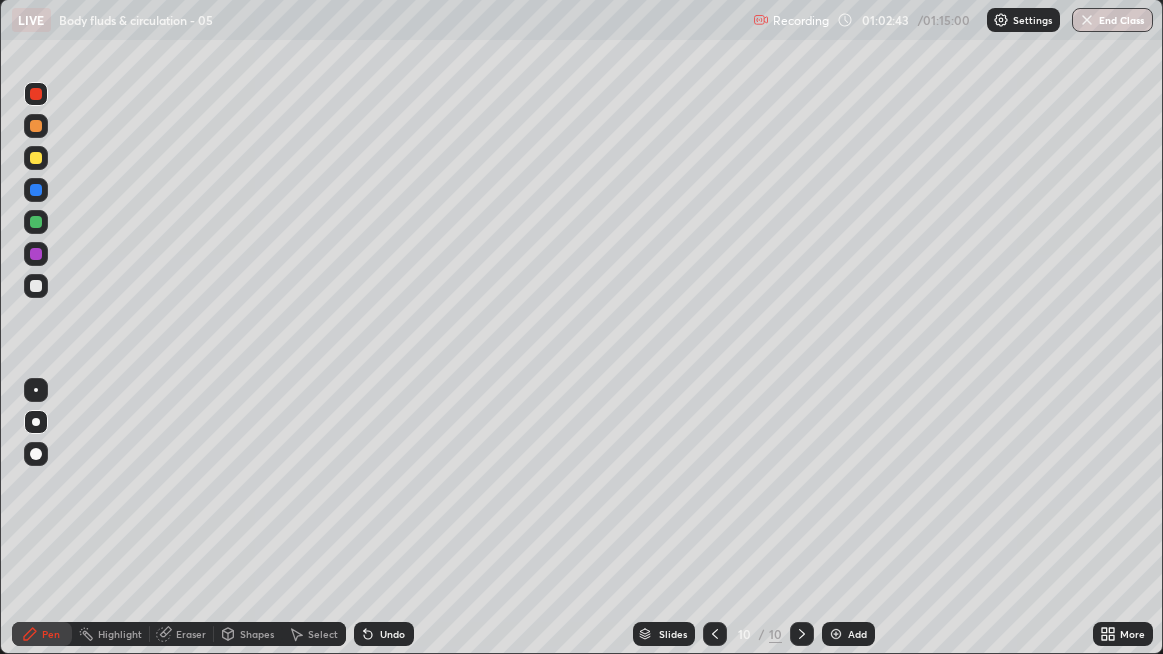 click at bounding box center [36, 286] 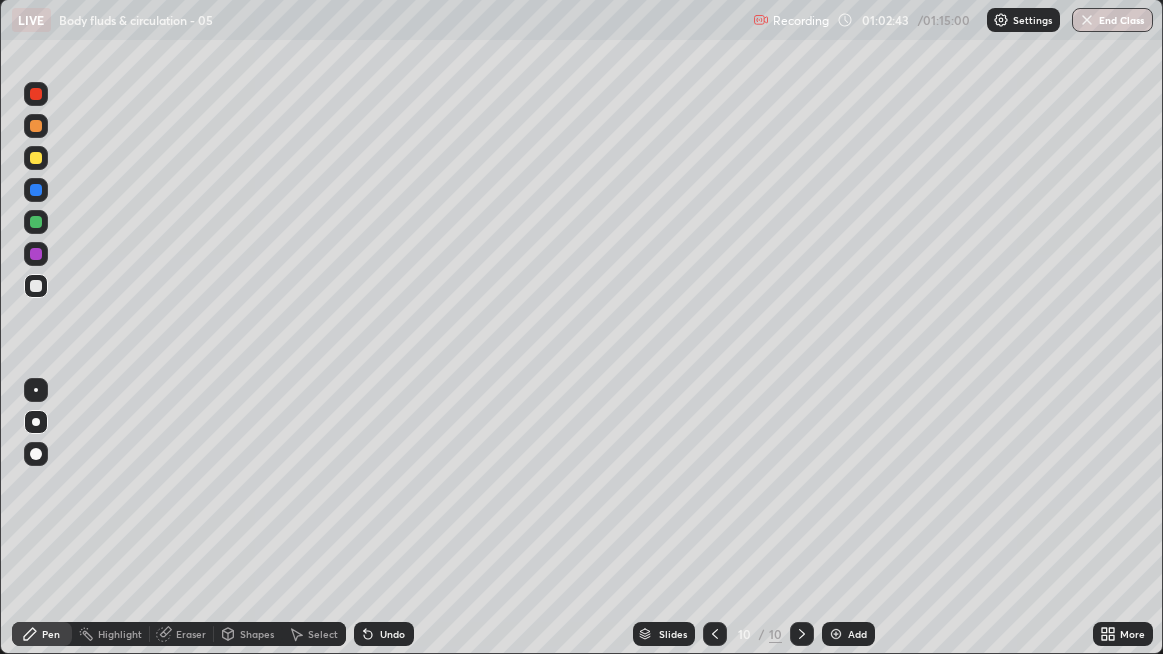 click at bounding box center [36, 190] 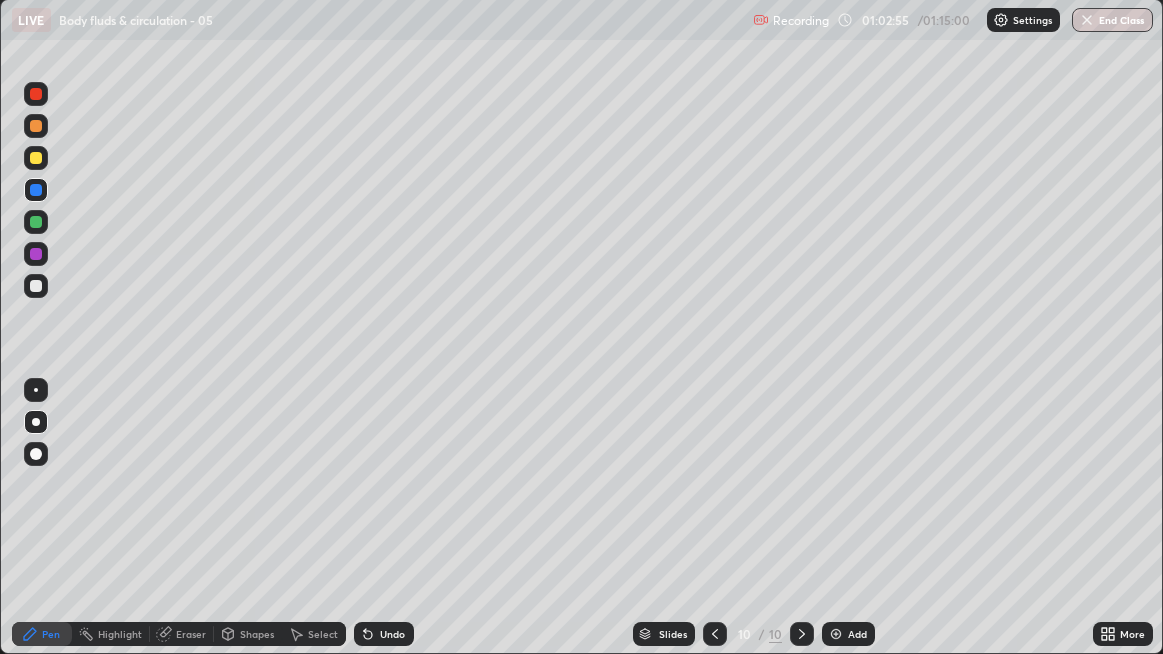 click at bounding box center (36, 94) 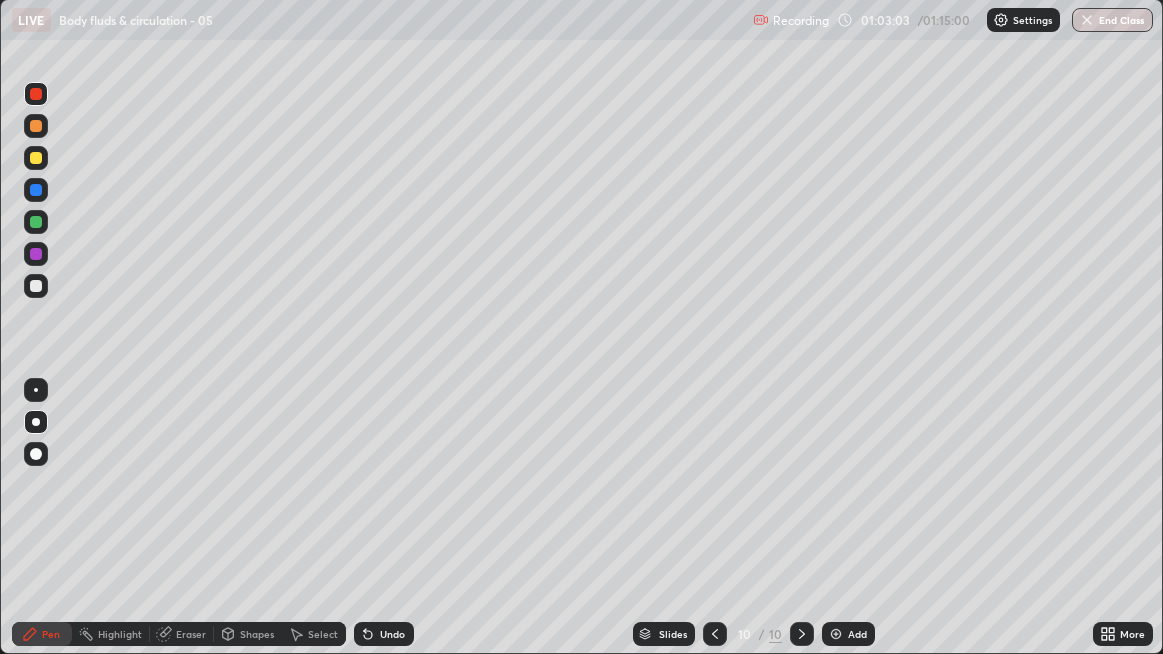 click at bounding box center [36, 286] 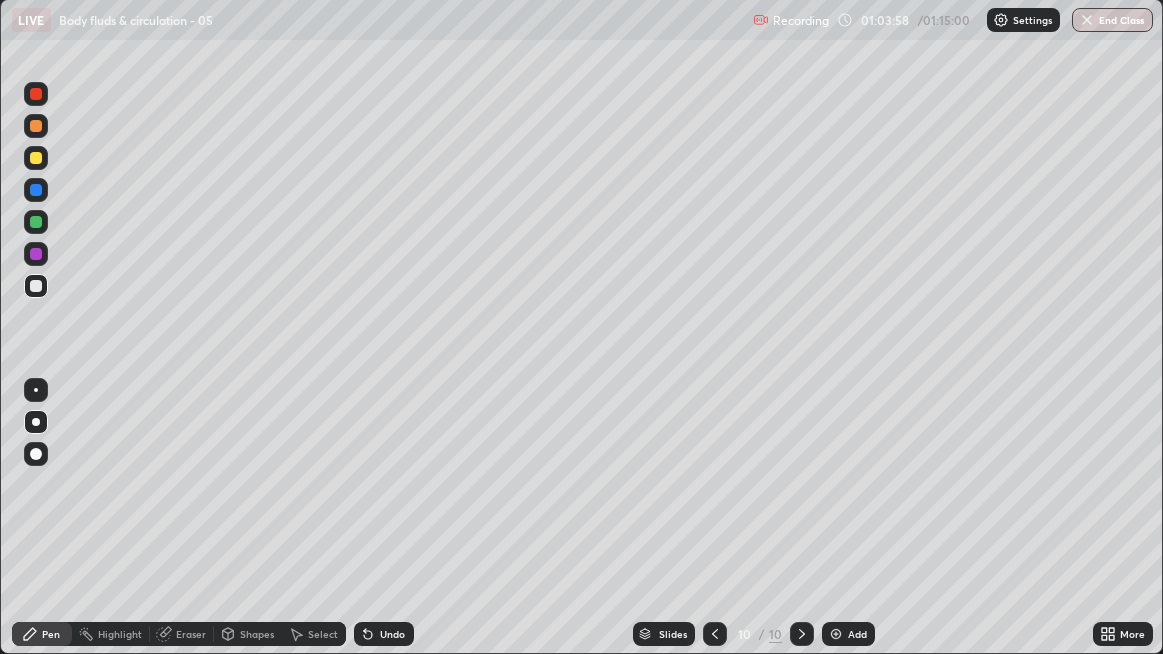 click at bounding box center [36, 158] 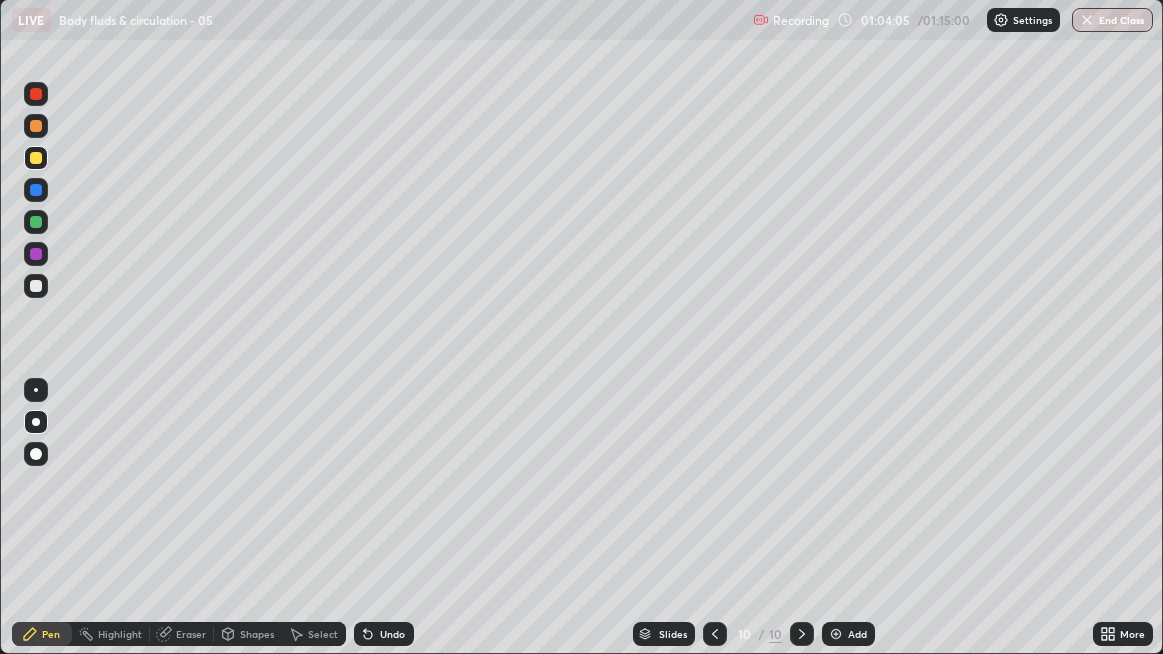 click at bounding box center (36, 158) 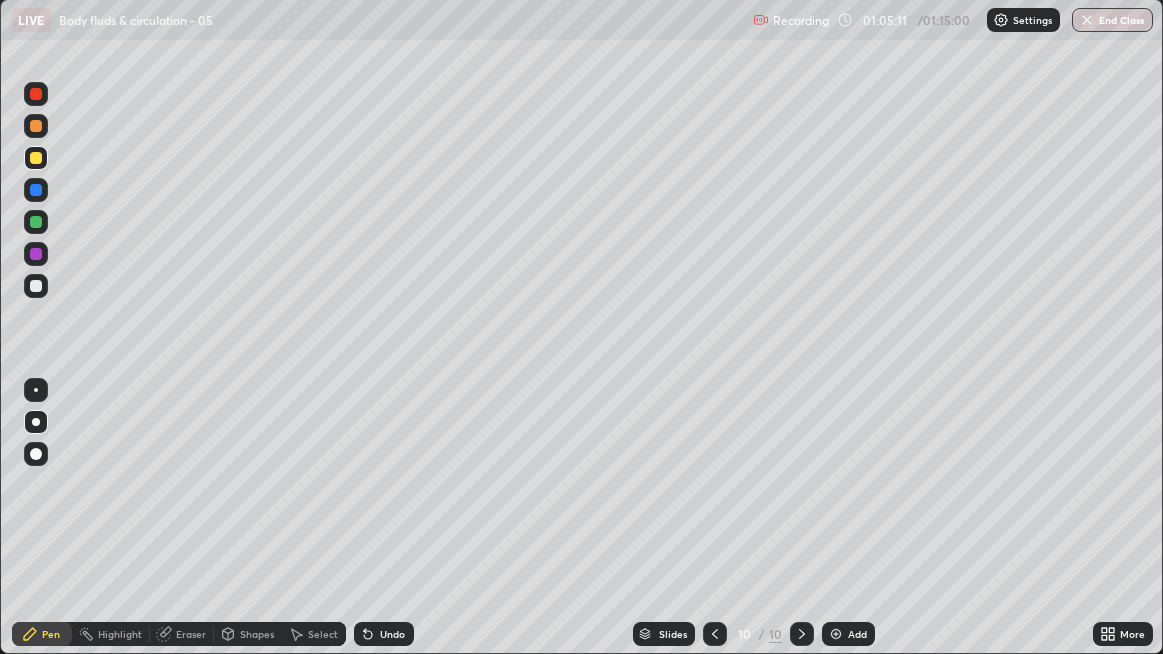 click at bounding box center [36, 286] 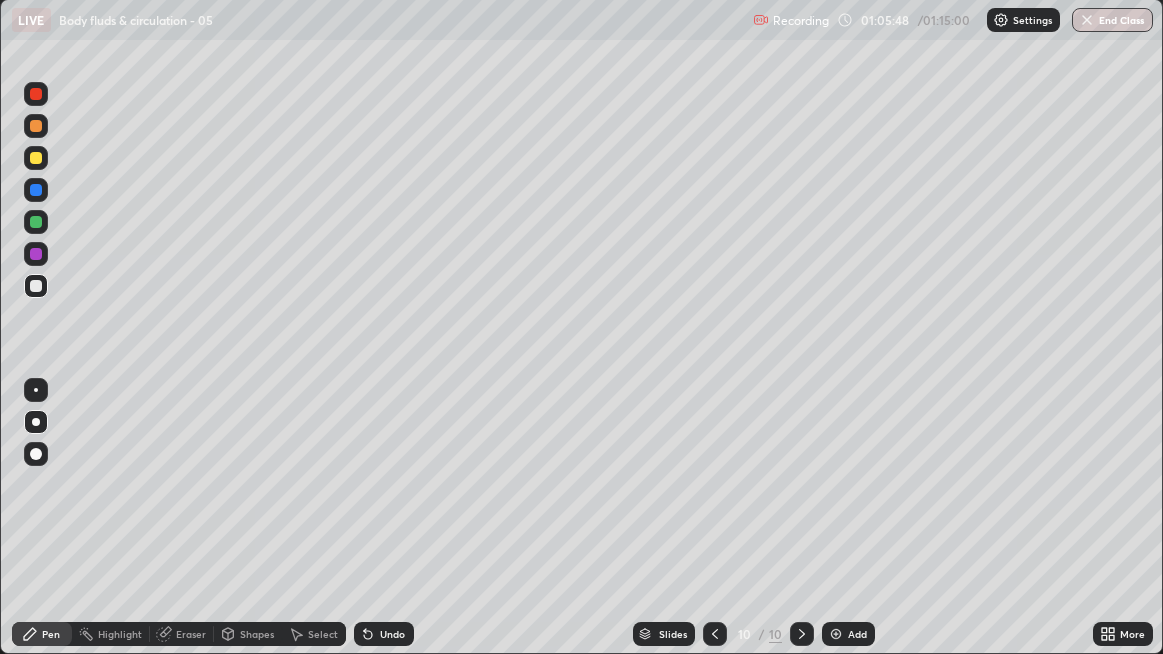 click at bounding box center [36, 286] 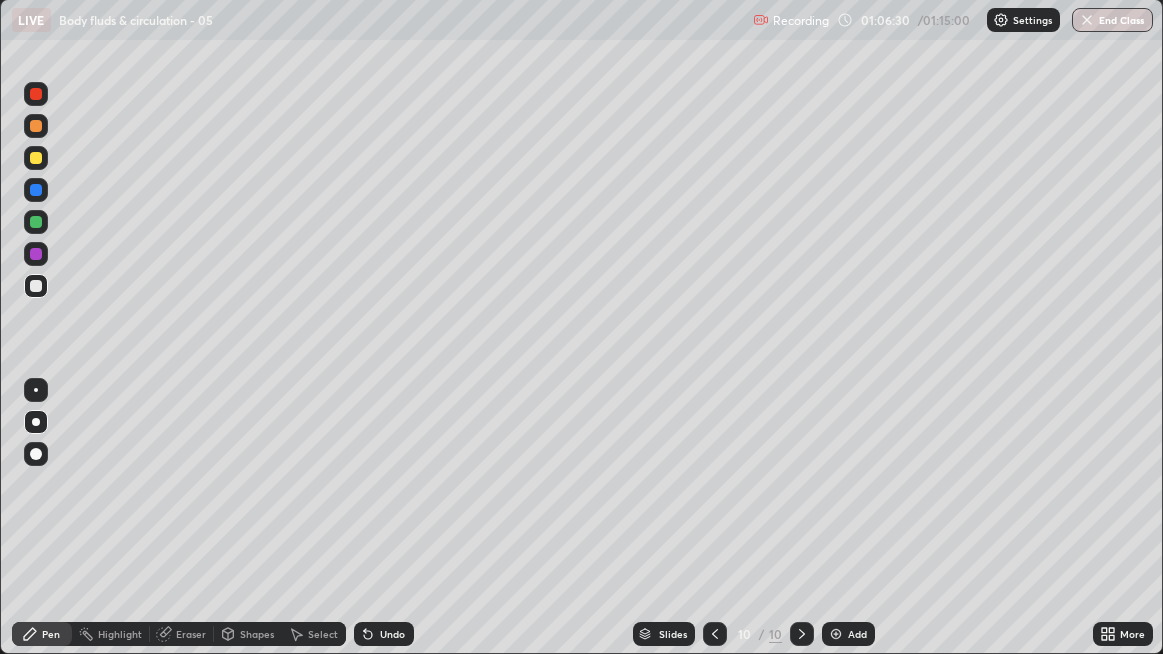 click 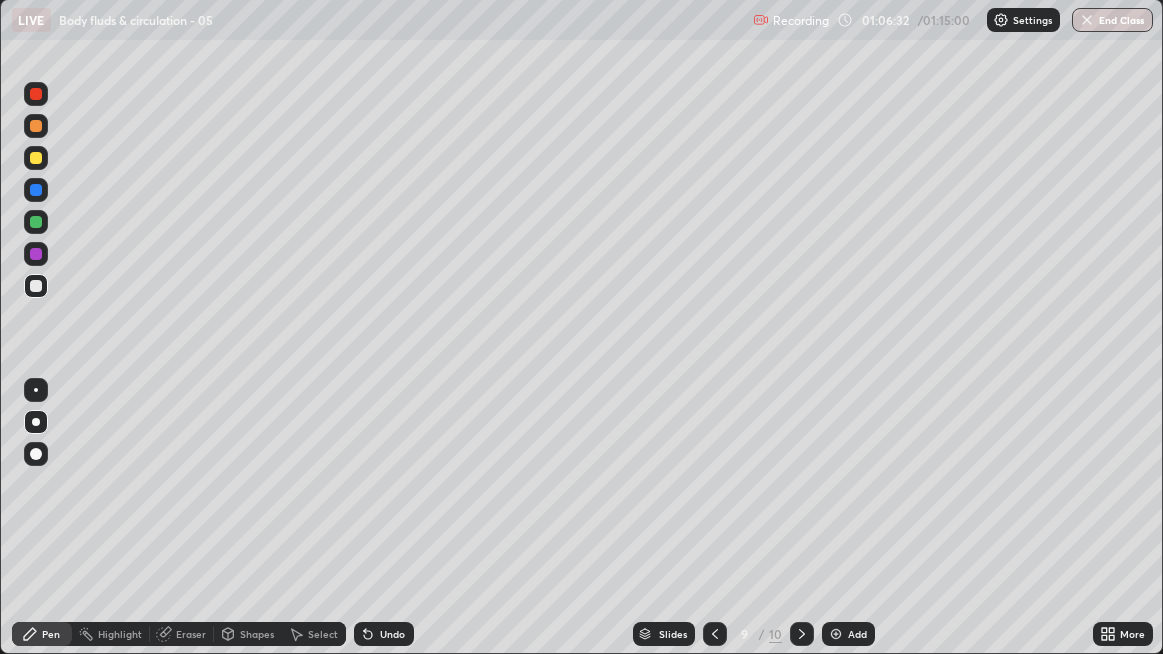 click 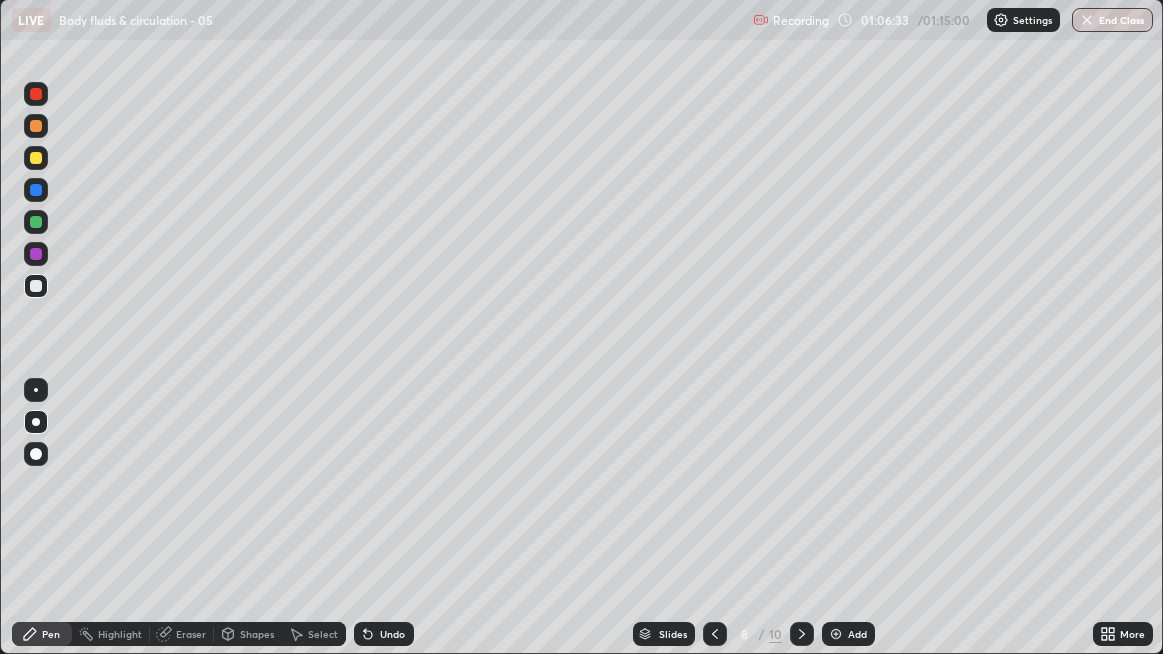 click 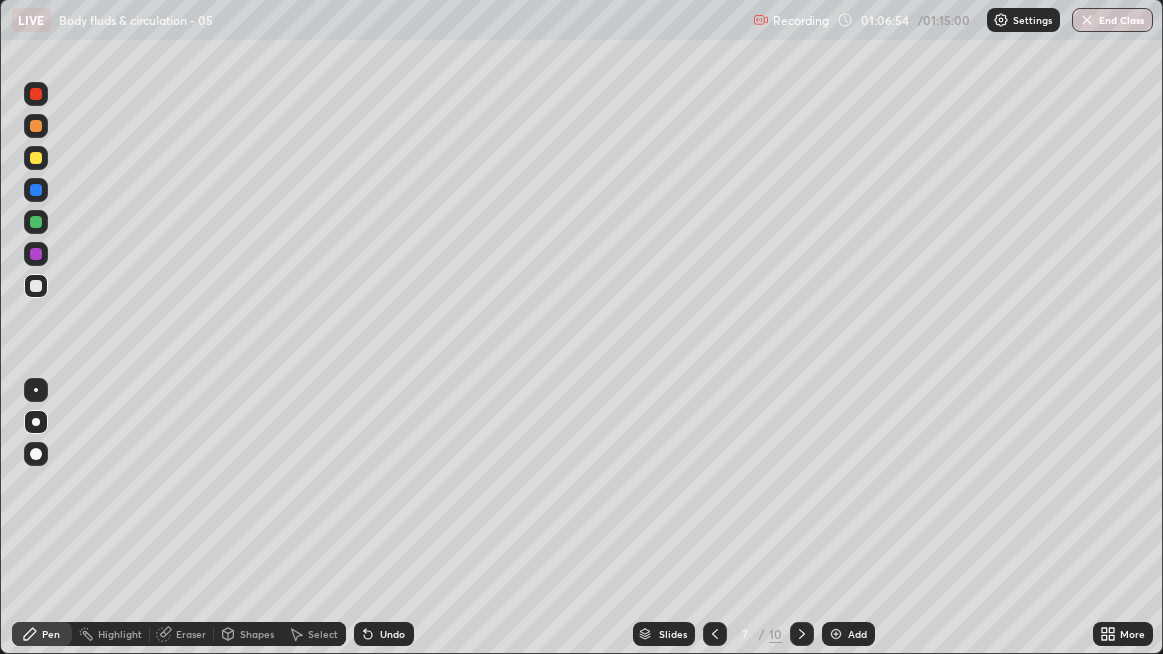 click at bounding box center (36, 286) 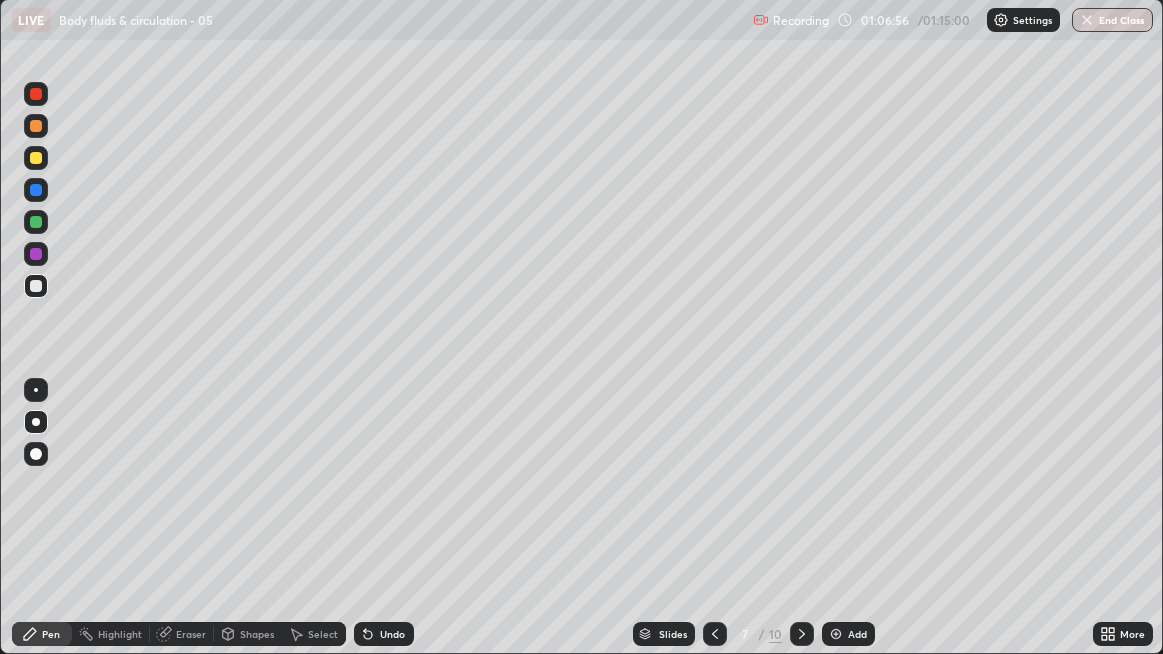 click 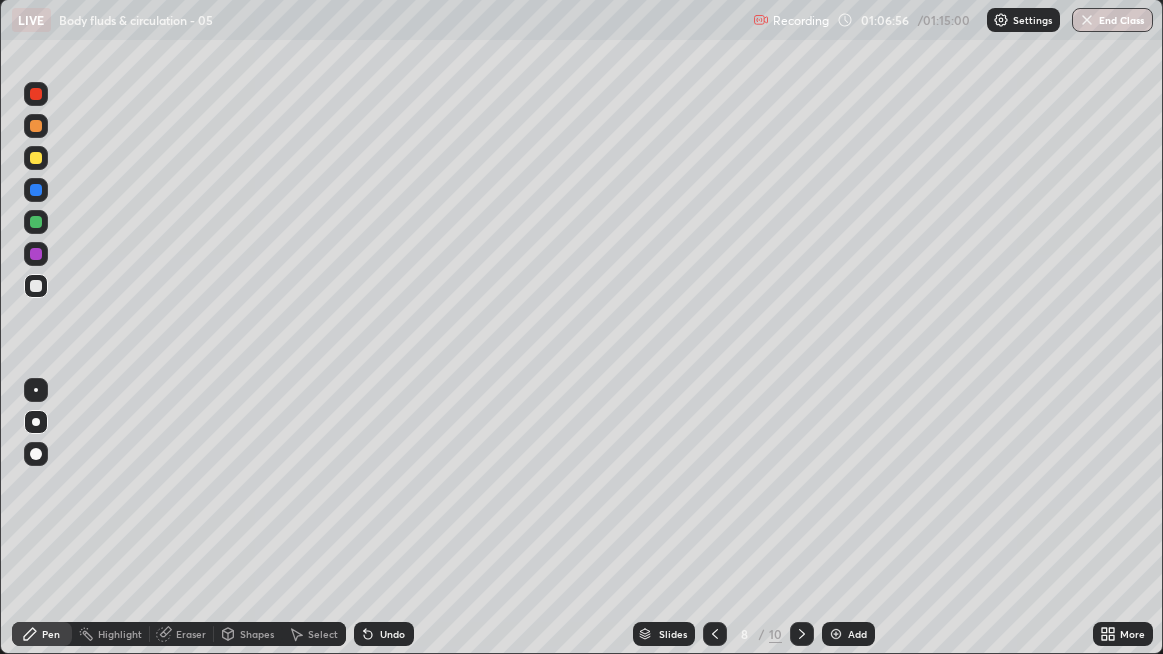 click 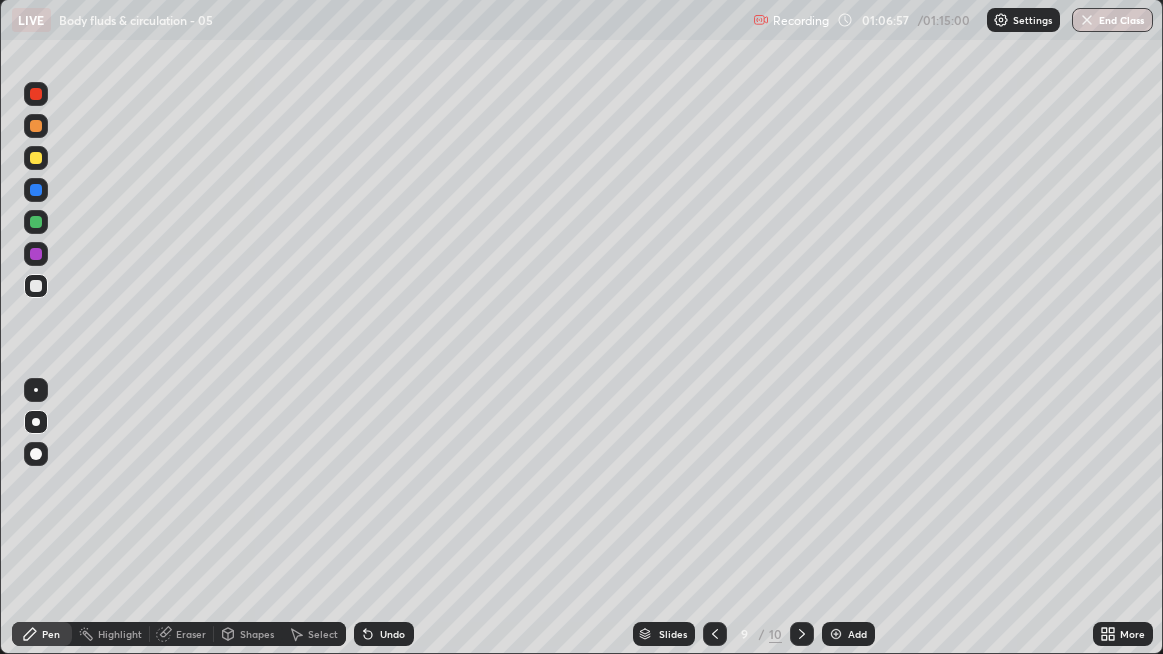 click at bounding box center [836, 634] 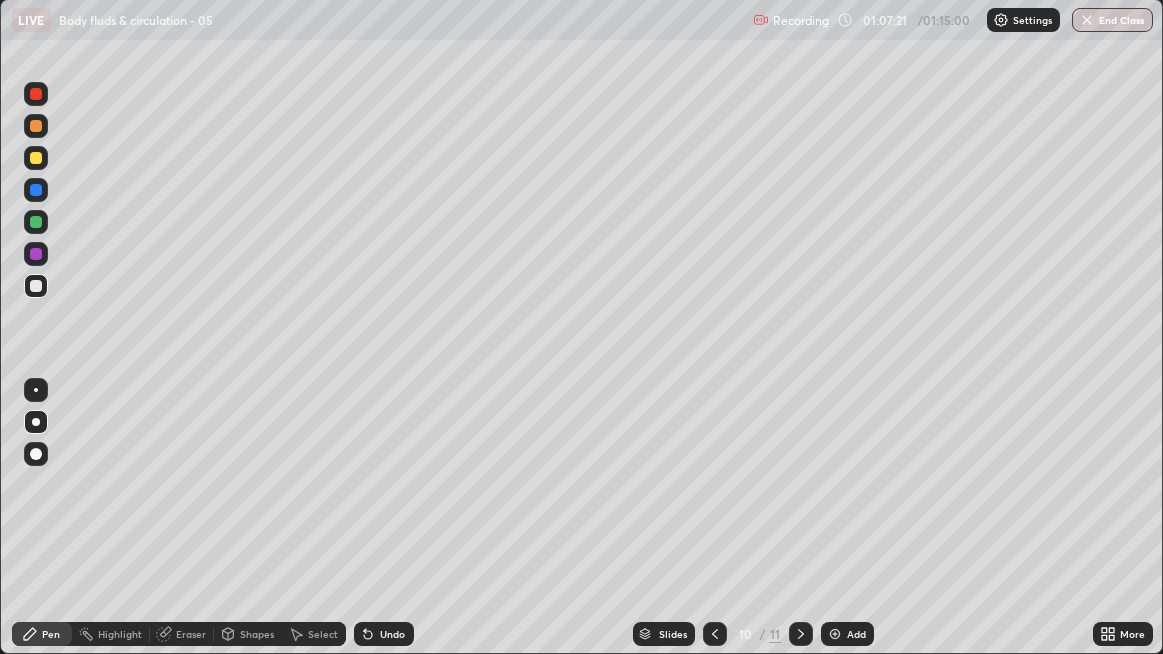 click at bounding box center (36, 286) 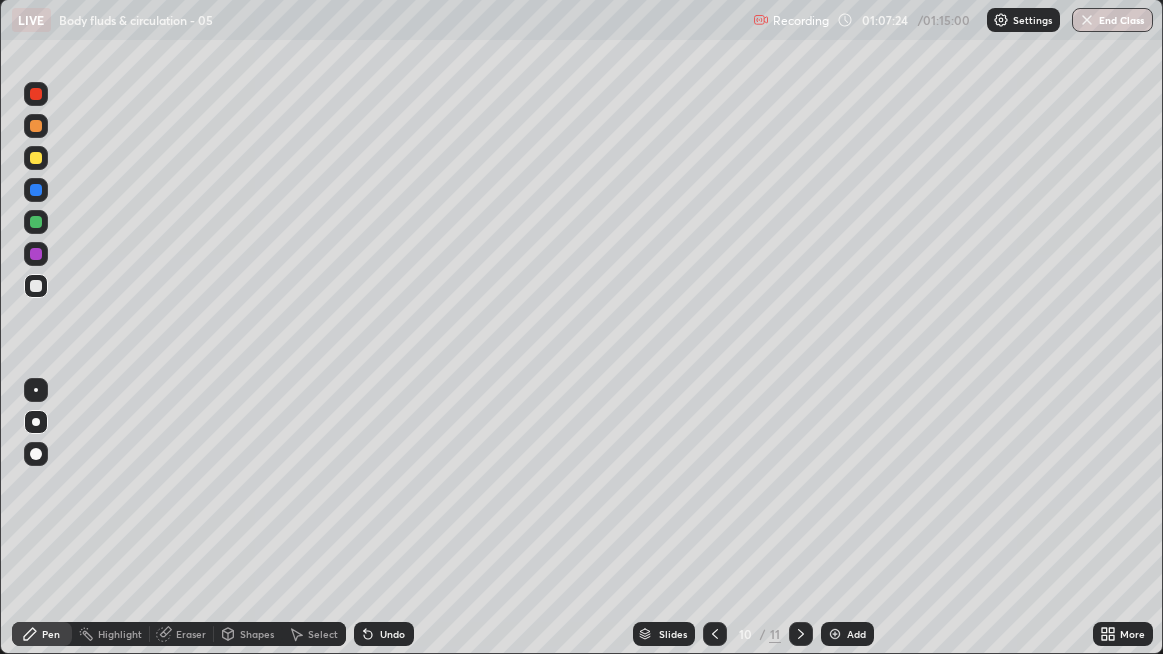 click at bounding box center (36, 286) 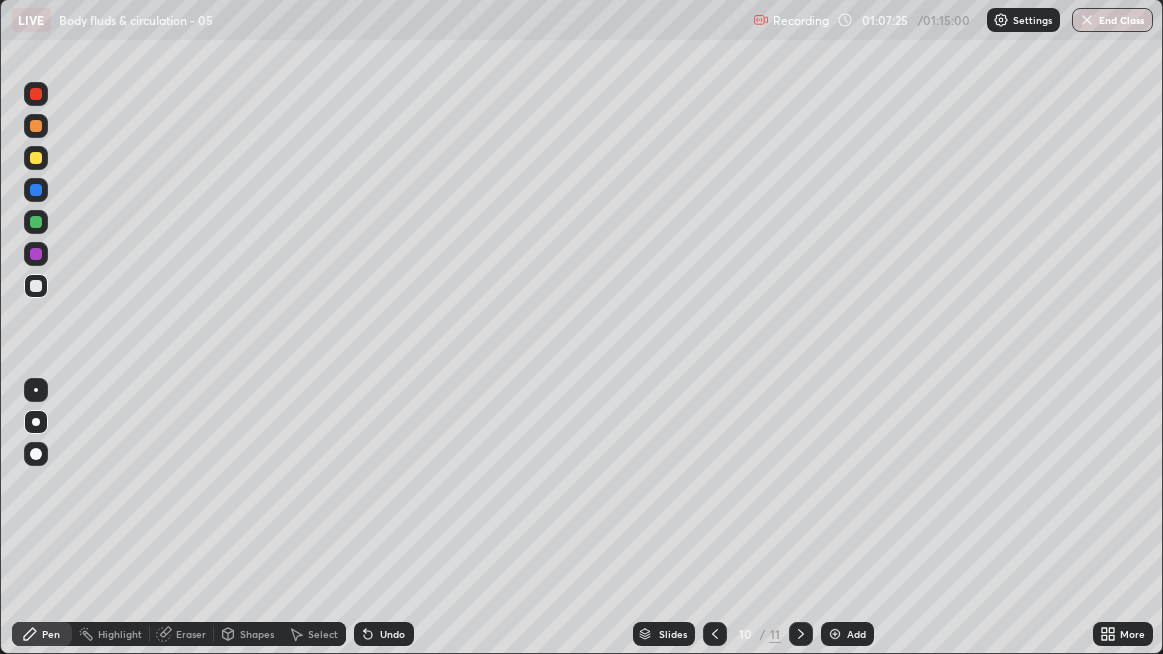 click at bounding box center (36, 286) 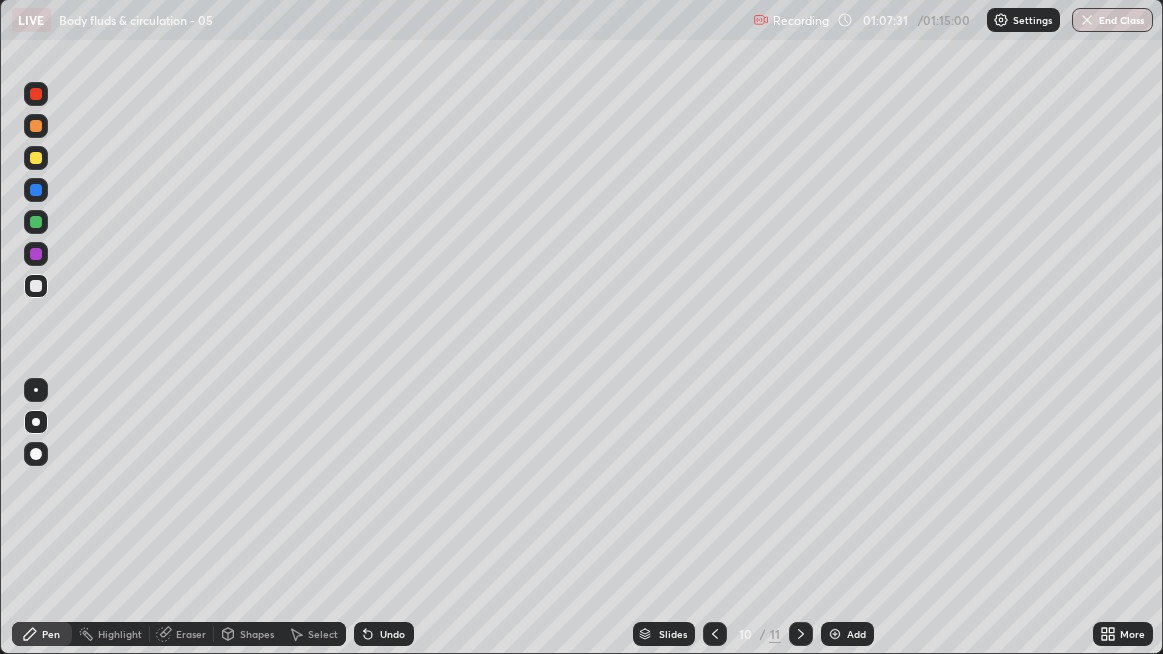 click at bounding box center [36, 286] 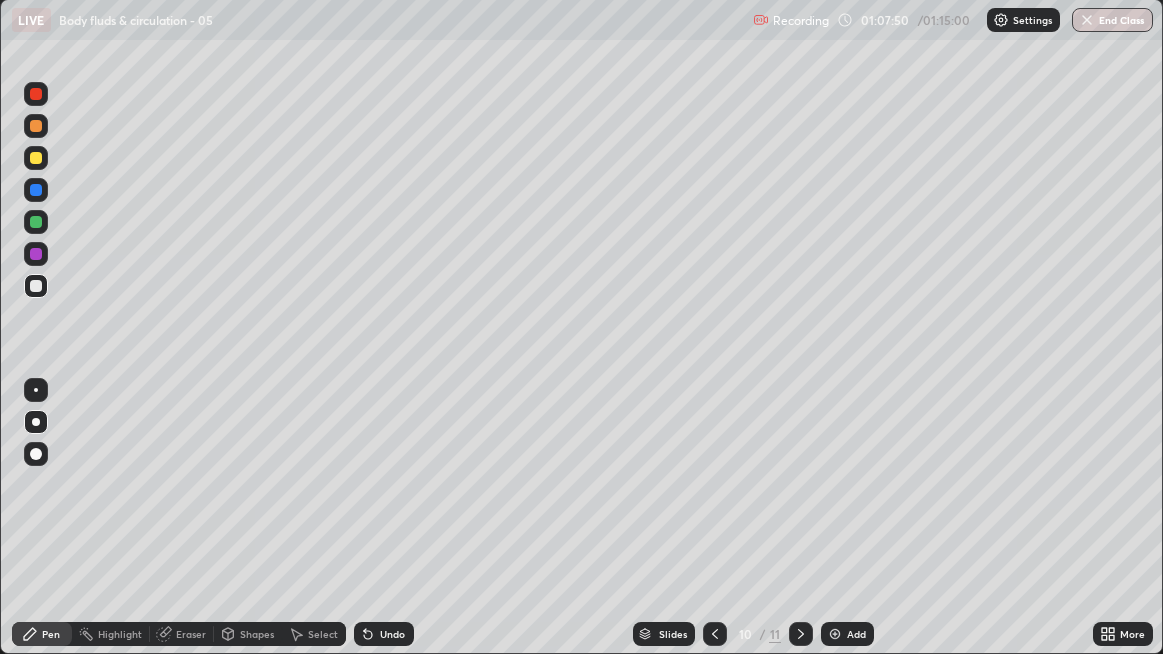 click at bounding box center [36, 286] 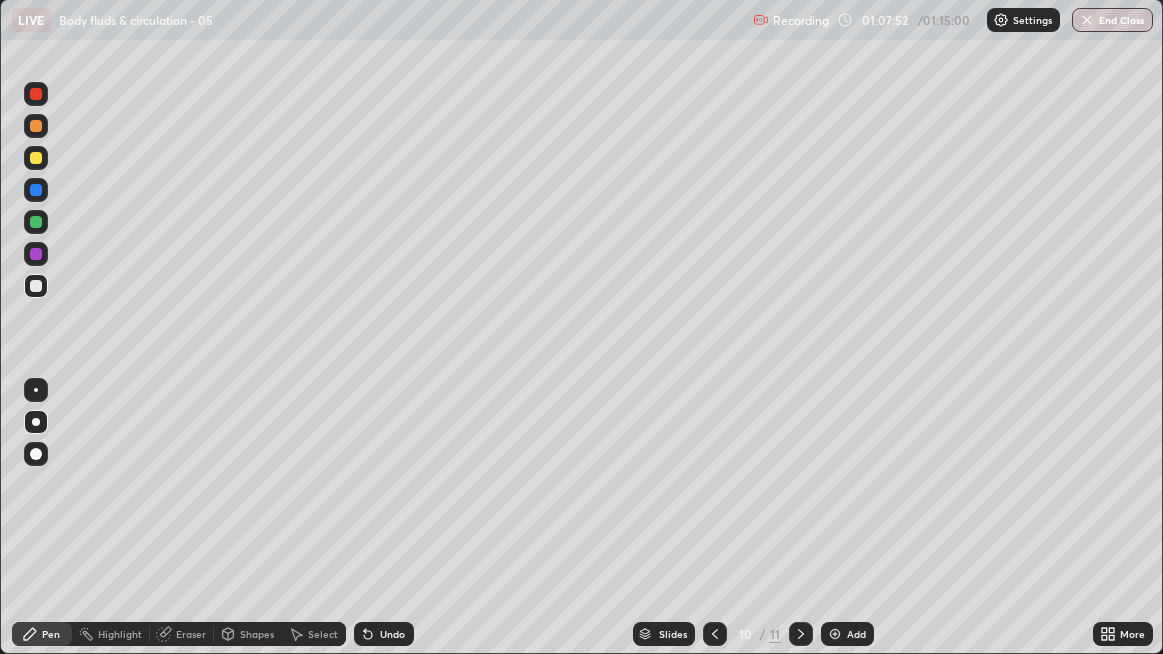 click at bounding box center (36, 286) 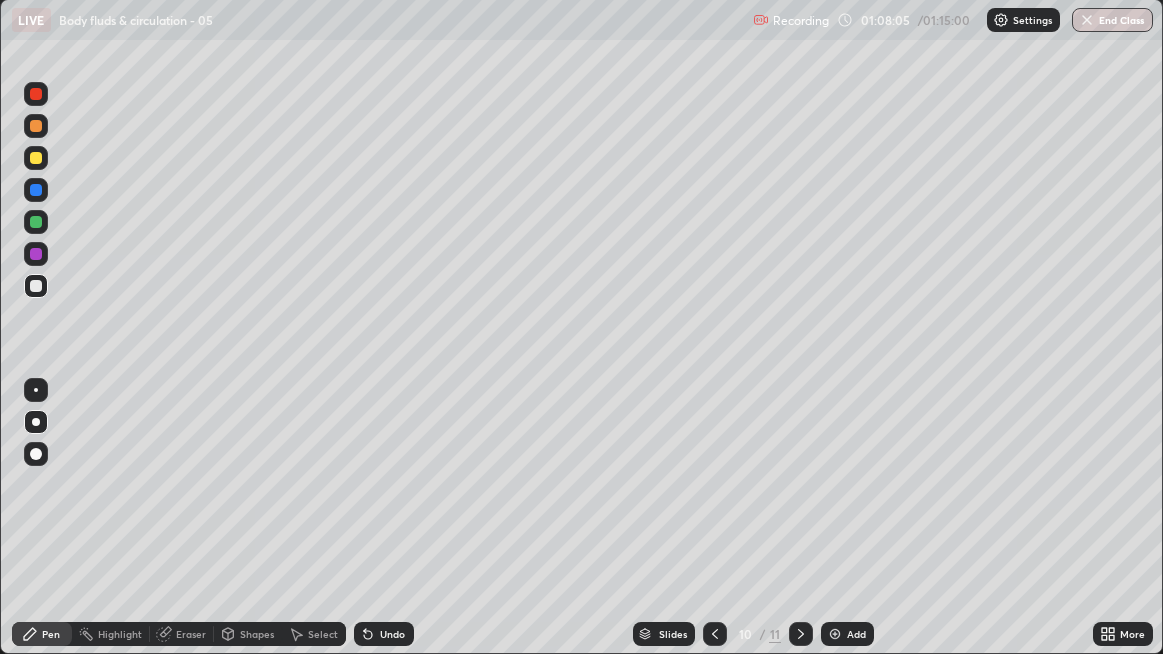 click on "Undo" at bounding box center [392, 634] 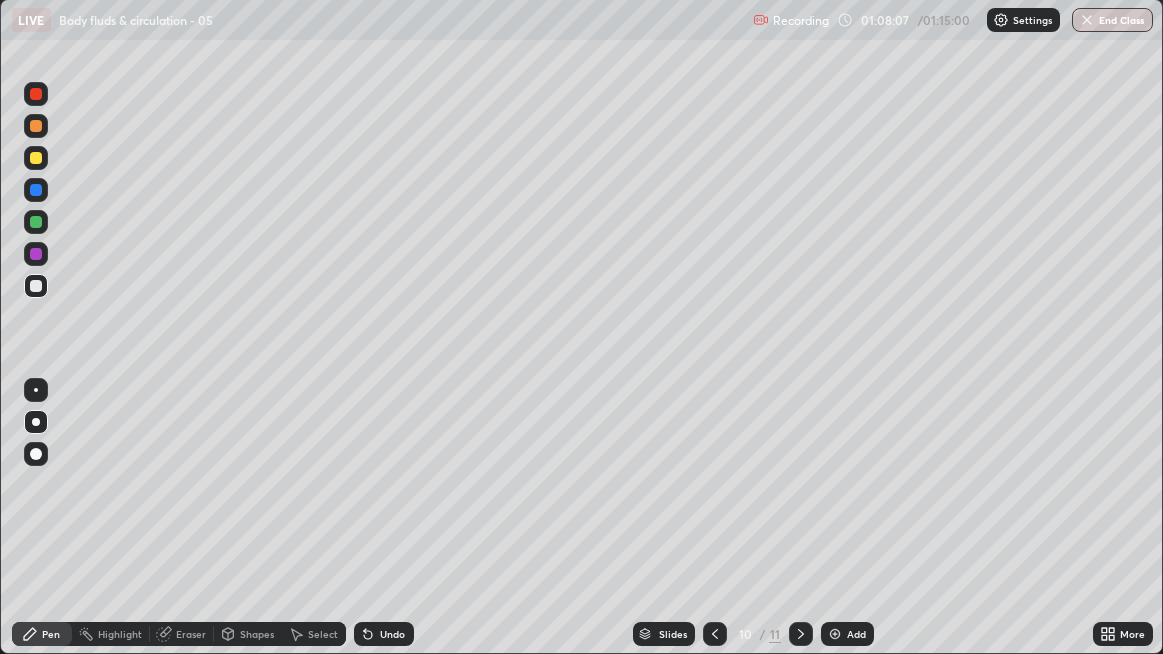 click at bounding box center (36, 286) 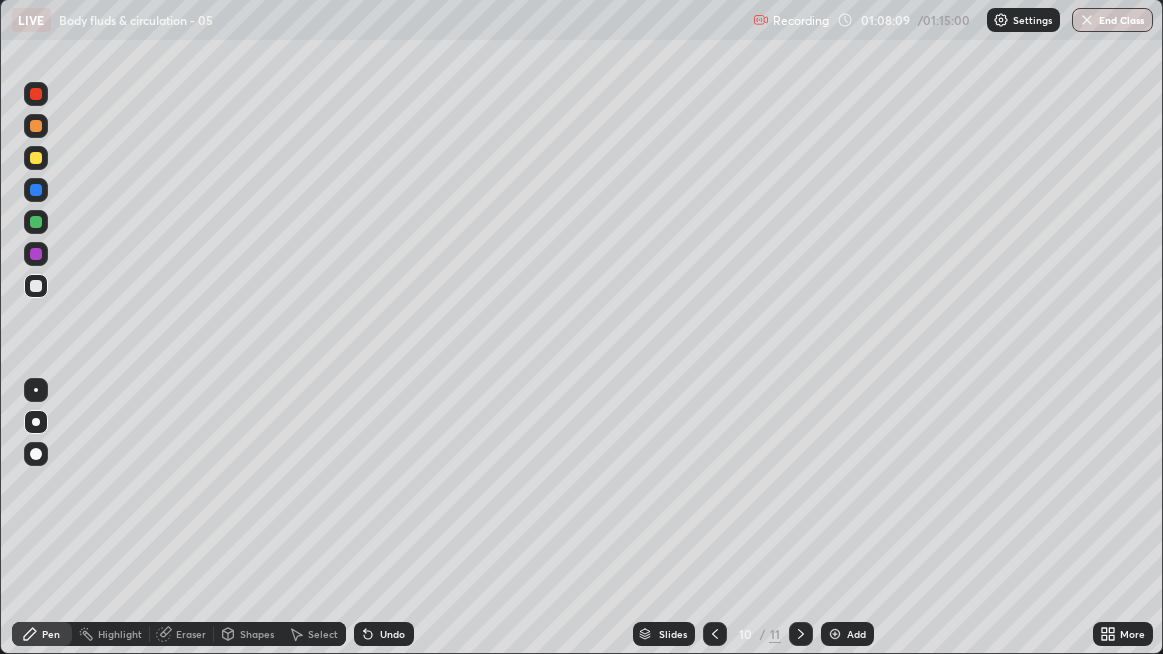 click at bounding box center [36, 286] 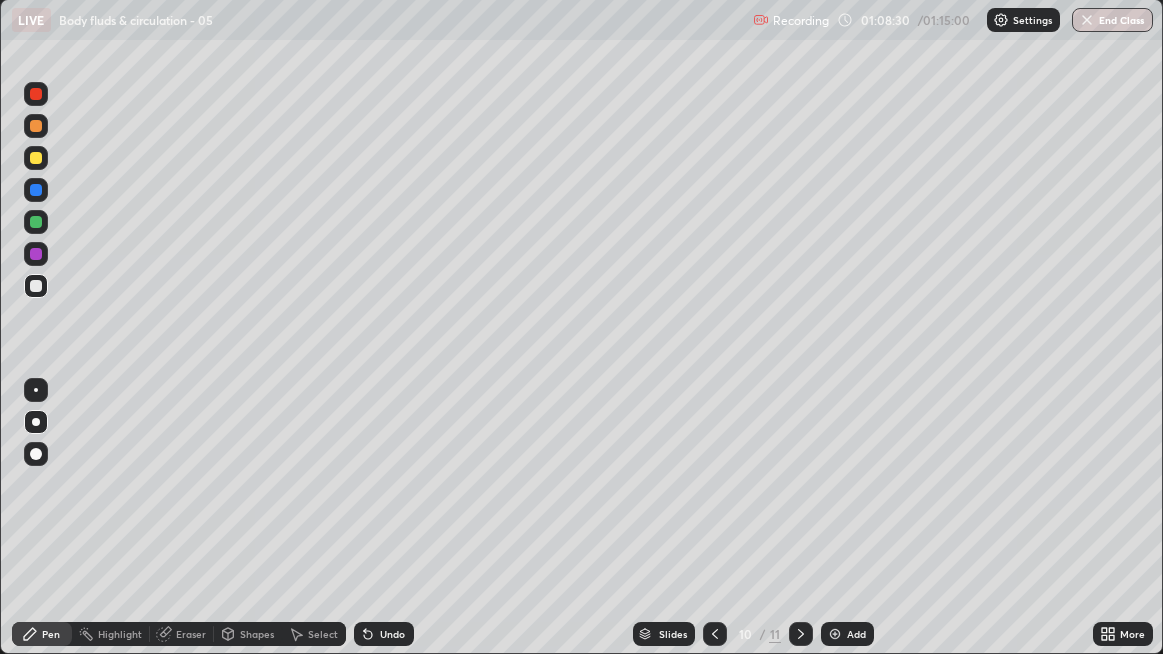 click on "Undo" at bounding box center [392, 634] 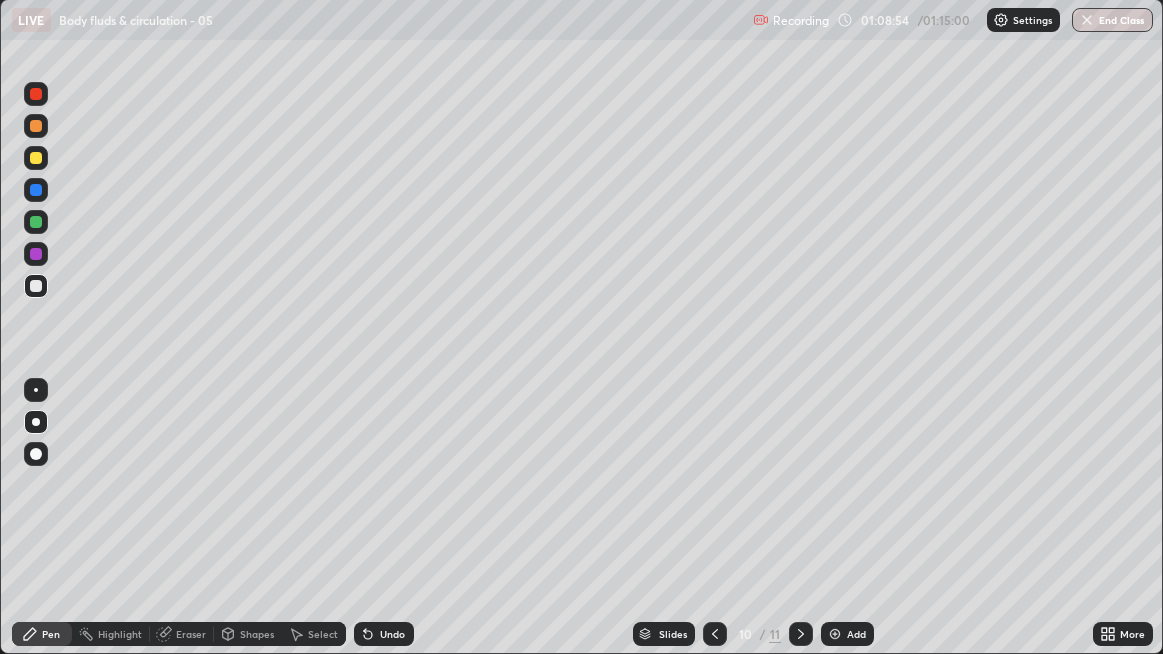 click at bounding box center (36, 286) 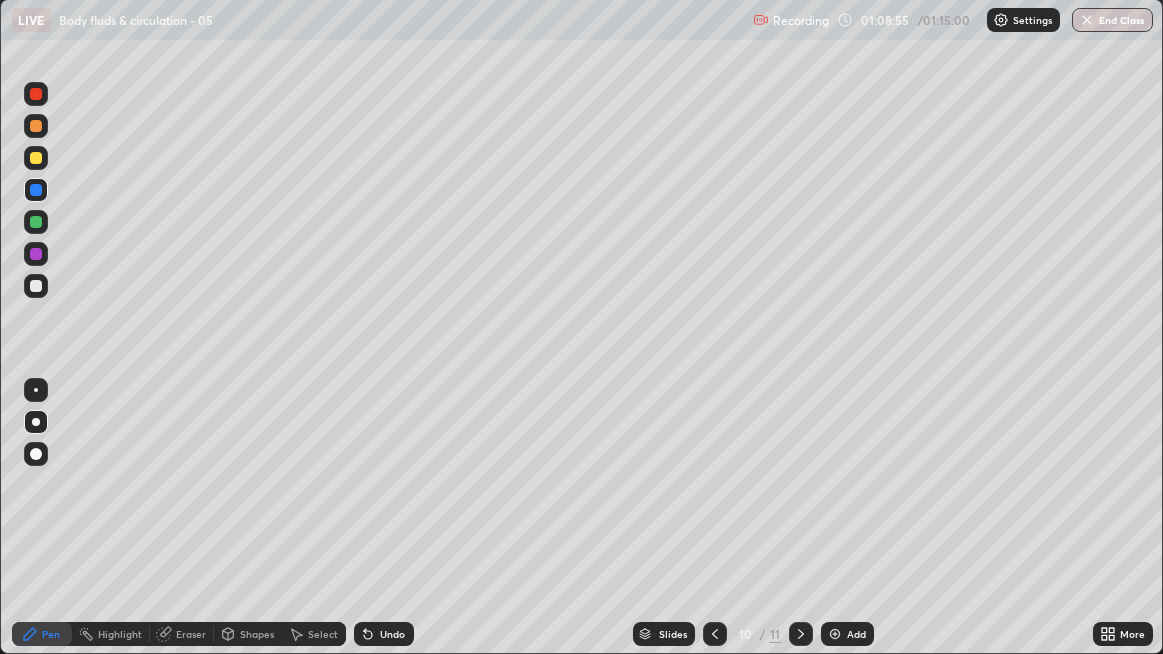 click at bounding box center (36, 286) 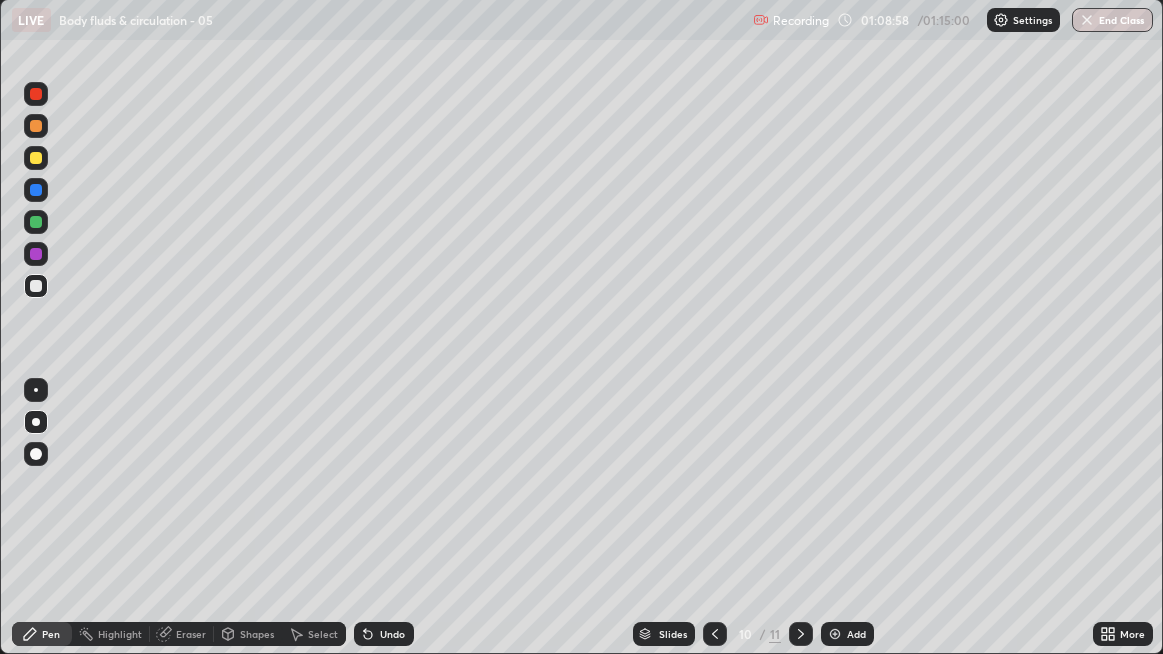 click at bounding box center [36, 190] 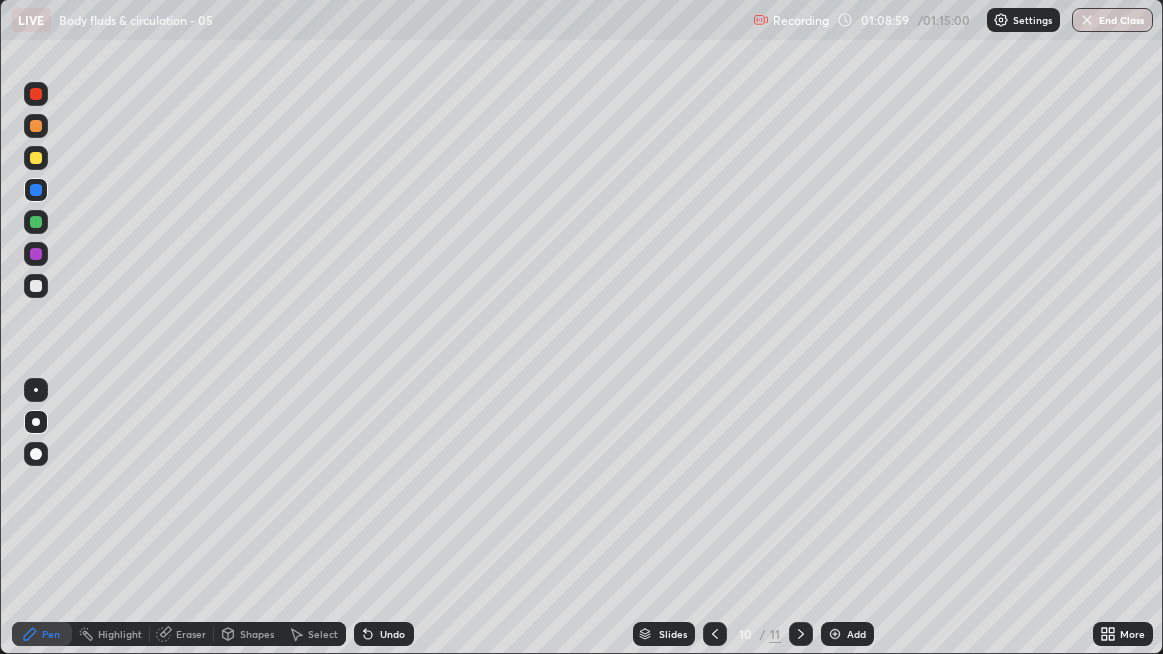 click at bounding box center (36, 190) 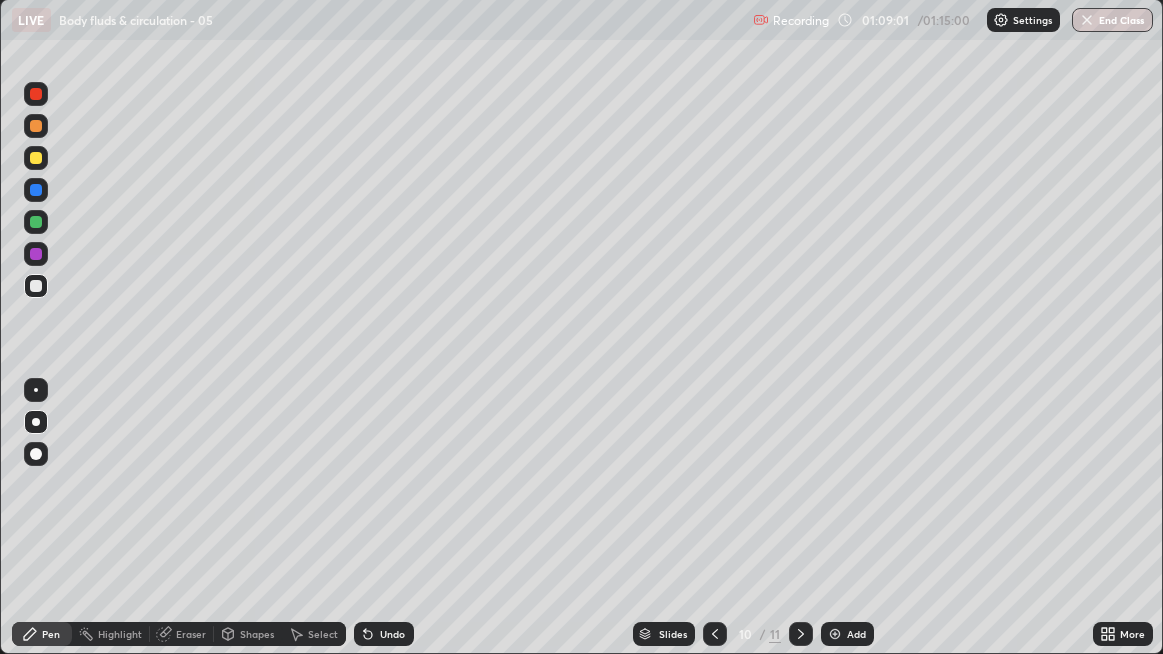 click at bounding box center (36, 190) 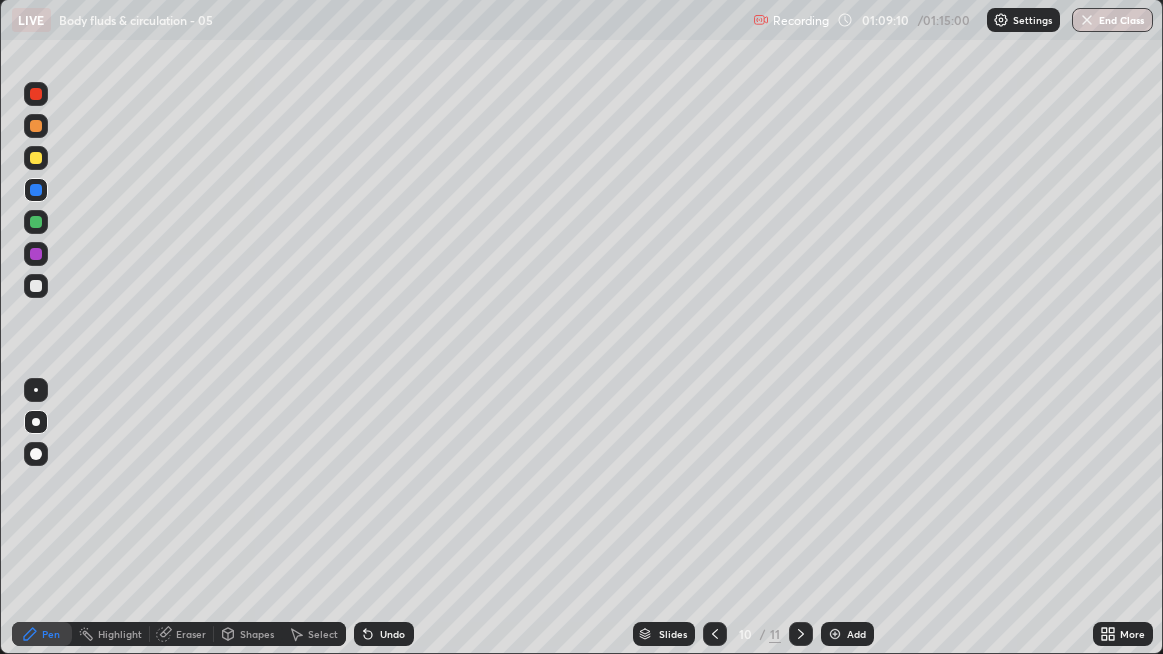 click on "Undo" at bounding box center (384, 634) 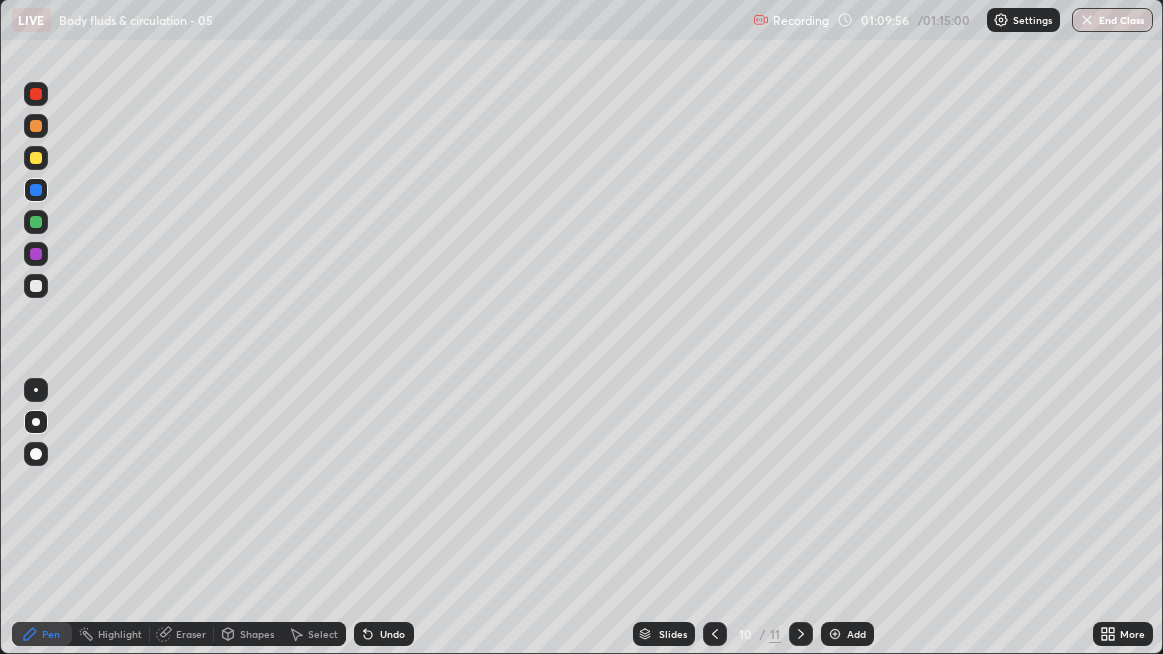 click on "End Class" at bounding box center [1112, 20] 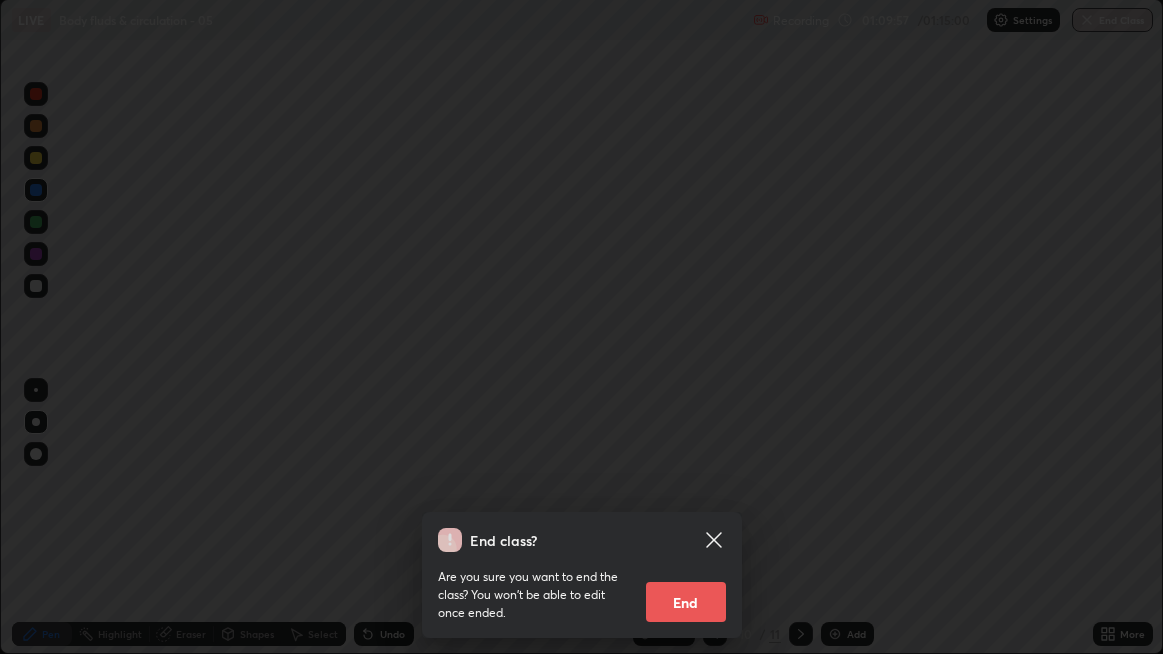 click on "End" at bounding box center [686, 602] 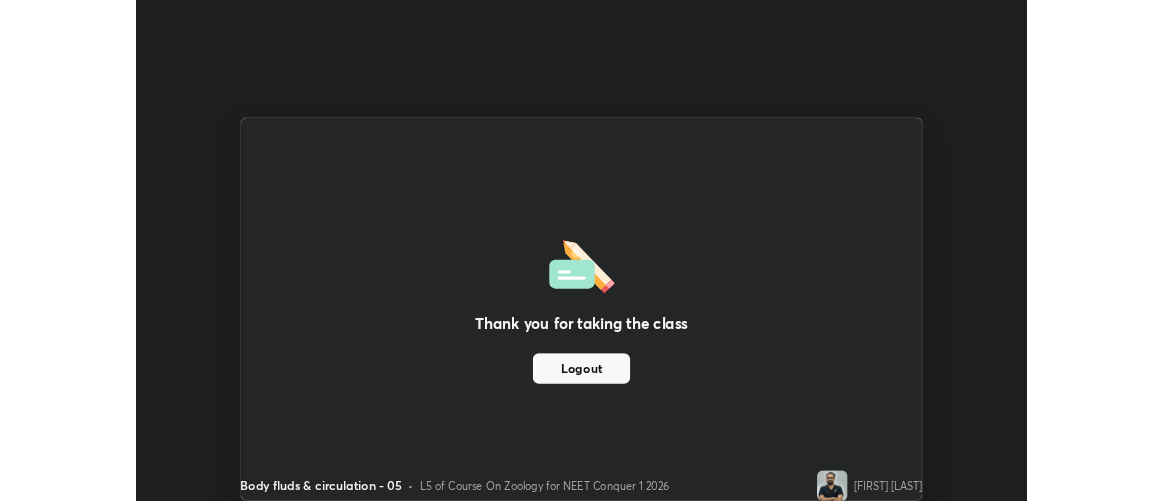 scroll, scrollTop: 500, scrollLeft: 1163, axis: both 